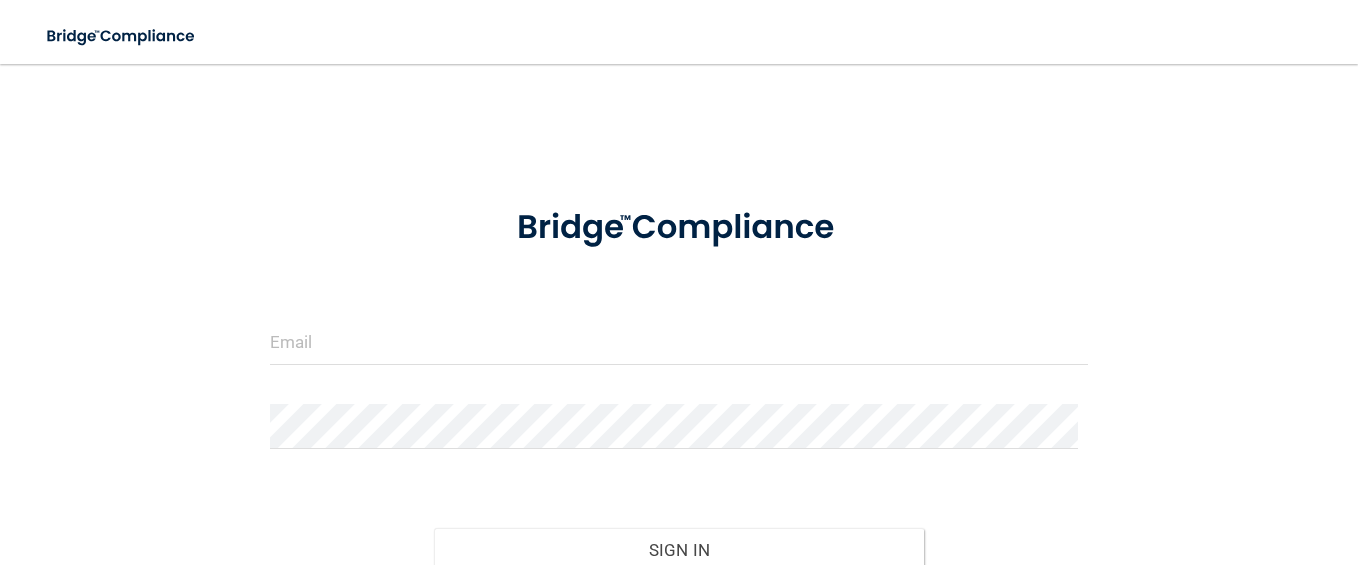 scroll, scrollTop: 0, scrollLeft: 0, axis: both 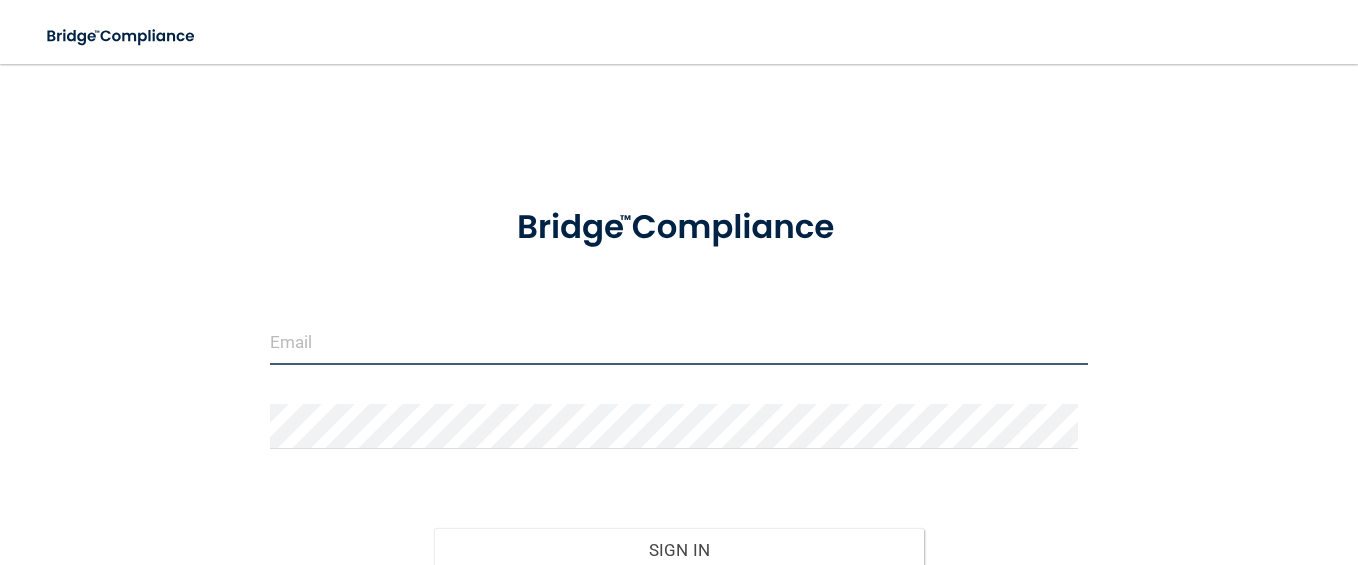 click at bounding box center [679, 342] 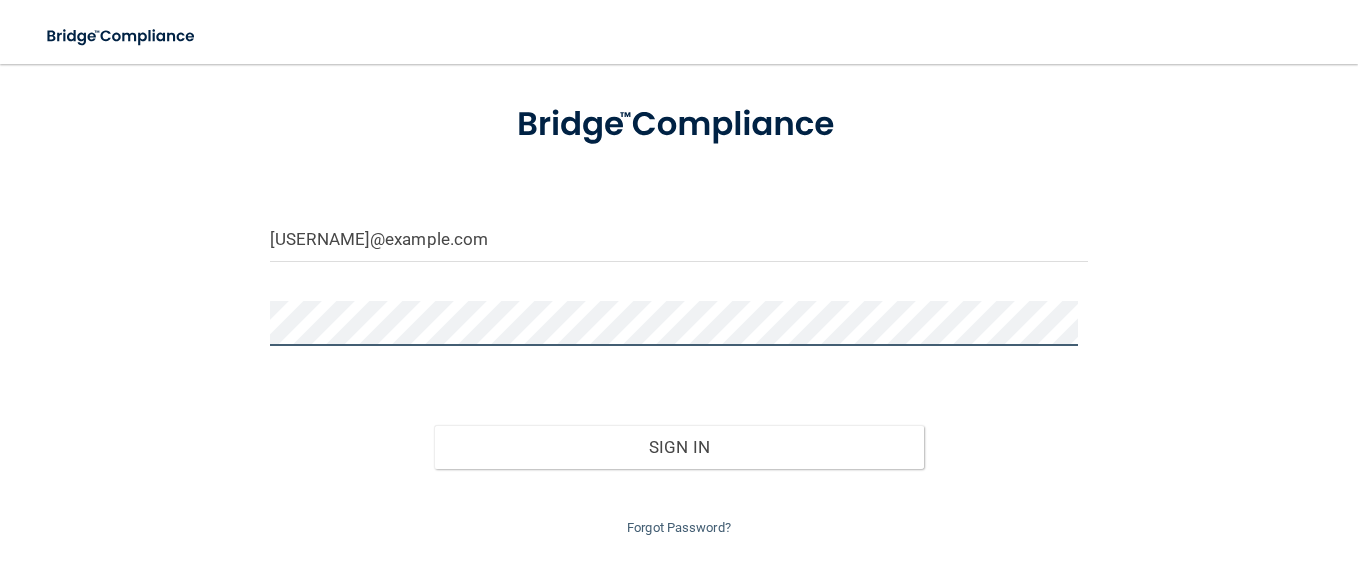 scroll, scrollTop: 120, scrollLeft: 0, axis: vertical 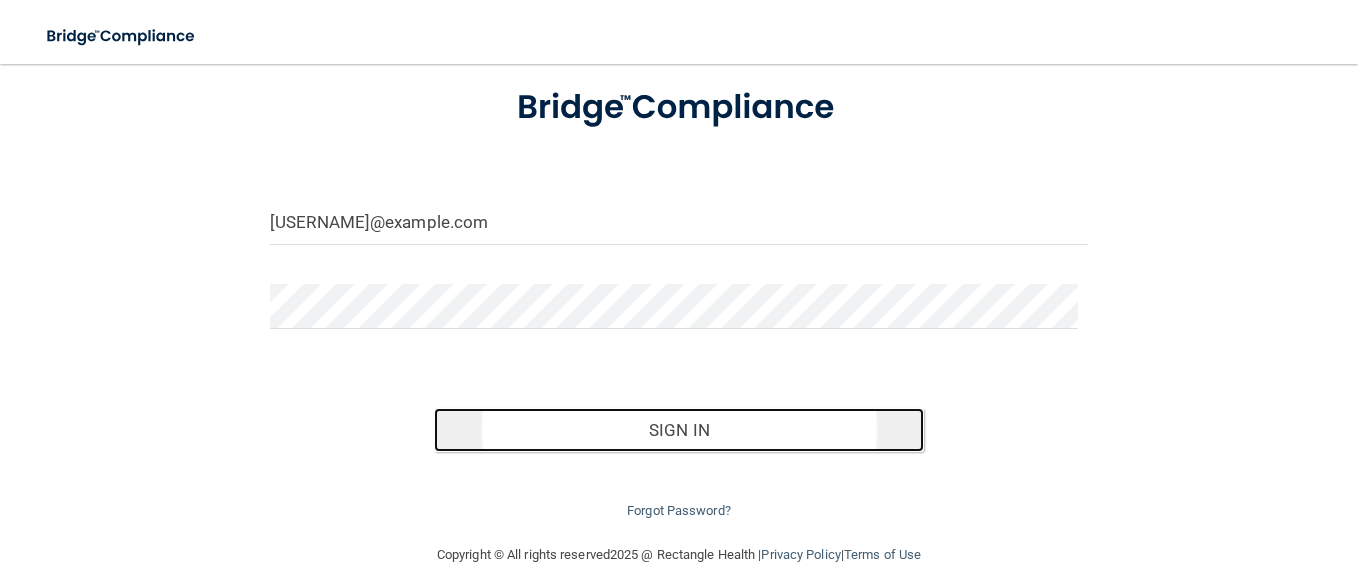 click on "Sign In" at bounding box center (679, 430) 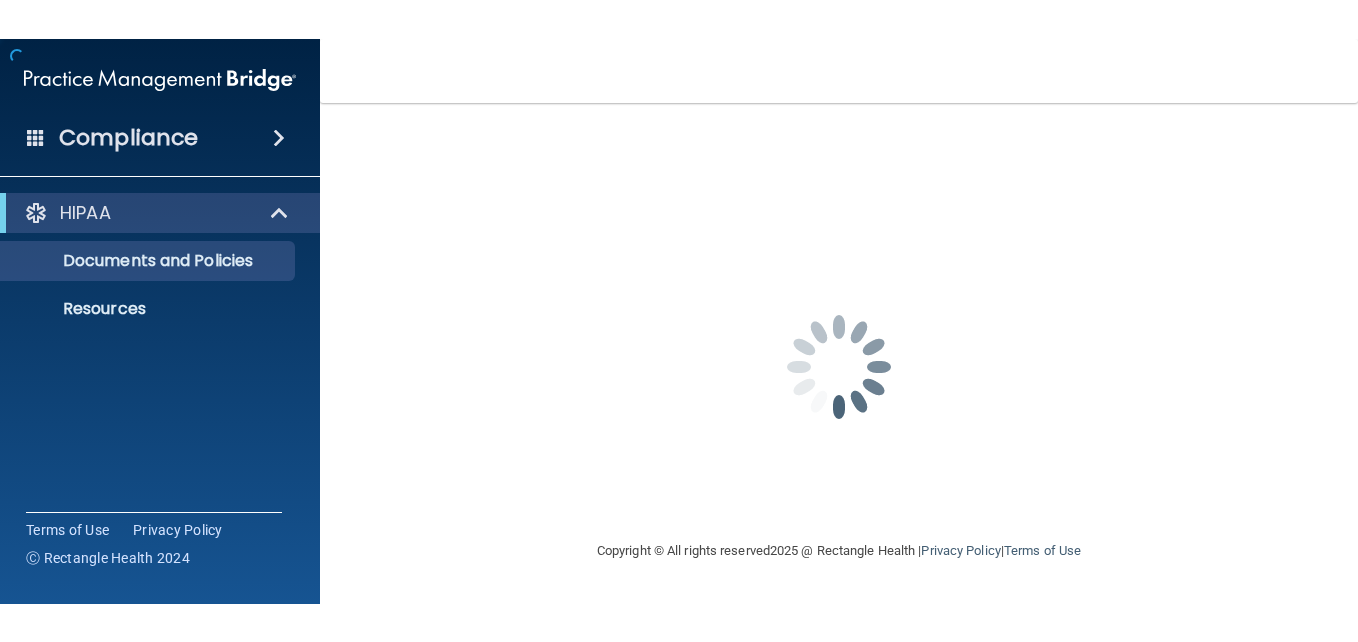 scroll, scrollTop: 0, scrollLeft: 0, axis: both 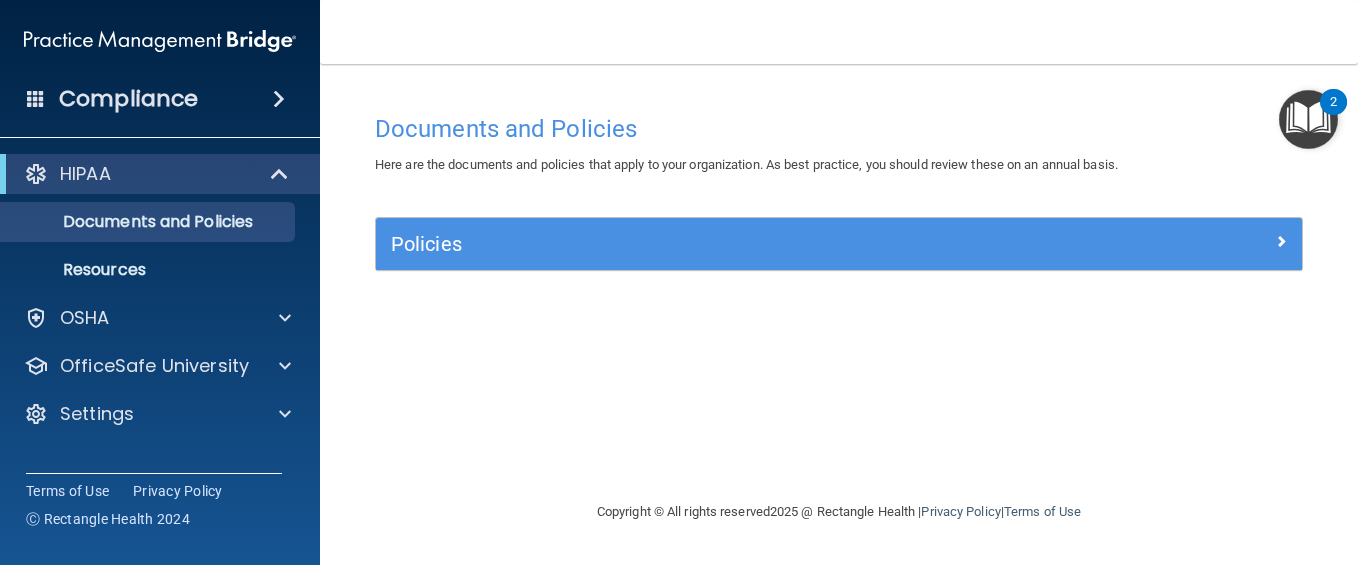 click on "Policies" at bounding box center [839, 244] 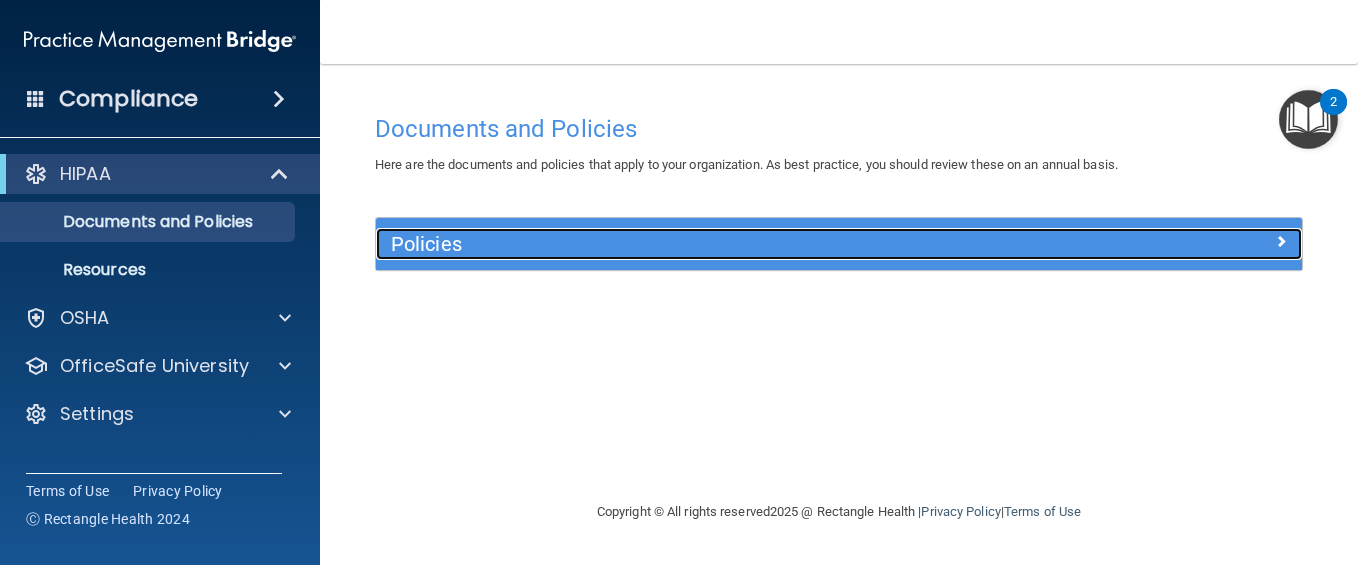 click at bounding box center (1187, 240) 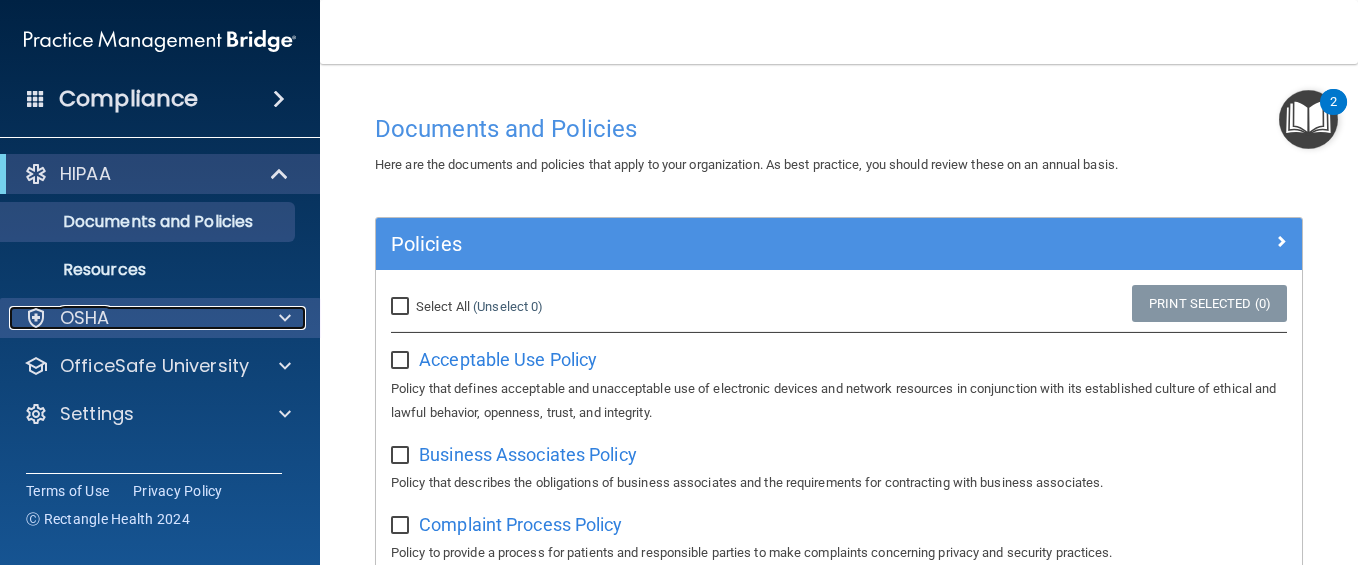 click on "OSHA" at bounding box center [133, 318] 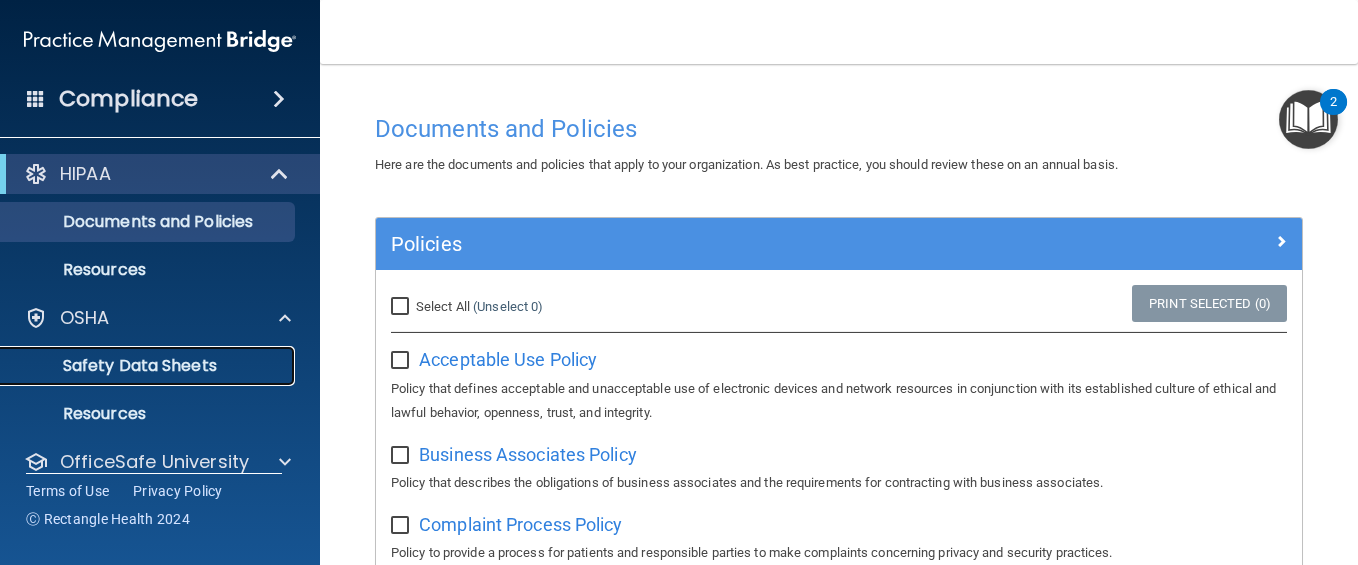 click on "Safety Data Sheets" at bounding box center [149, 366] 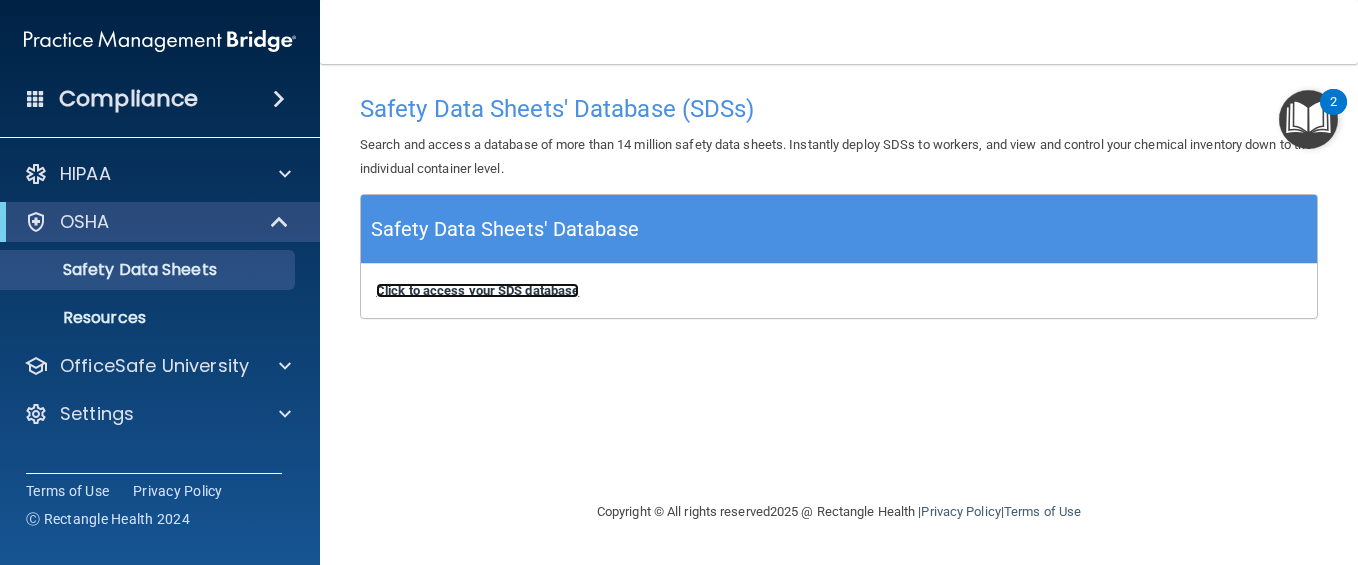 click on "Click to access your SDS database" at bounding box center (477, 290) 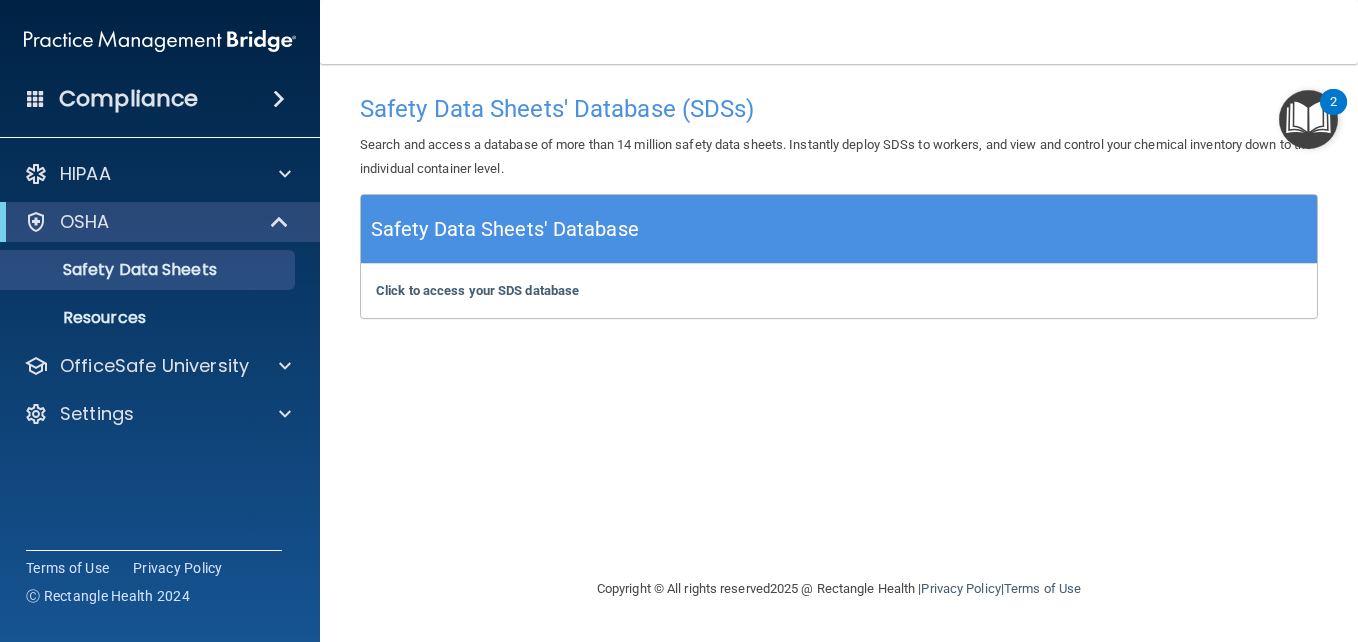 click at bounding box center [279, 99] 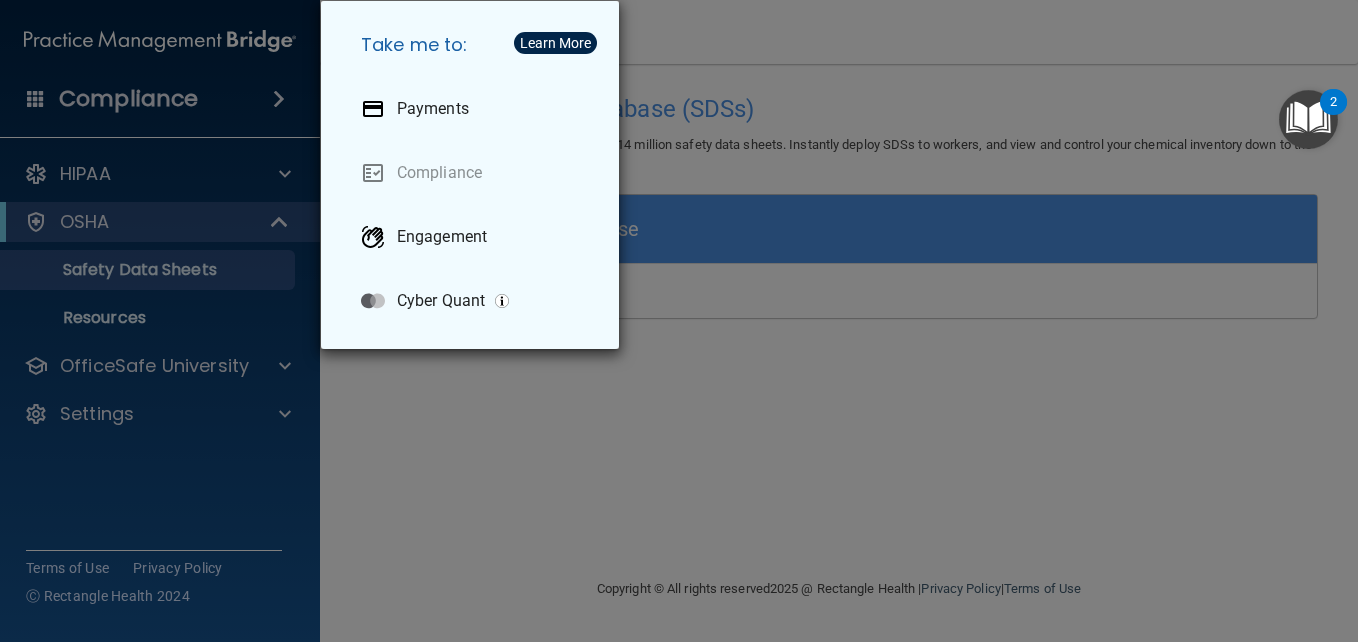 click on "Take me to:             Payments                   Compliance                     Engagement                     Cyber Quant" at bounding box center [679, 321] 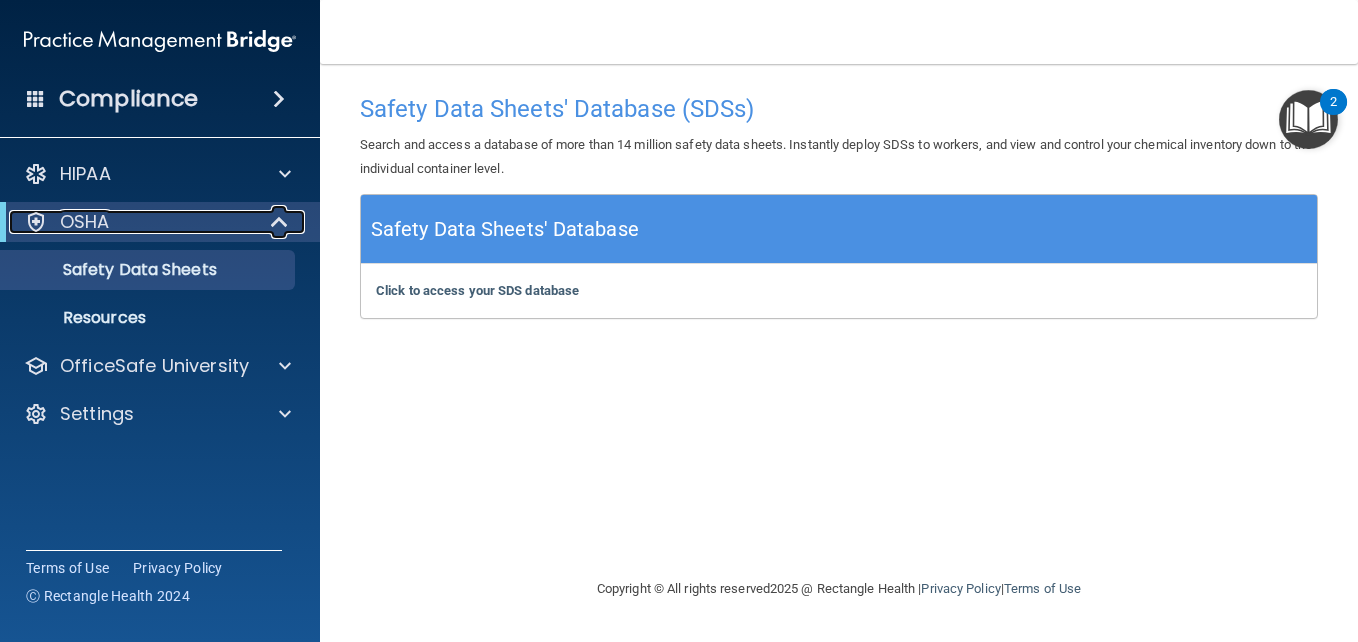 click at bounding box center [281, 222] 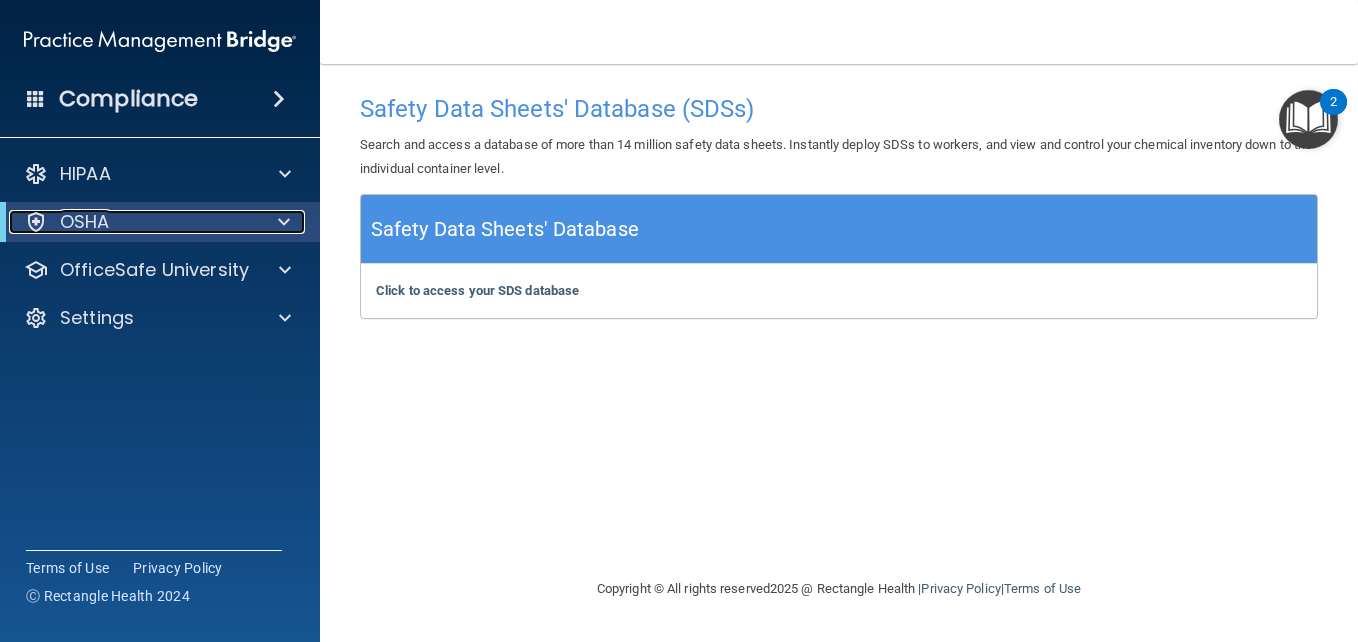 click at bounding box center [284, 222] 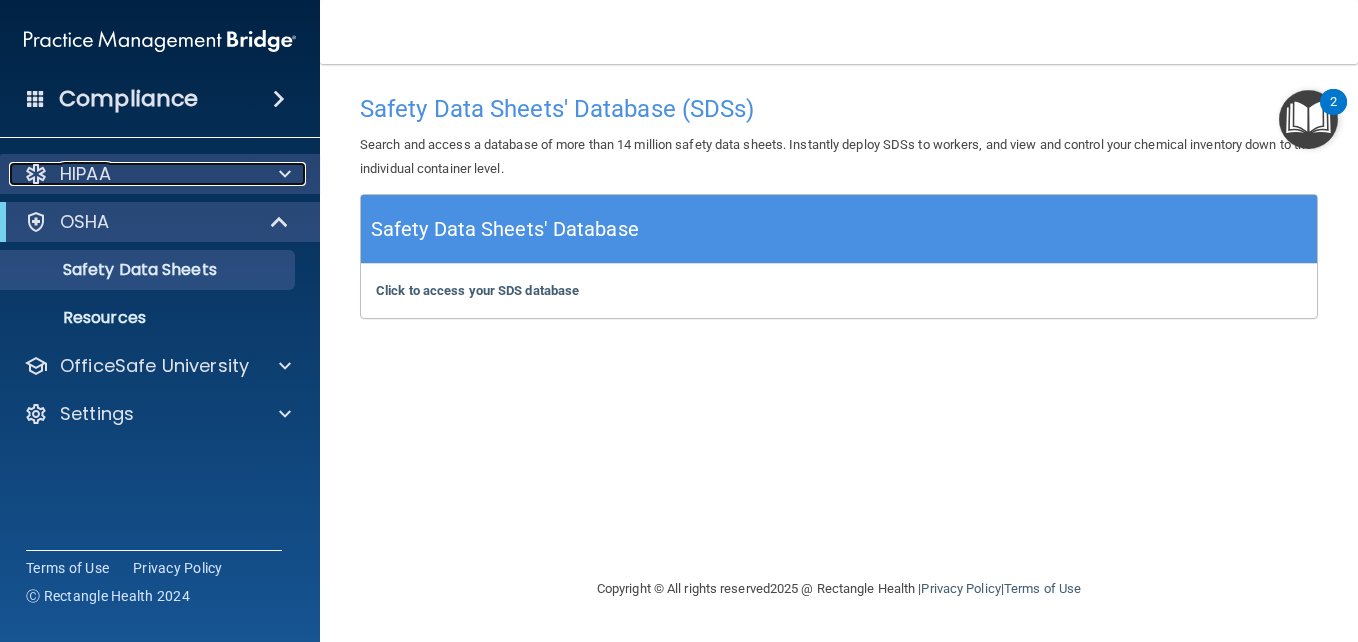 click at bounding box center (285, 174) 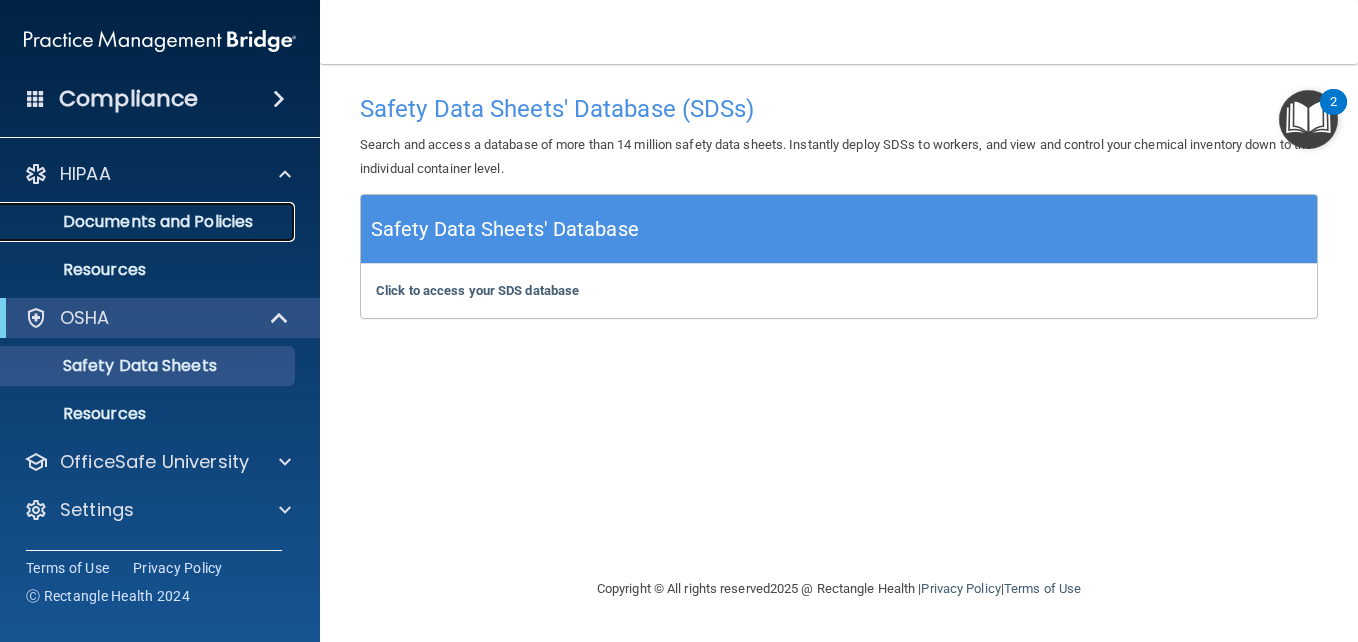 click on "Documents and Policies" at bounding box center (149, 222) 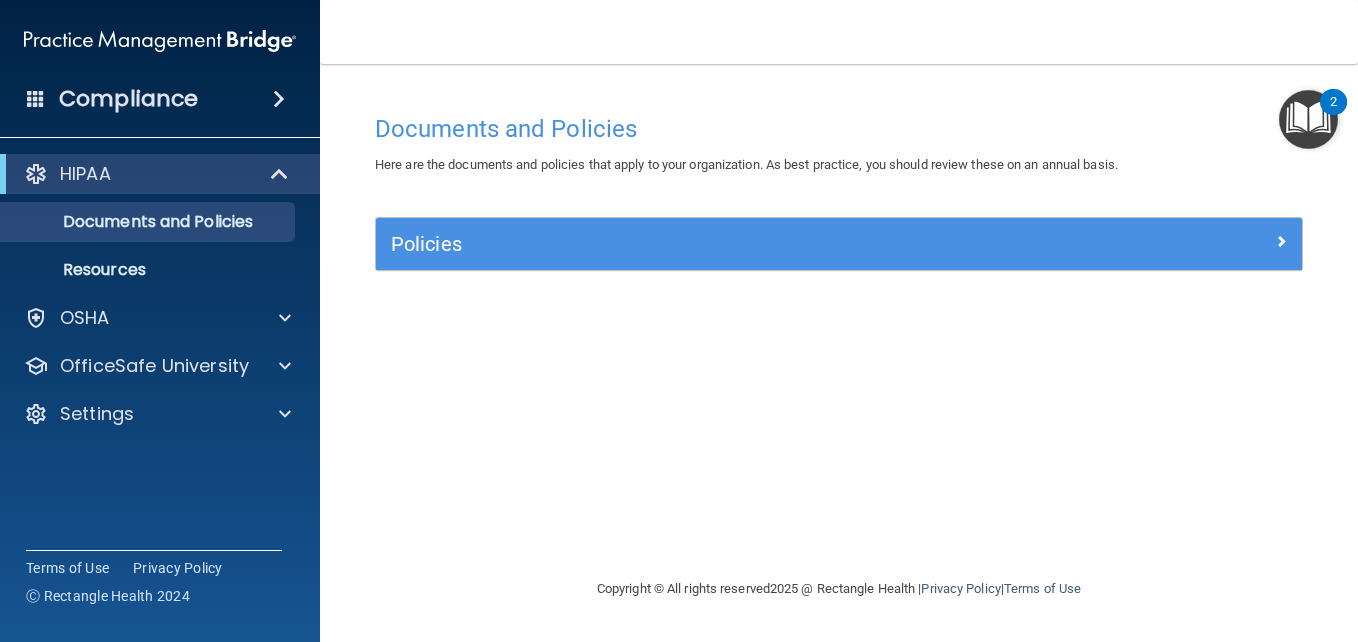 click on "Policies" at bounding box center (839, 244) 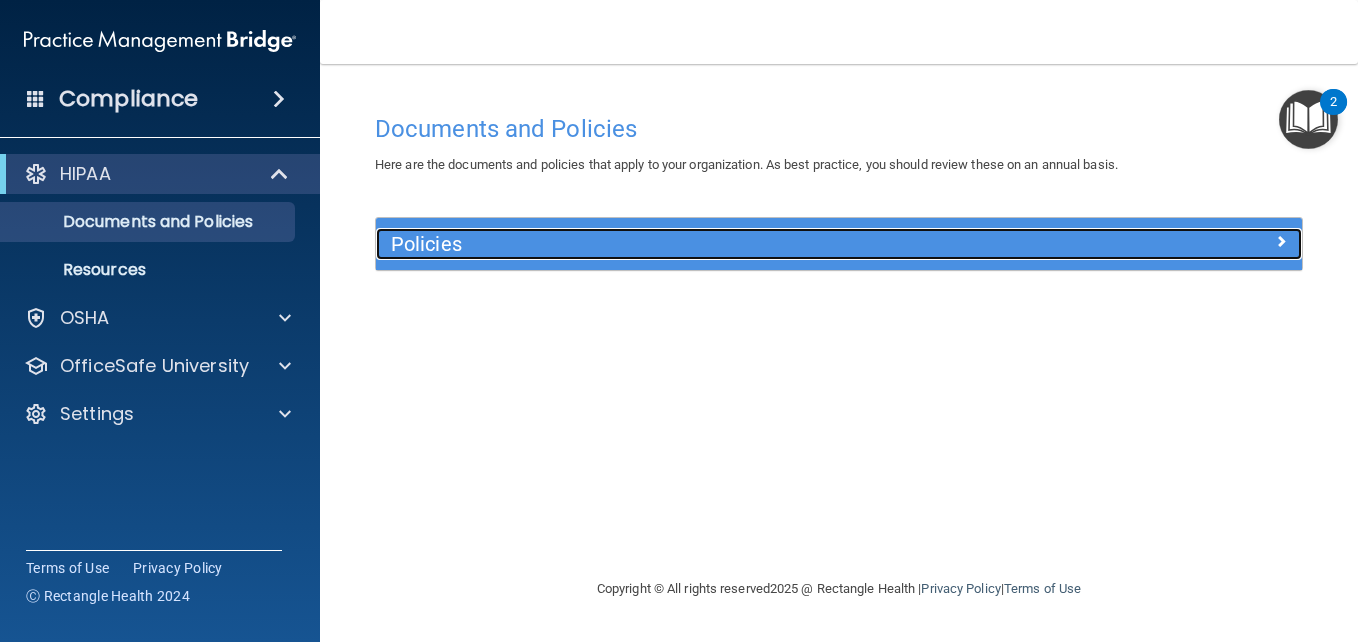 click at bounding box center [1281, 241] 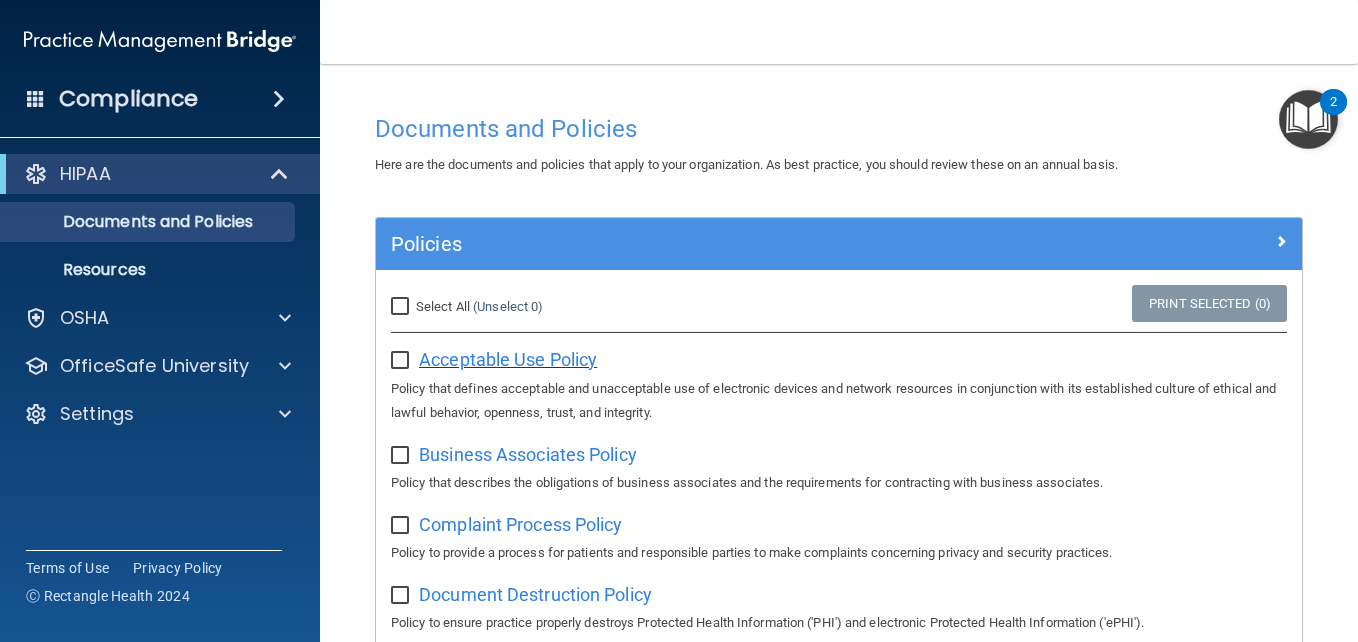 click on "Acceptable Use Policy" at bounding box center (508, 359) 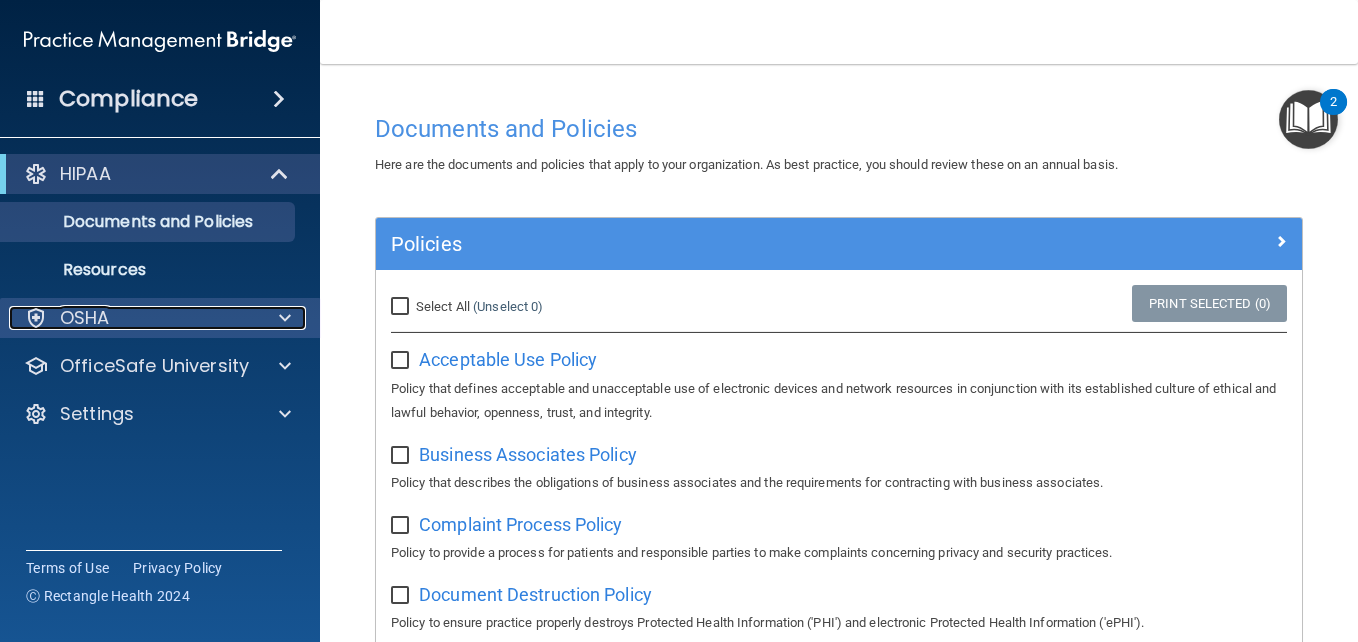 click on "OSHA" at bounding box center (133, 318) 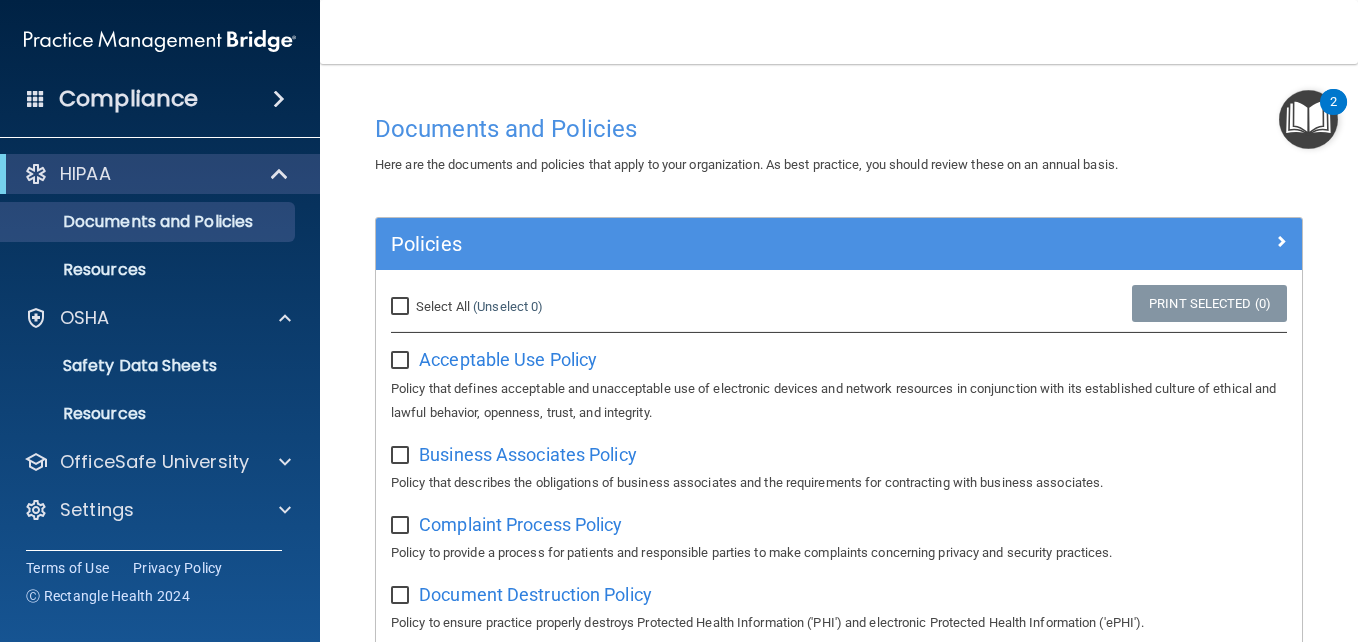 click at bounding box center [279, 99] 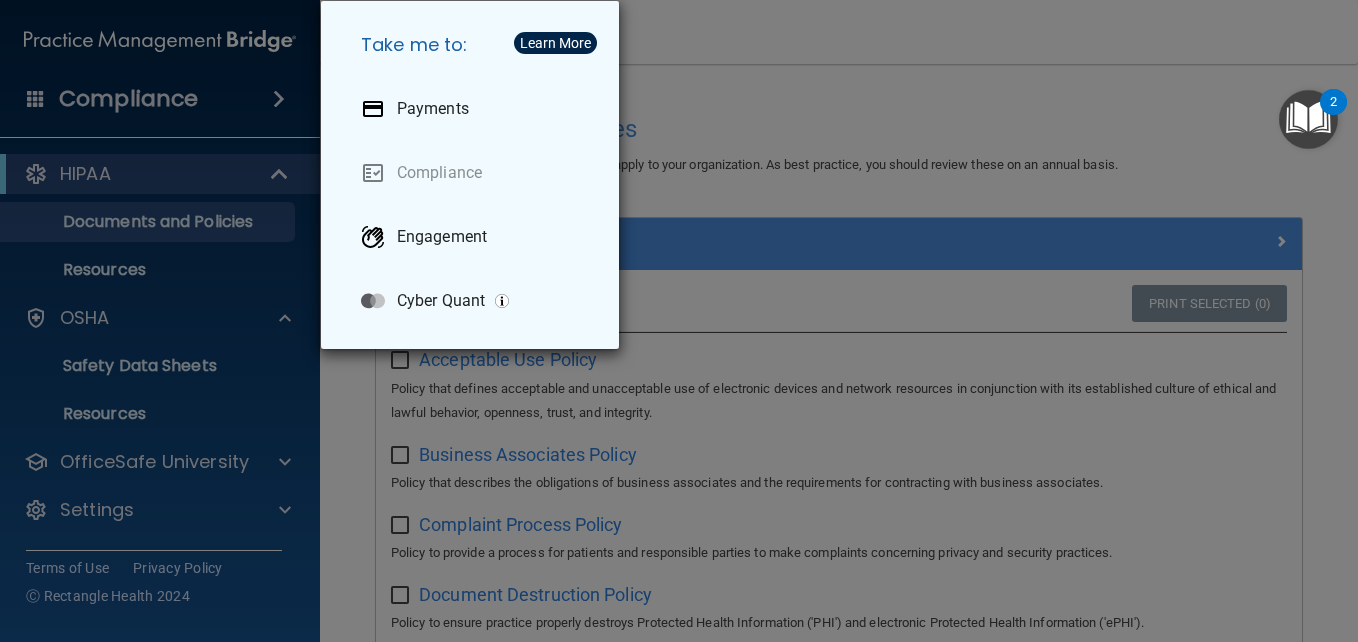 click on "Take me to:             Payments                   Compliance                     Engagement                     Cyber Quant" at bounding box center (679, 321) 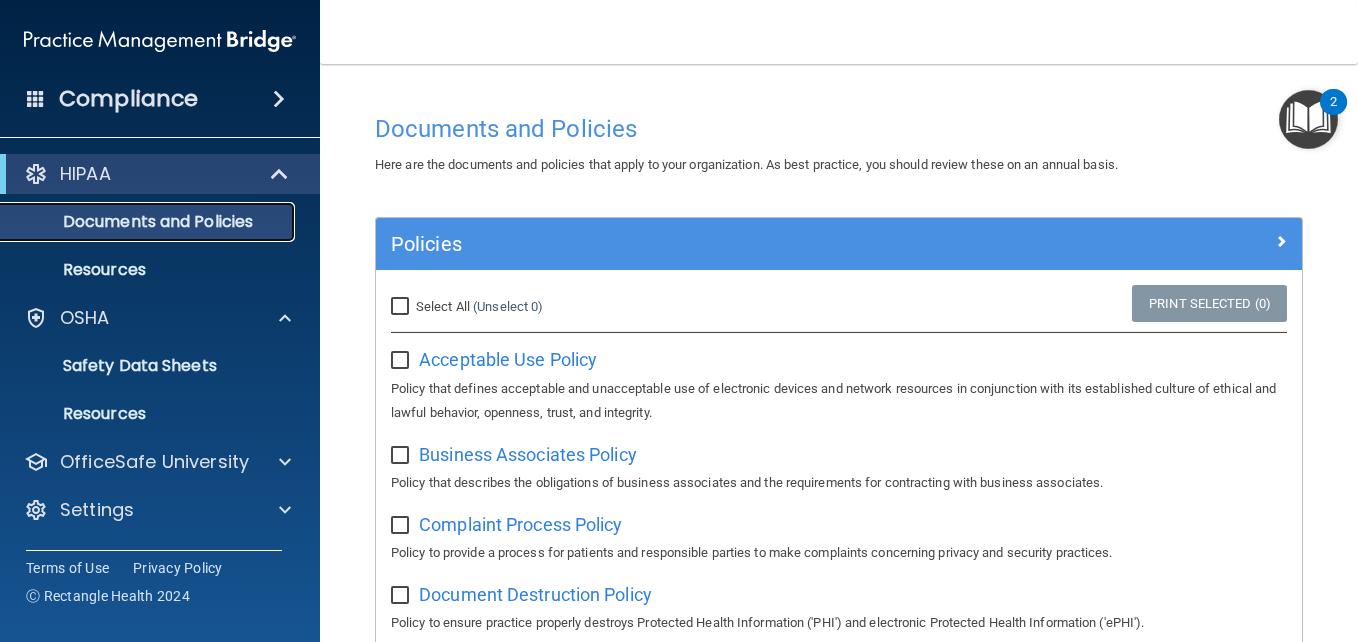 click on "Documents and Policies" at bounding box center (137, 222) 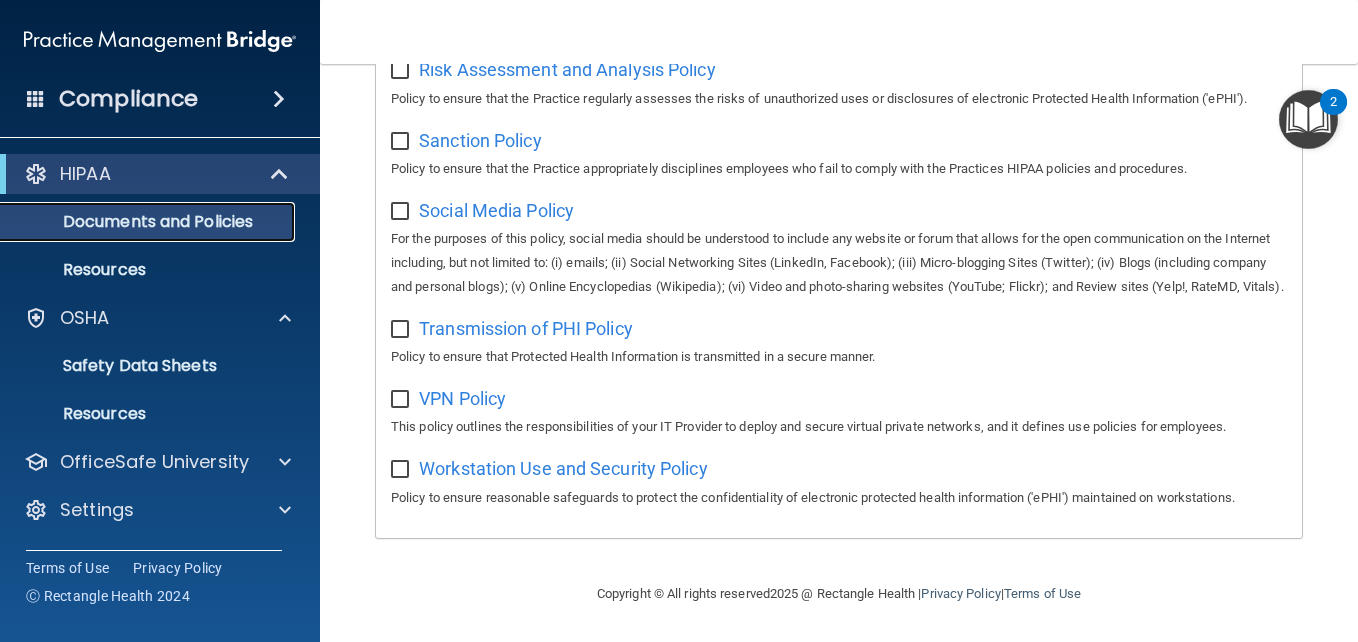 scroll, scrollTop: 1555, scrollLeft: 0, axis: vertical 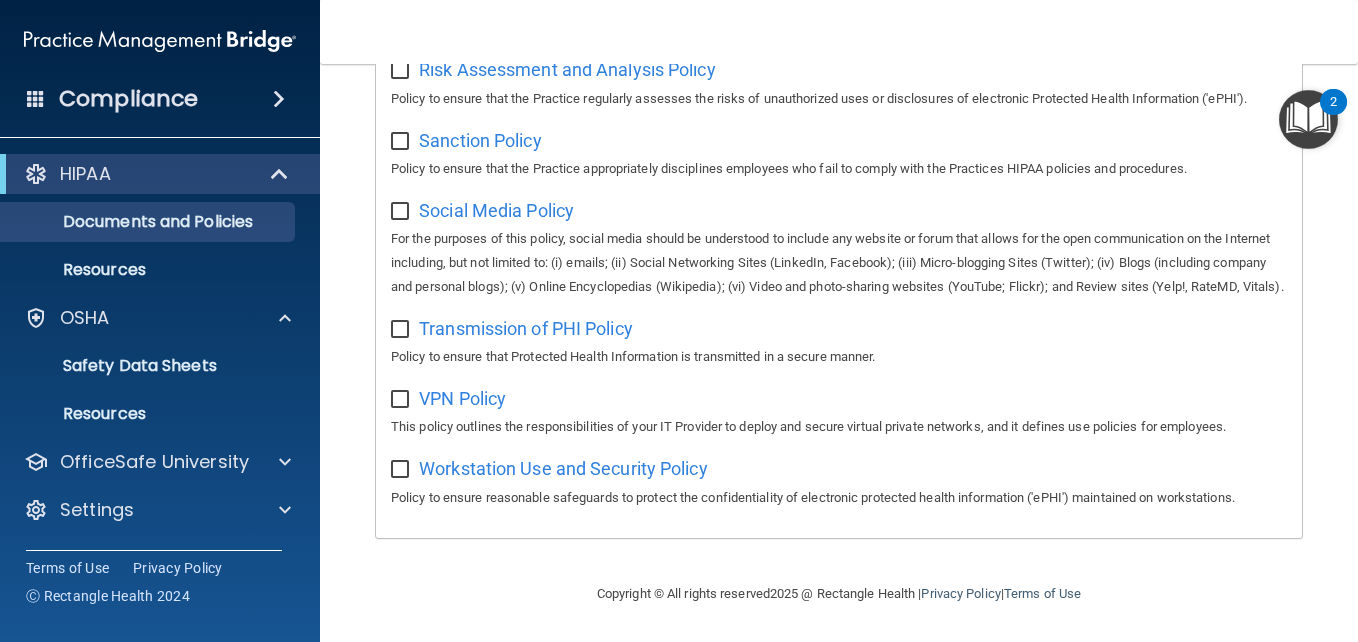 click on "For the purposes of this policy, social media should be understood to include any website or forum that allows for the open communication on the Internet including, but not limited to: (i) emails; (ii) Social Networking Sites (LinkedIn, Facebook); (iii) Micro-blogging Sites (Twitter); (iv) Blogs (including company and personal blogs); (v) Online Encyclopedias (Wikipedia); (vi) Video and photo-sharing websites (YouTube; Flickr); and Review sites (Yelp!, RateMD, Vitals)." at bounding box center [839, 263] 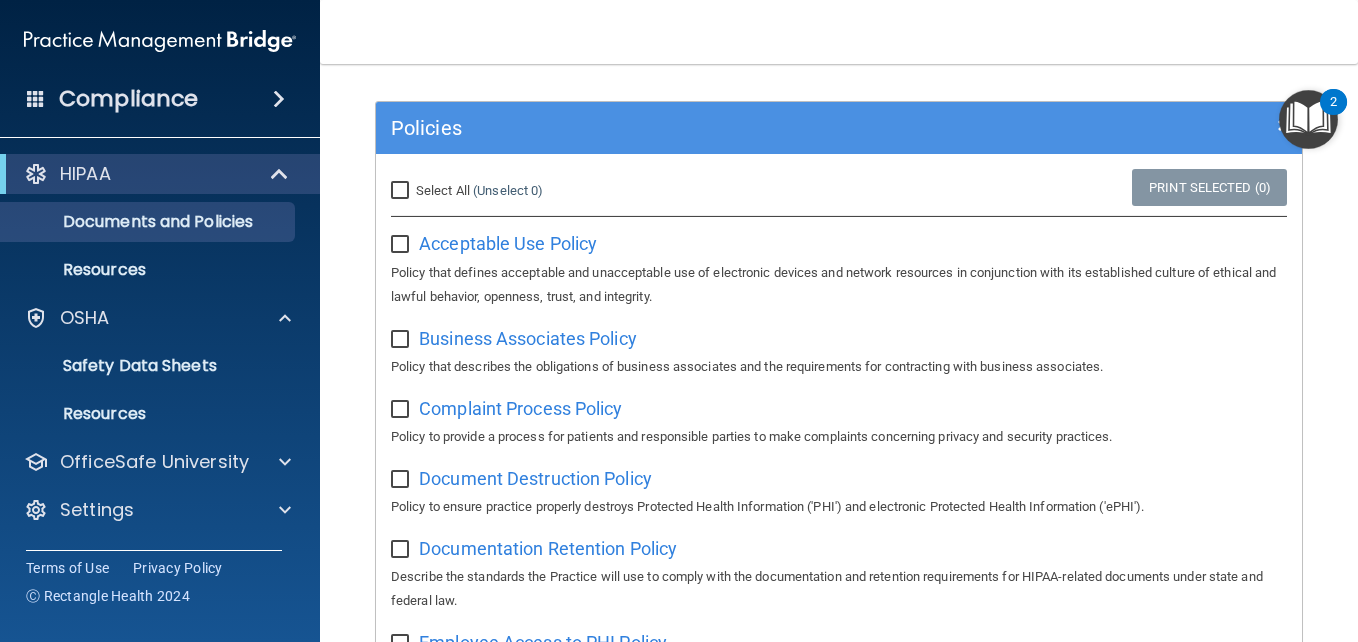 scroll, scrollTop: 0, scrollLeft: 0, axis: both 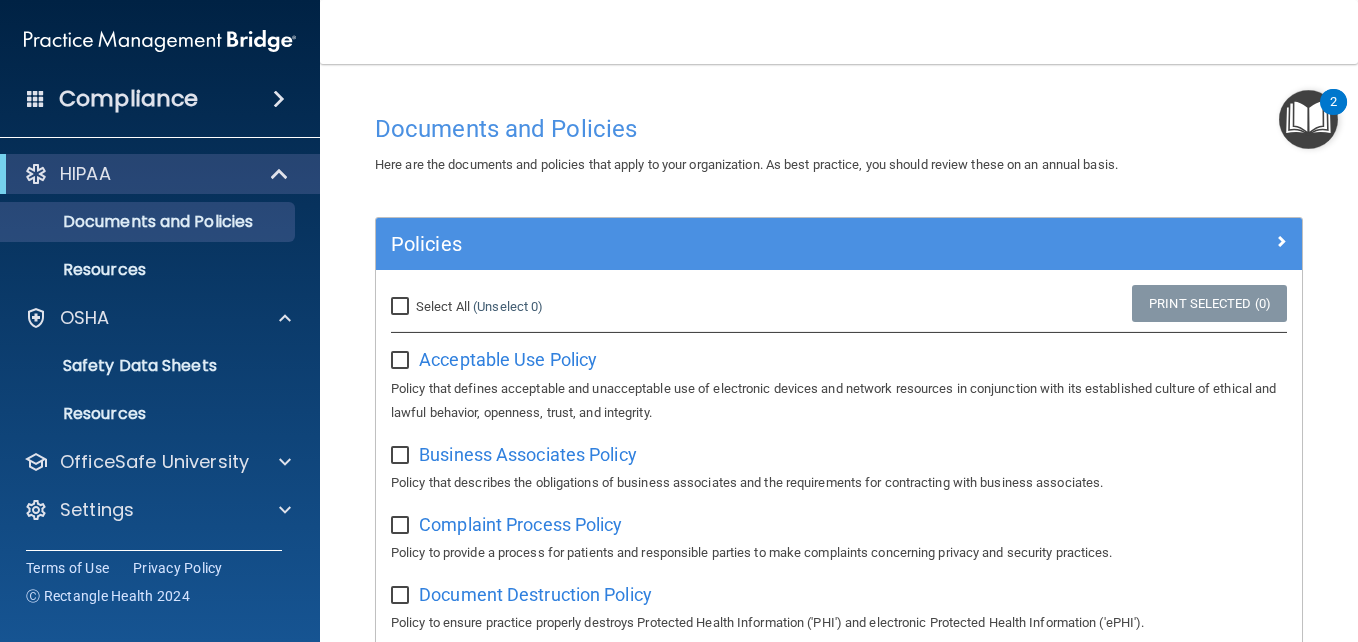 click on "Documents and Policies       Here are the documents and policies that apply to your organization. As best practice, you should review these on an annual basis.             There are no documents selected                Search Documents:                      Search Results            Name  Description        Acceptable Use Policy   Acceptable Use Policy     Policy that defines acceptable and unacceptable use of electronic devices and network resources in conjunction with its established culture of ethical and lawful behavior, openness, trust, and integrity.        Business Associates Policy   Business Associates Policy     Policy that describes the obligations of business associates and the requirements for contracting with business associates.        Complaint Process Policy   Complaint Process Policy     Policy to provide a process for patients and responsible parties to make complaints concerning privacy and security practices.        Document Destruction Policy   Document Destruction Policy" at bounding box center [839, 1074] 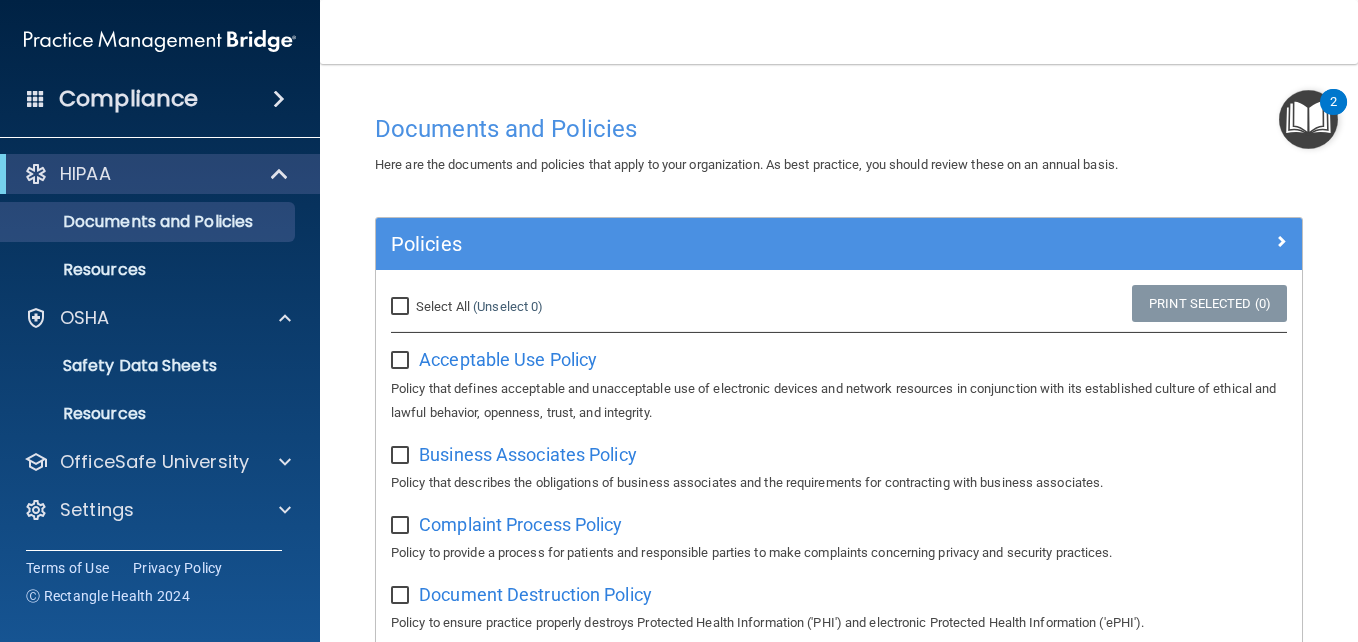 click at bounding box center (402, 361) 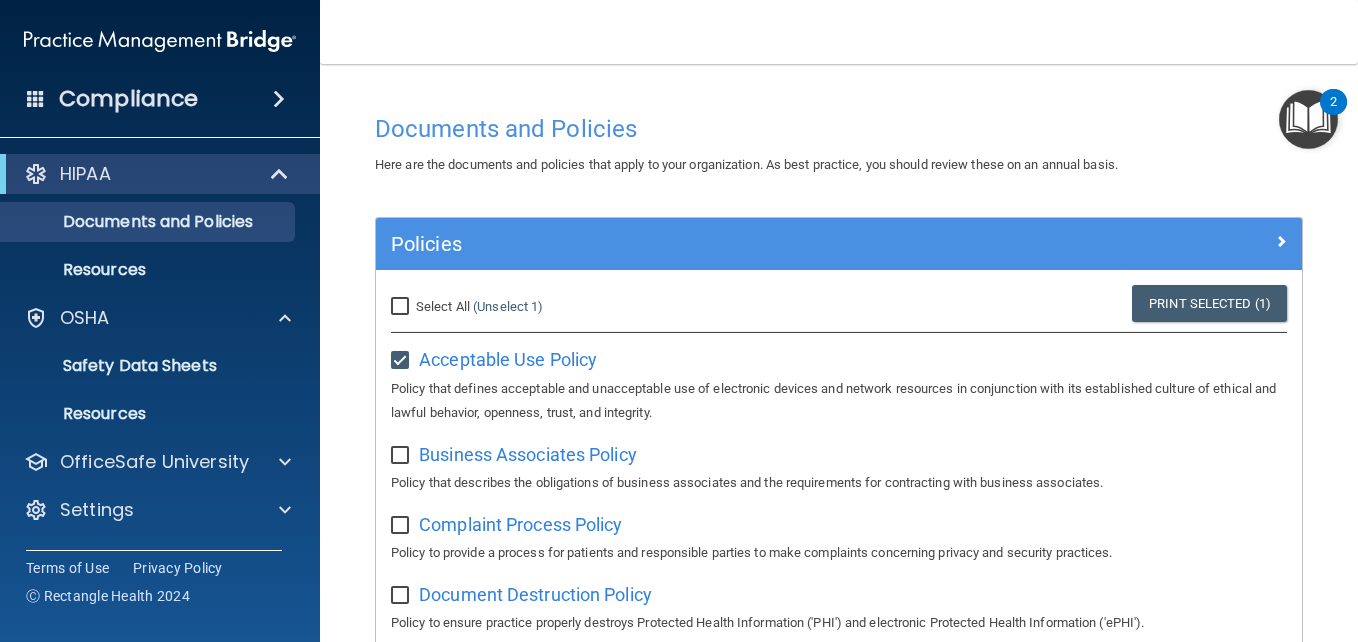 click on "Policy that defines acceptable and unacceptable use of electronic devices and network resources in conjunction with its established culture of ethical and lawful behavior, openness, trust, and integrity." at bounding box center (839, 401) 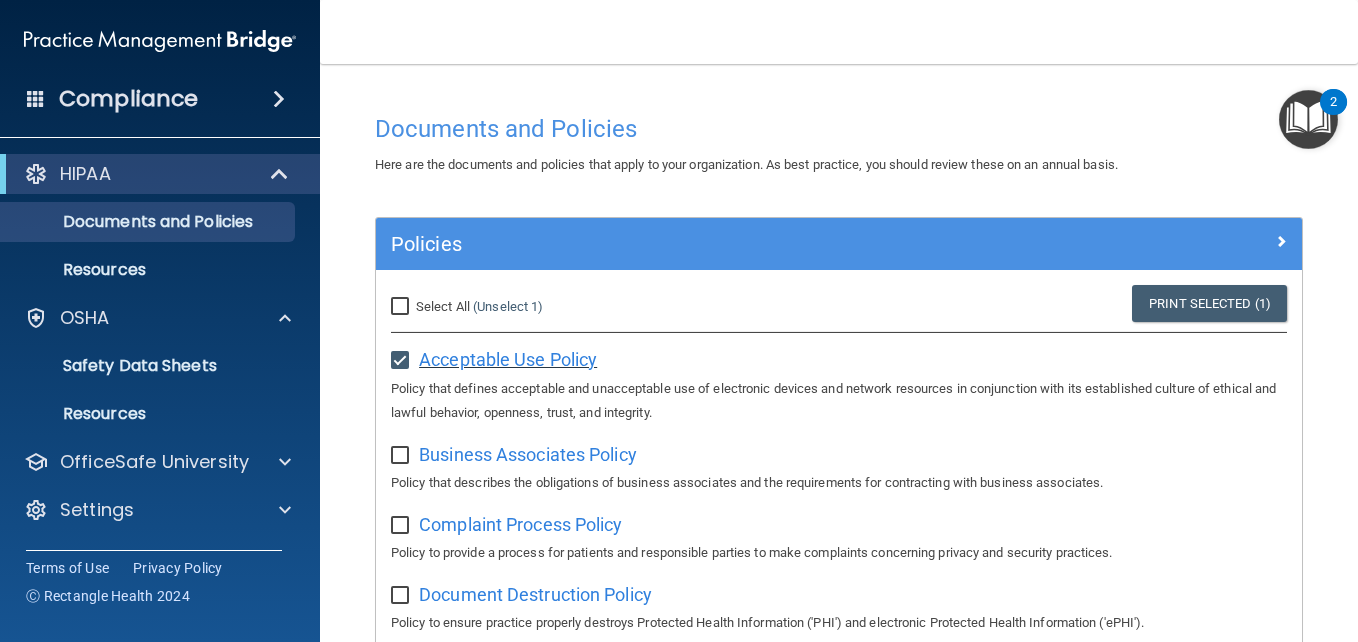 click on "Acceptable Use Policy" at bounding box center (508, 359) 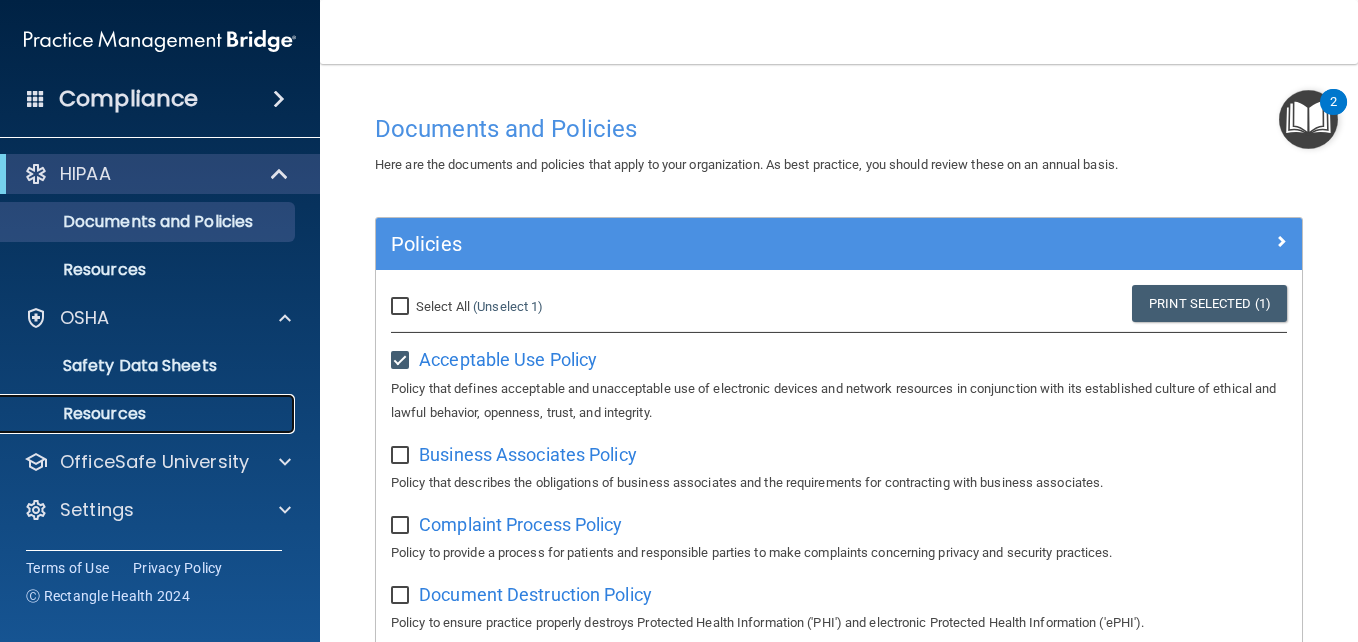 click on "Resources" at bounding box center (149, 414) 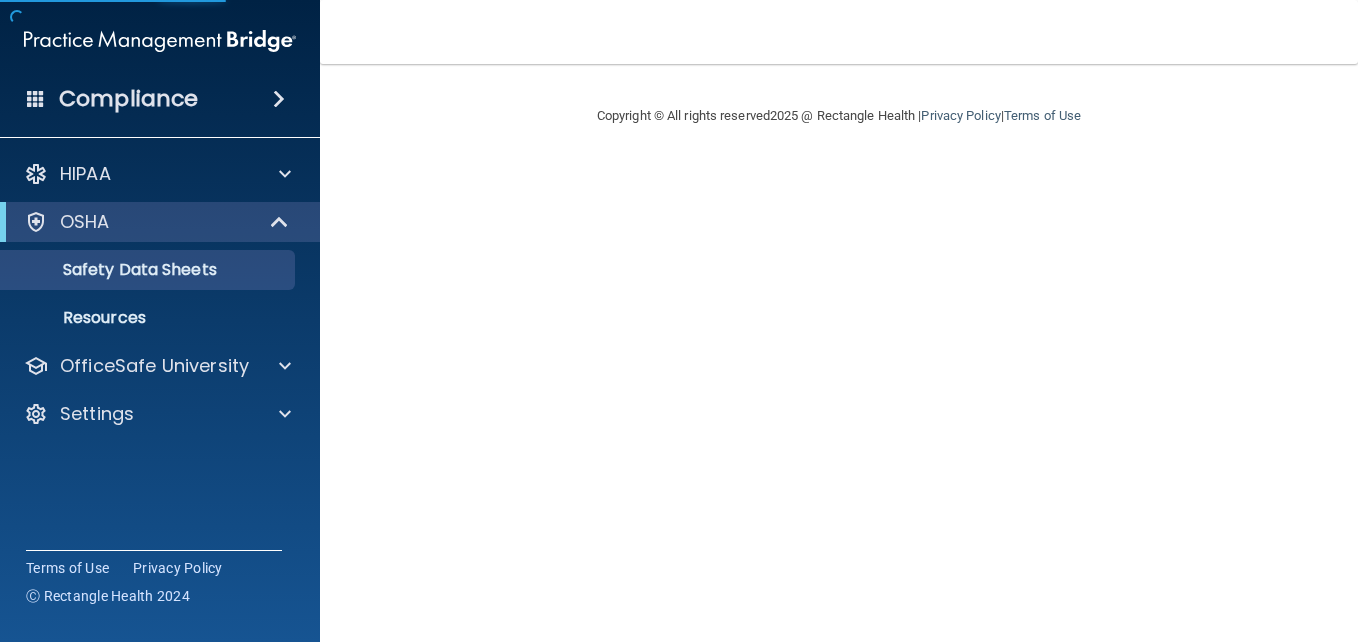 scroll, scrollTop: 0, scrollLeft: 0, axis: both 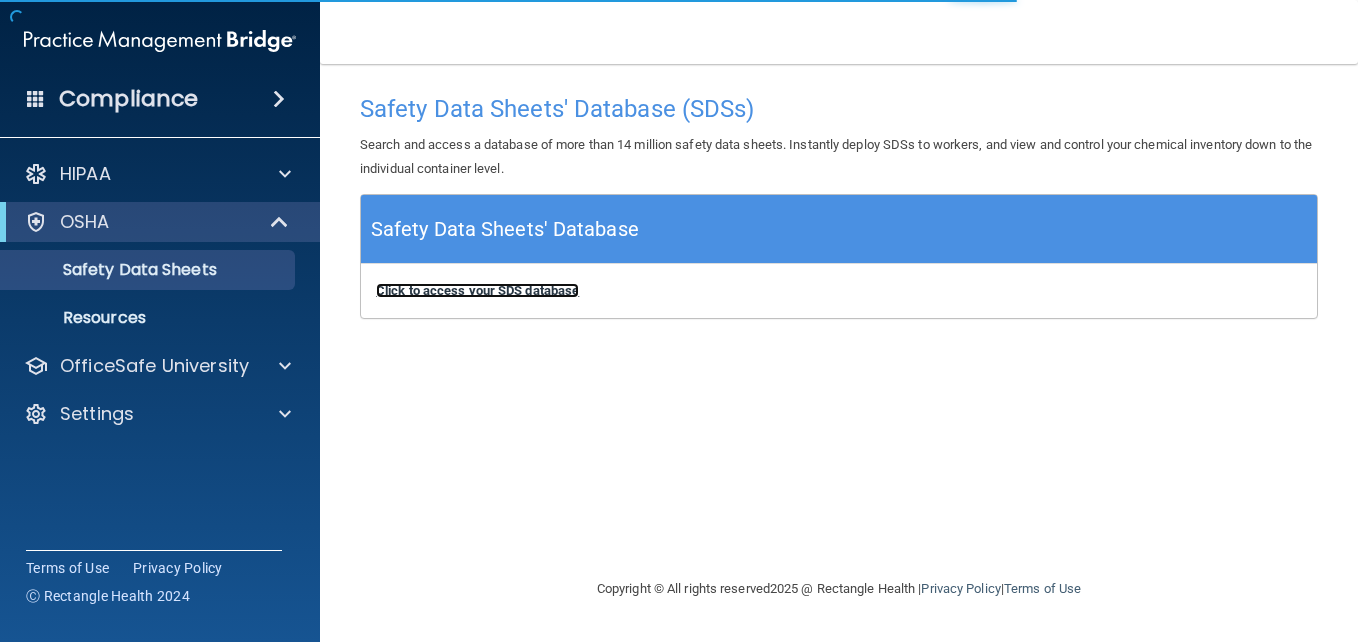 click on "Click to access your SDS database" at bounding box center [477, 290] 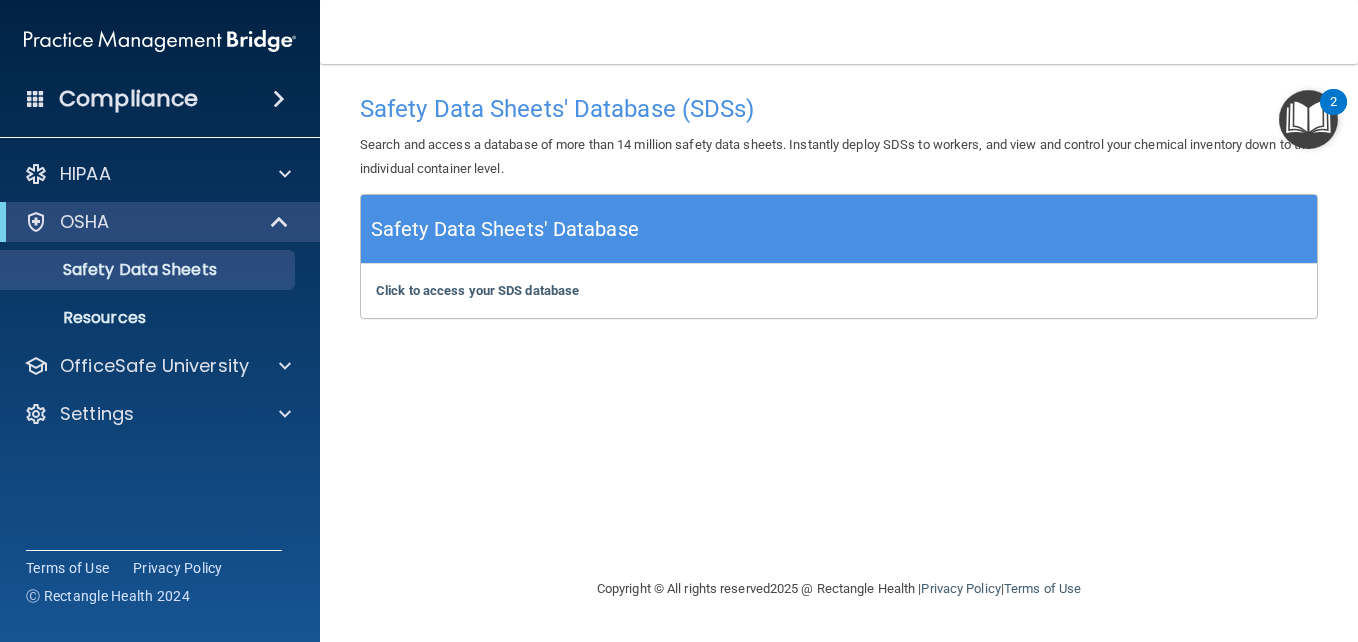click on "OSHA" at bounding box center (160, 222) 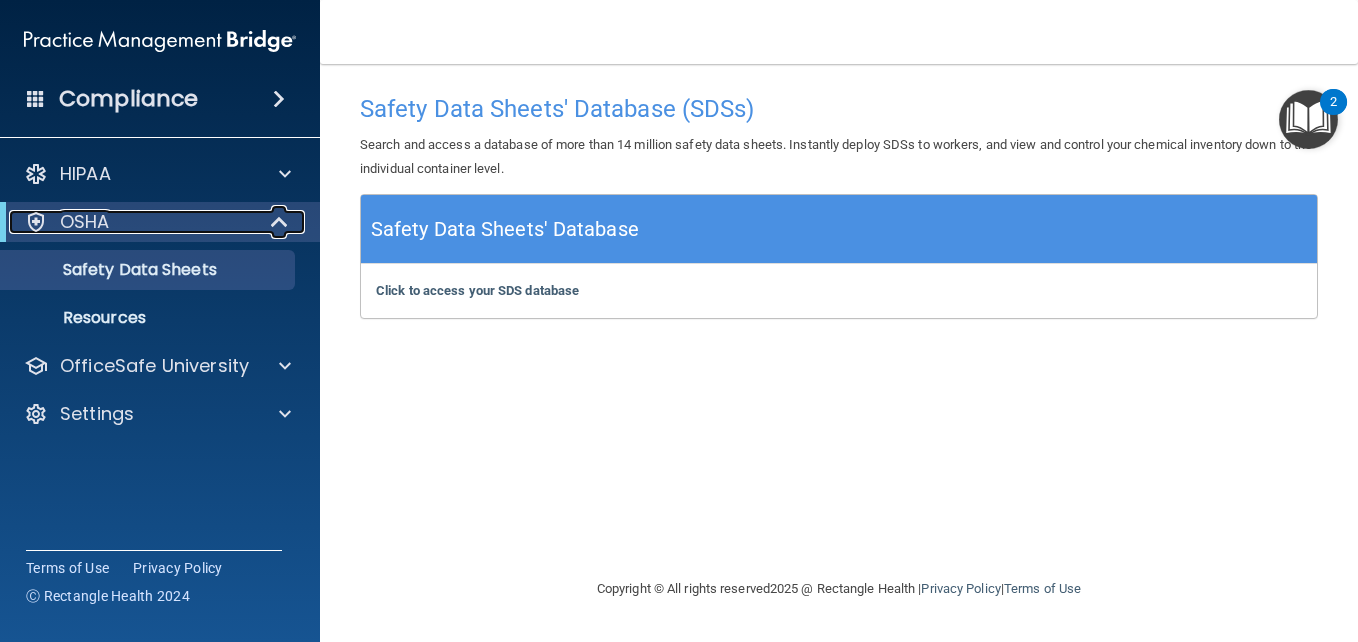click at bounding box center [280, 222] 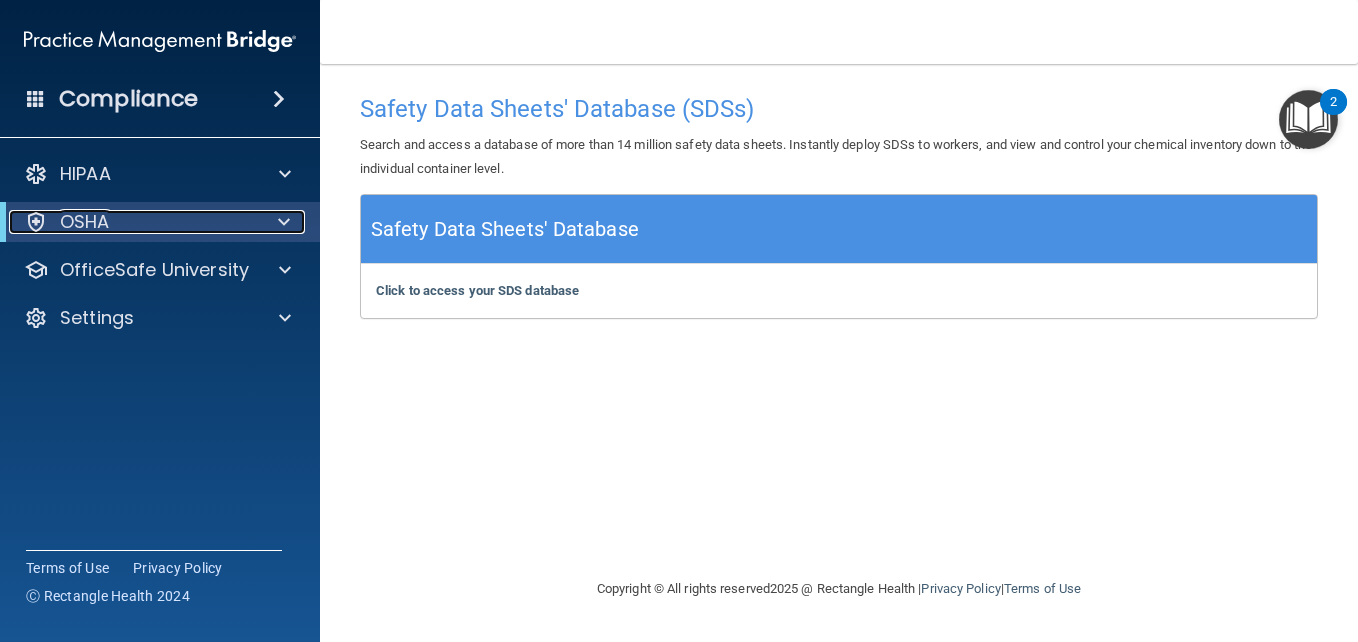 click at bounding box center [280, 222] 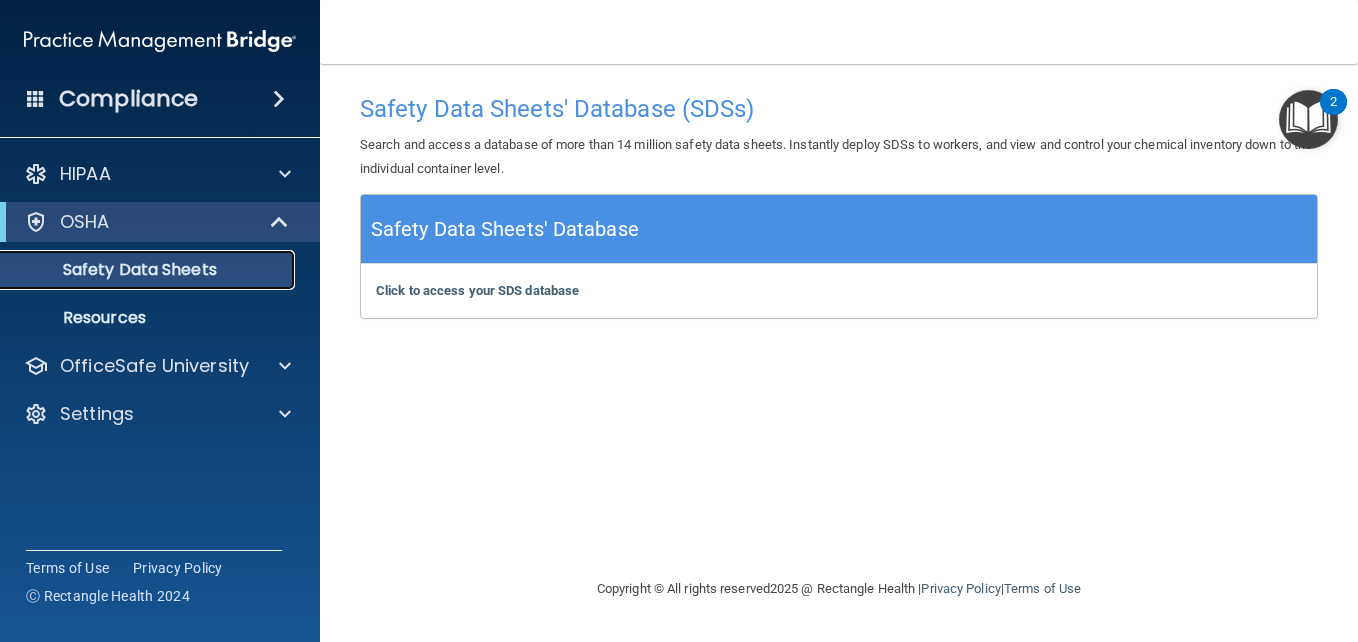 click on "Safety Data Sheets" at bounding box center [149, 270] 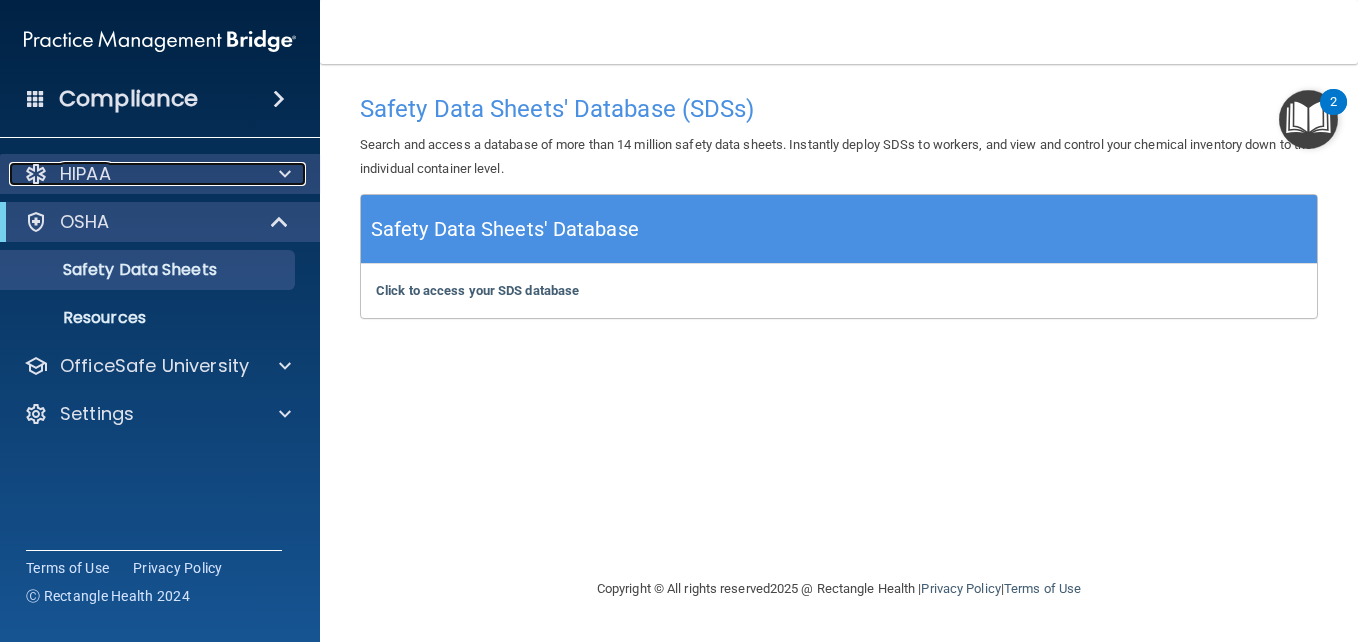 click at bounding box center [285, 174] 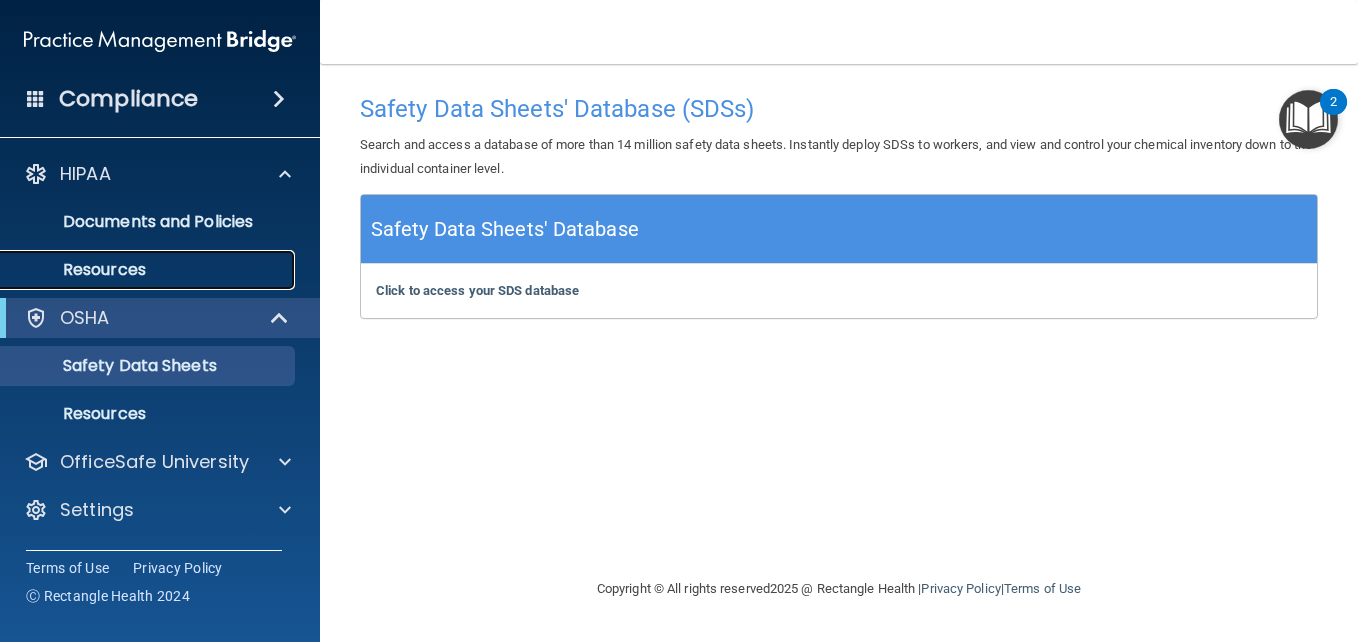 click on "Resources" at bounding box center (149, 270) 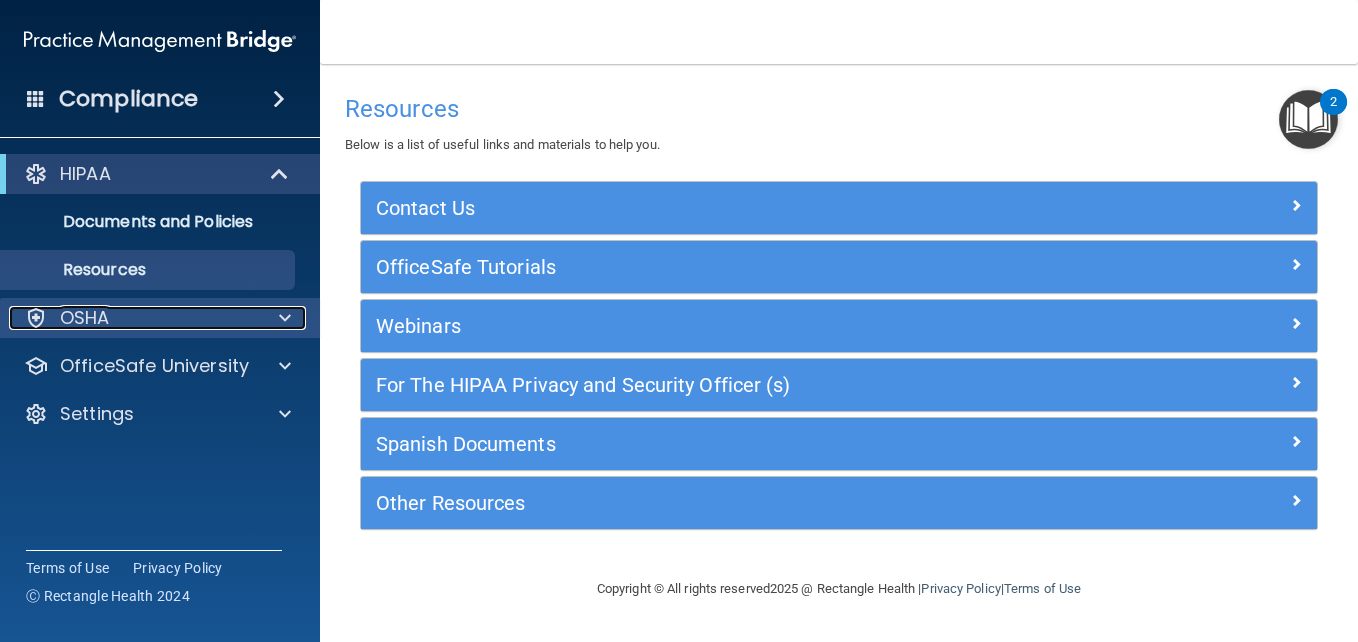 click on "OSHA" at bounding box center (133, 318) 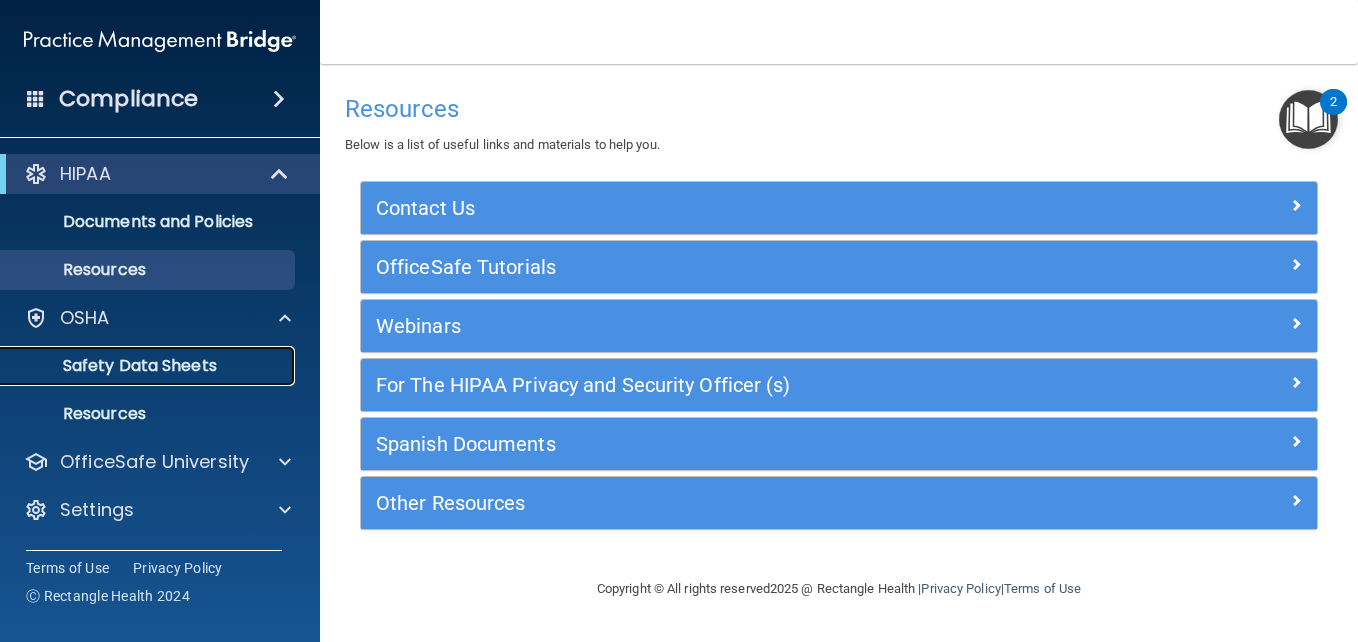click on "Safety Data Sheets" at bounding box center (149, 366) 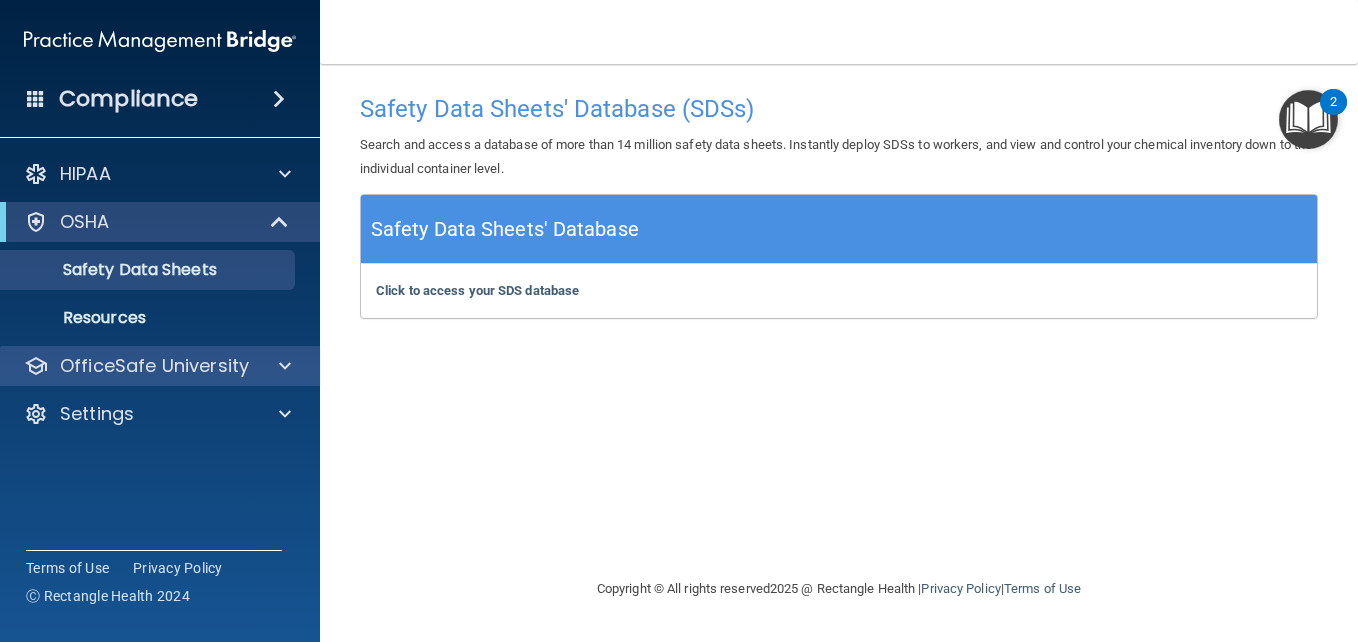 click on "OfficeSafe University" at bounding box center [160, 366] 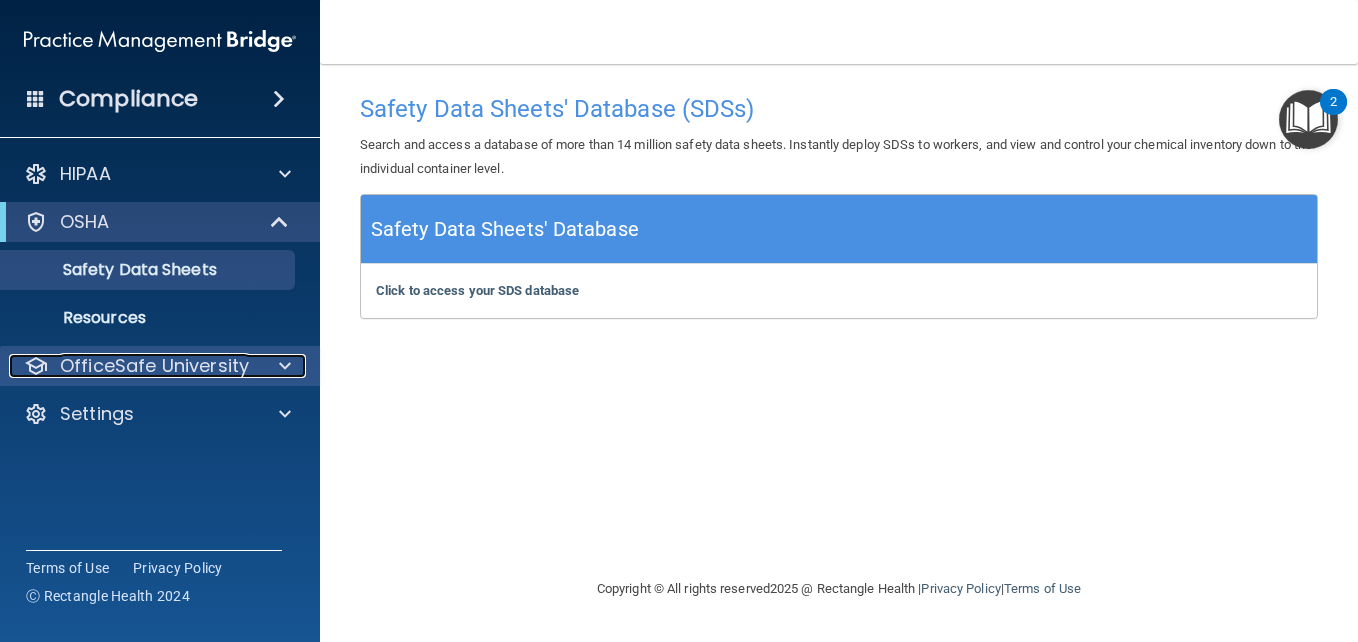 click on "OfficeSafe University" at bounding box center [154, 366] 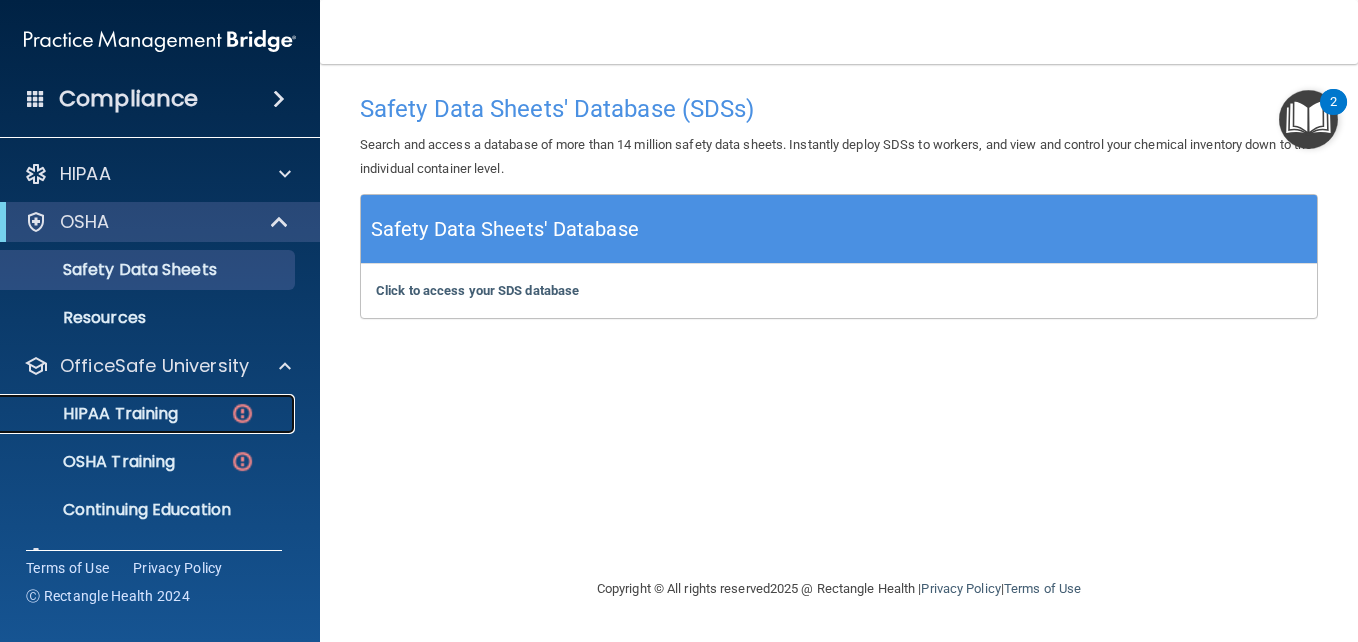 click on "HIPAA Training" at bounding box center (95, 414) 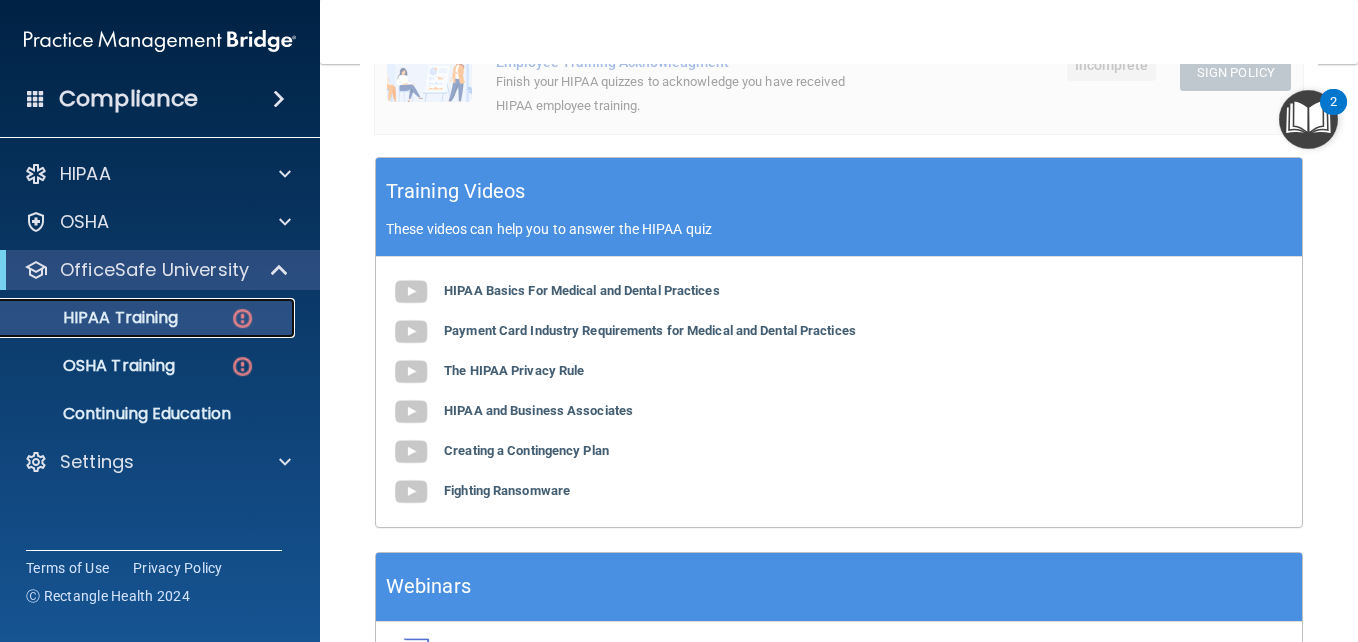 scroll, scrollTop: 680, scrollLeft: 0, axis: vertical 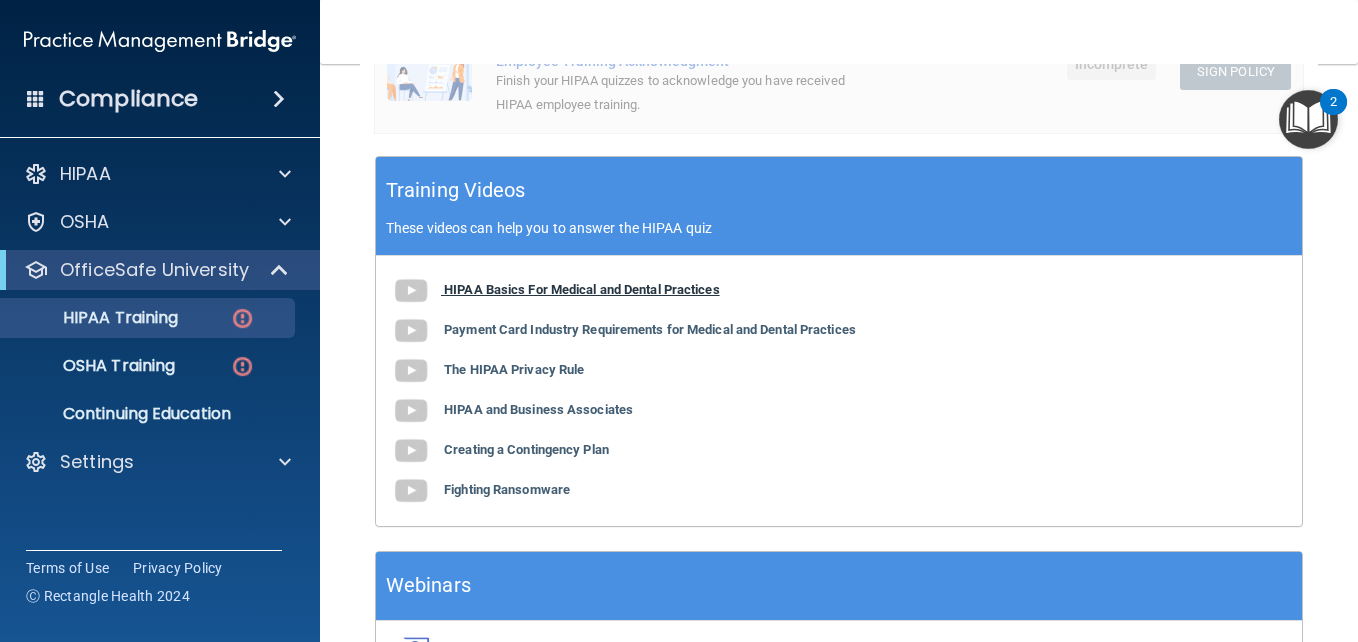 click on "HIPAA Basics For Medical and Dental Practices" at bounding box center [582, 289] 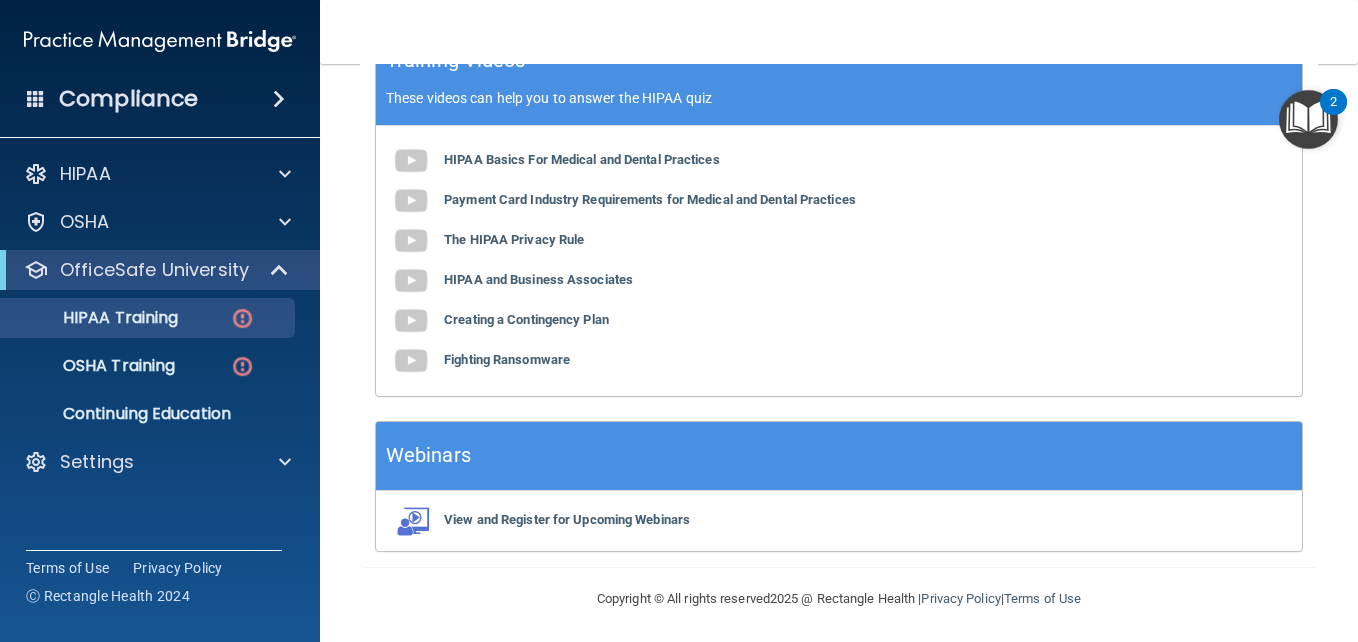 scroll, scrollTop: 817, scrollLeft: 0, axis: vertical 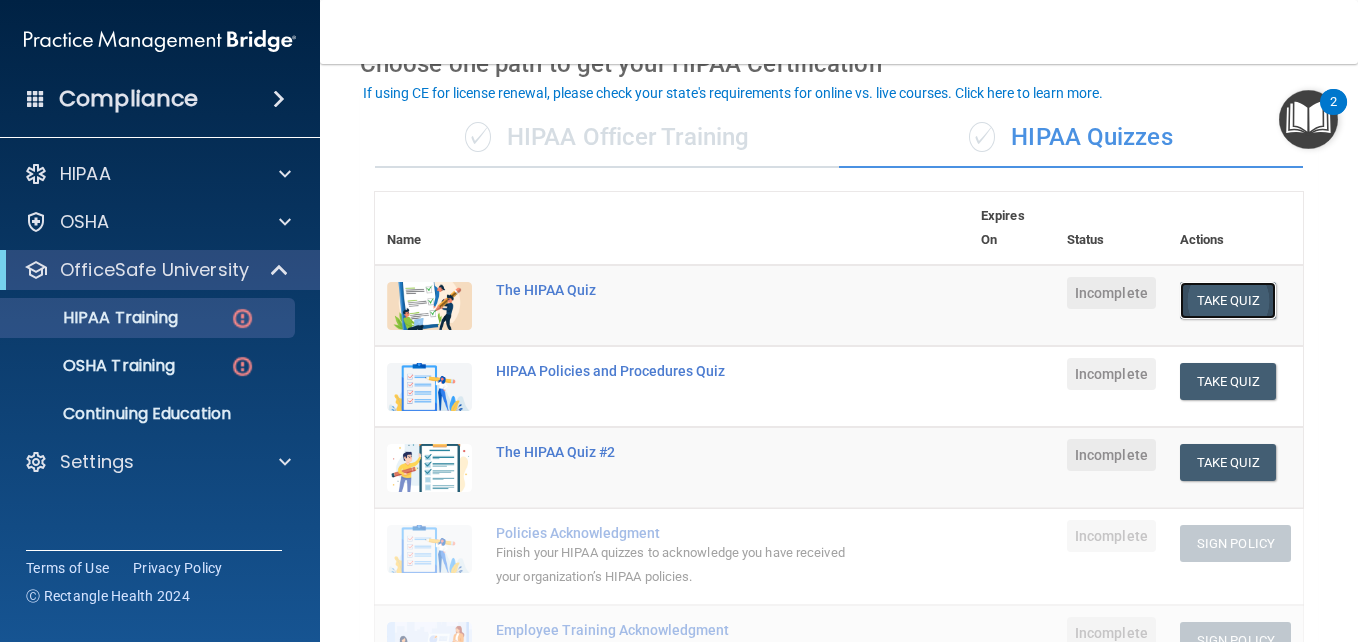 click on "Take Quiz" at bounding box center [1228, 300] 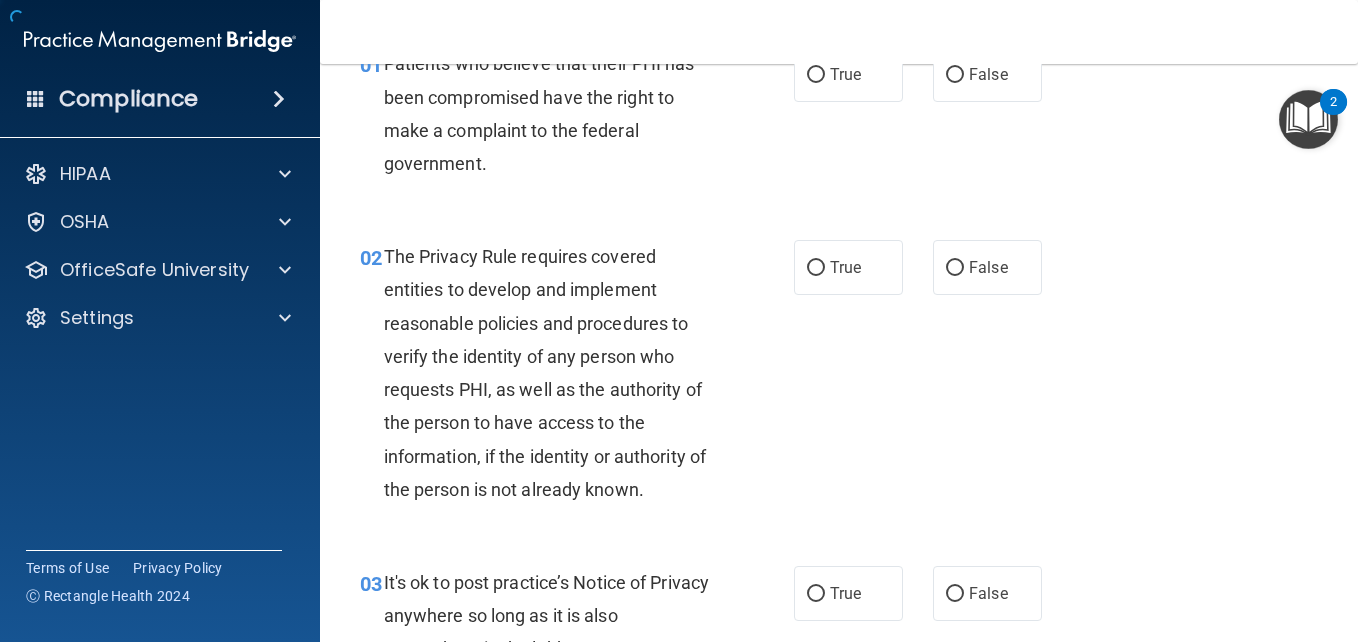 scroll, scrollTop: 0, scrollLeft: 0, axis: both 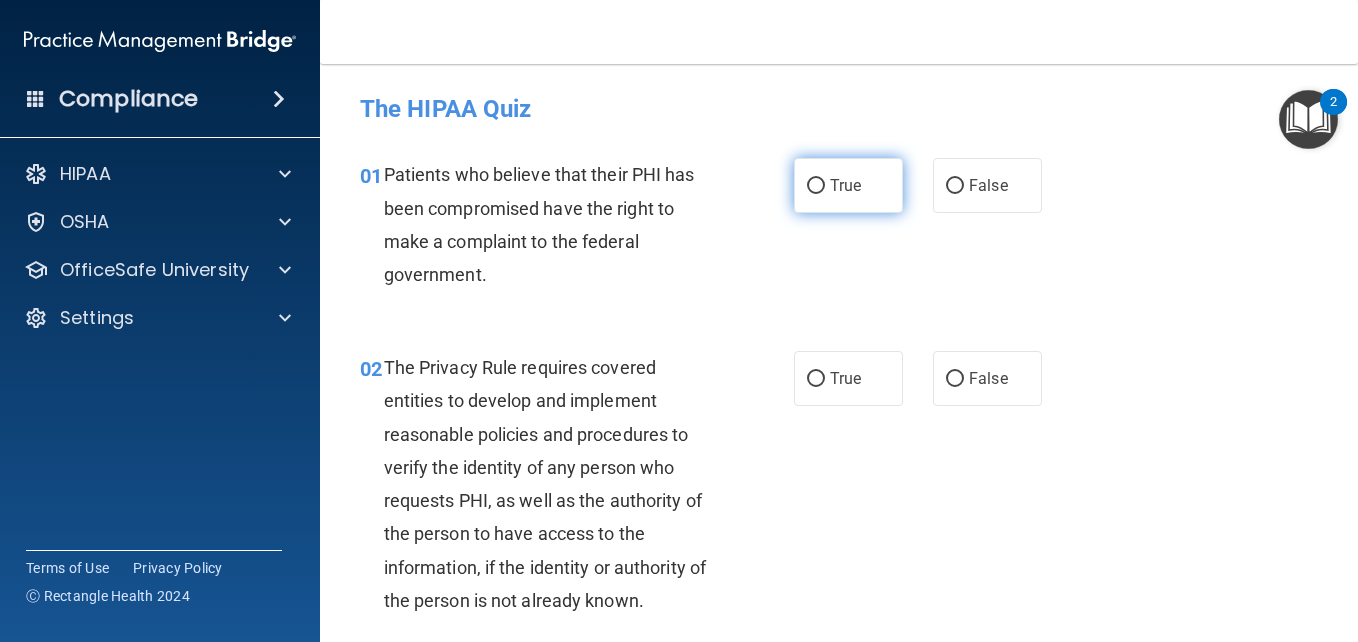 click on "True" at bounding box center (816, 186) 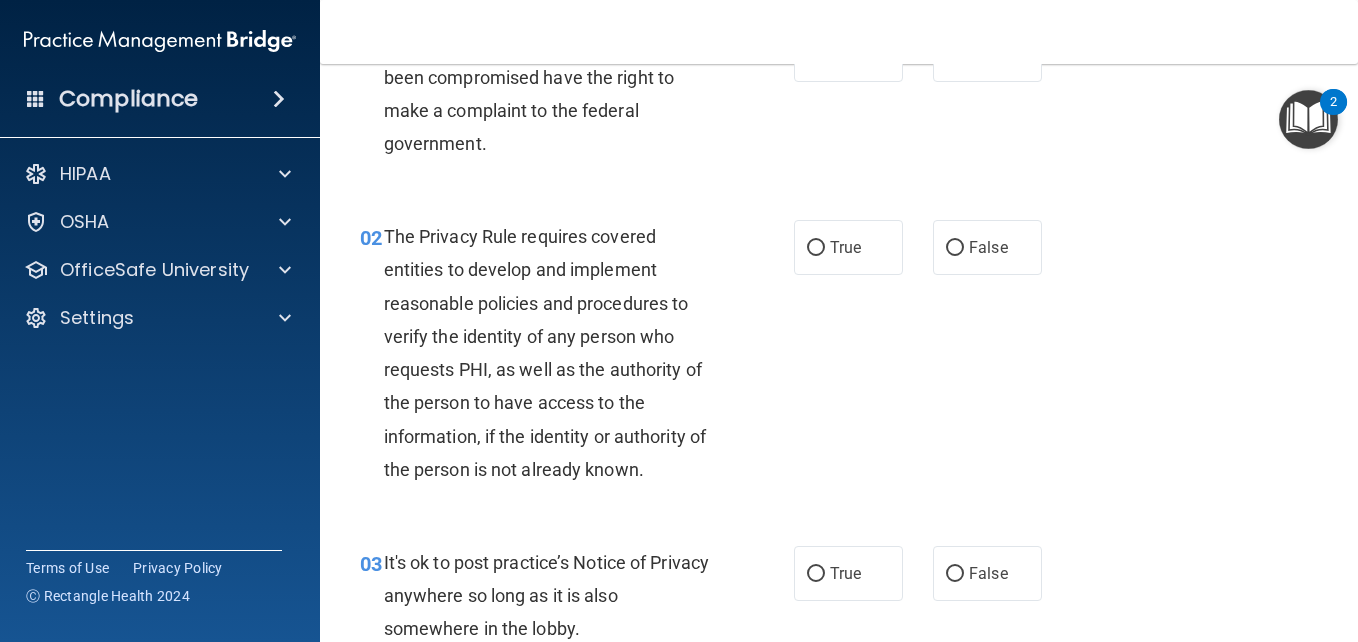 scroll, scrollTop: 133, scrollLeft: 0, axis: vertical 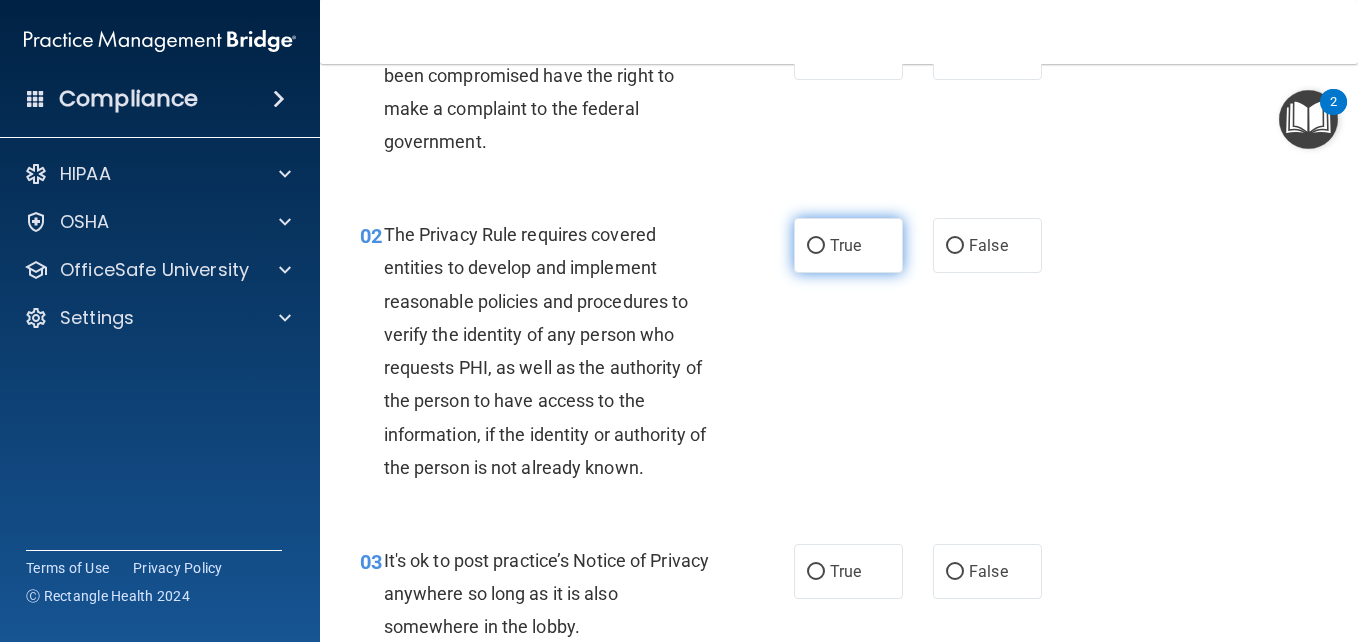click on "True" at bounding box center (816, 246) 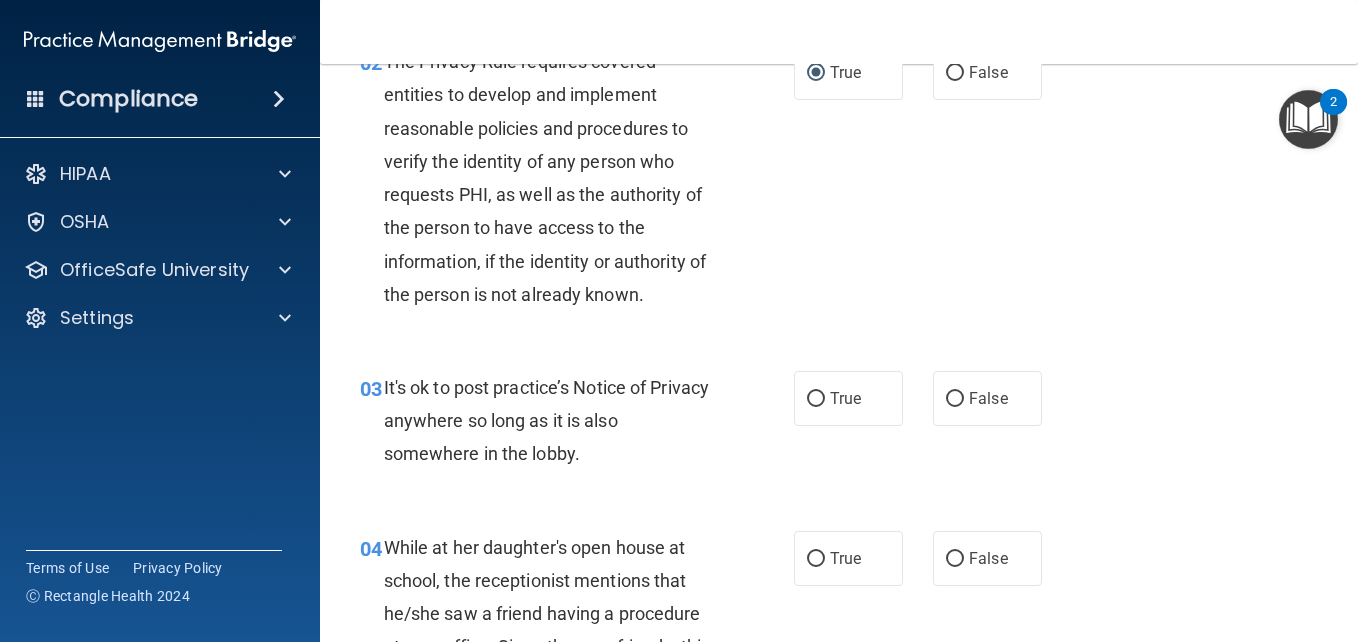 scroll, scrollTop: 333, scrollLeft: 0, axis: vertical 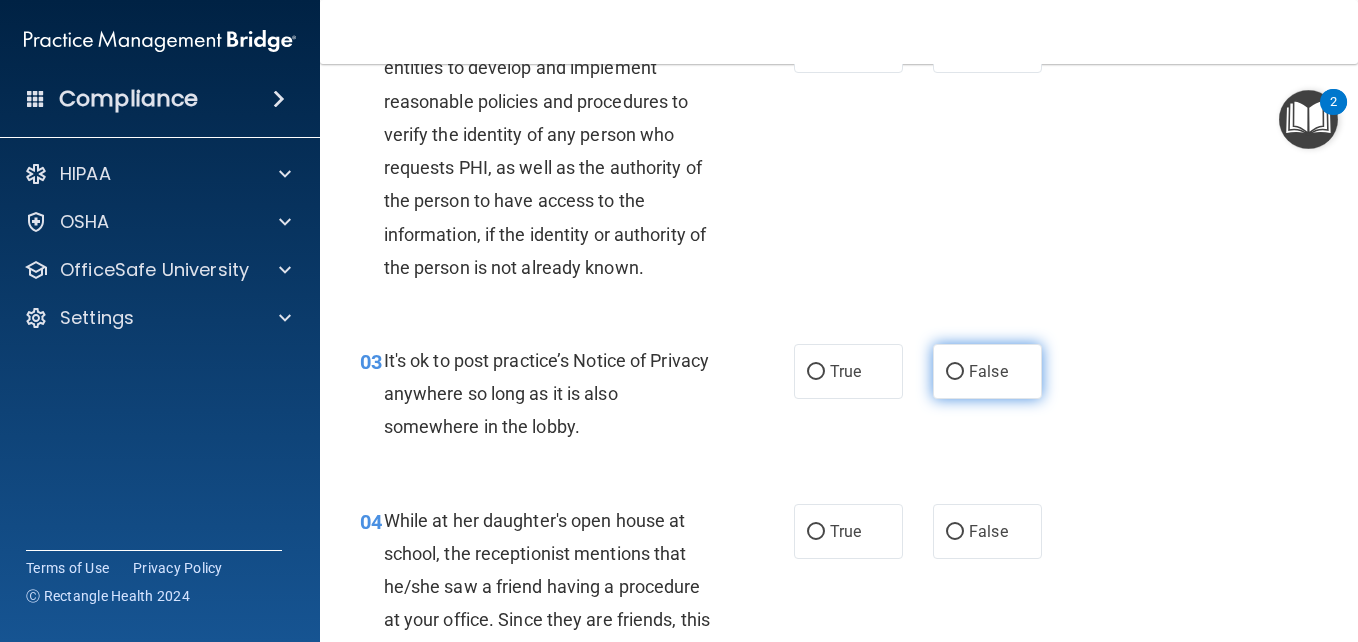 click on "False" at bounding box center (955, 372) 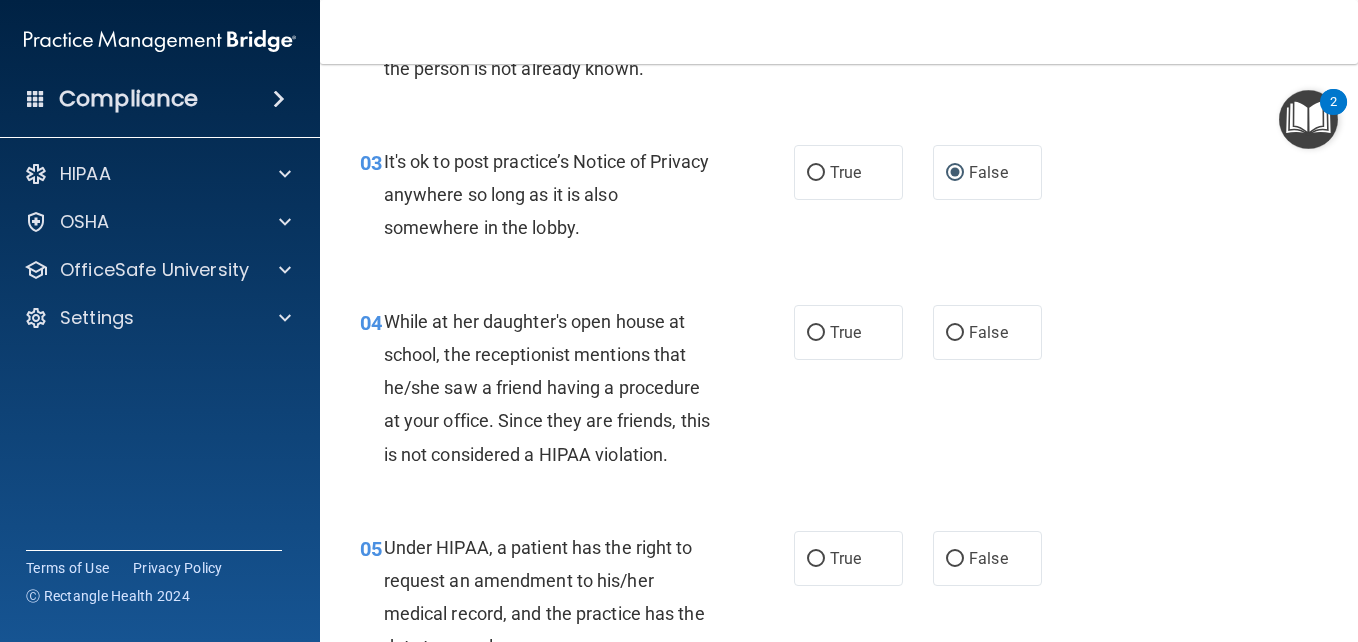 scroll, scrollTop: 533, scrollLeft: 0, axis: vertical 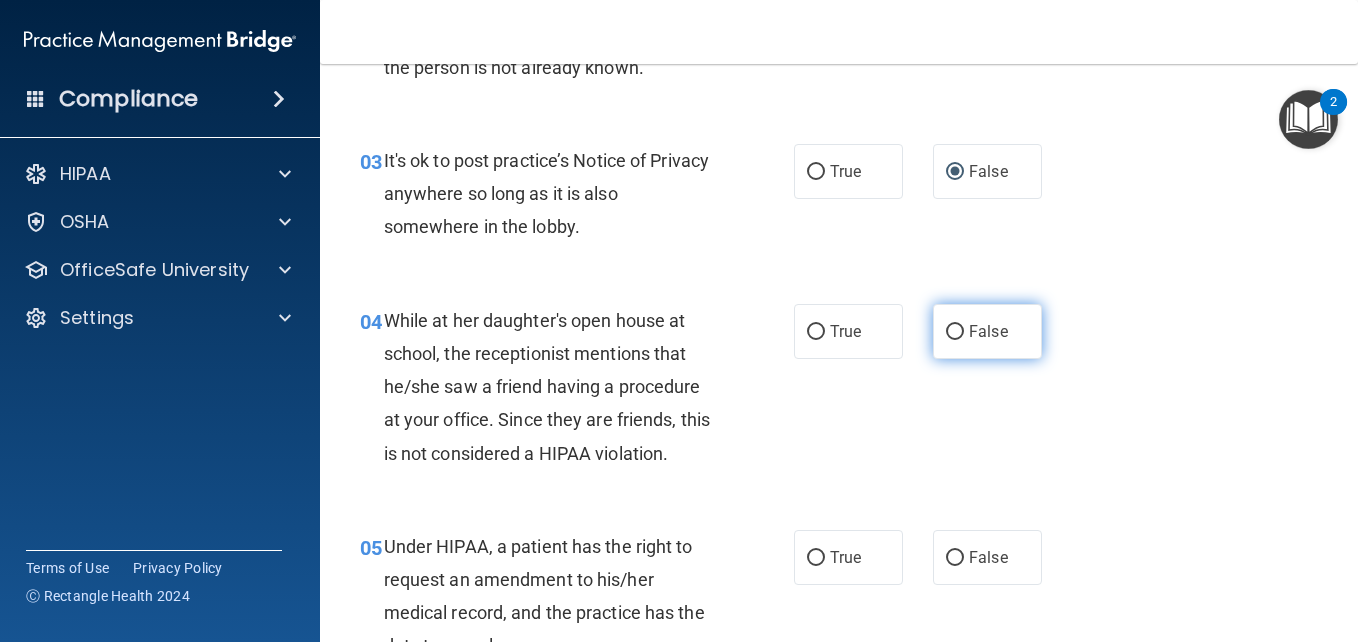 click on "False" at bounding box center (987, 331) 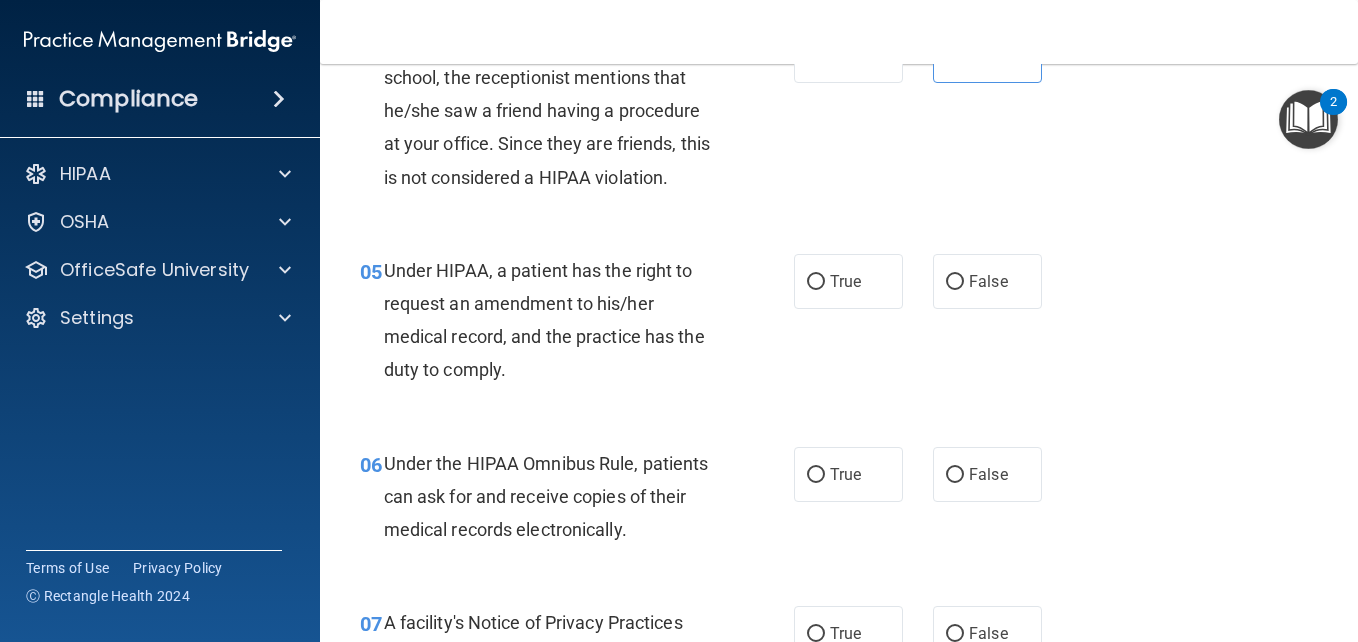 scroll, scrollTop: 813, scrollLeft: 0, axis: vertical 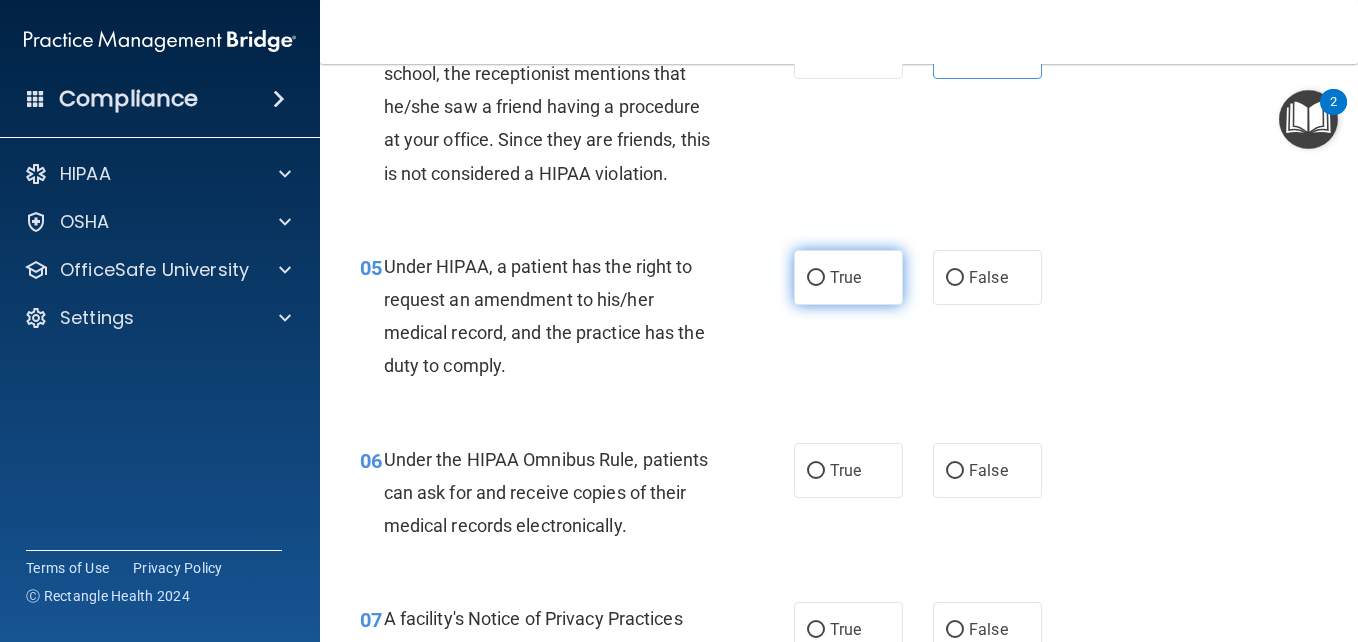 click on "True" at bounding box center (816, 278) 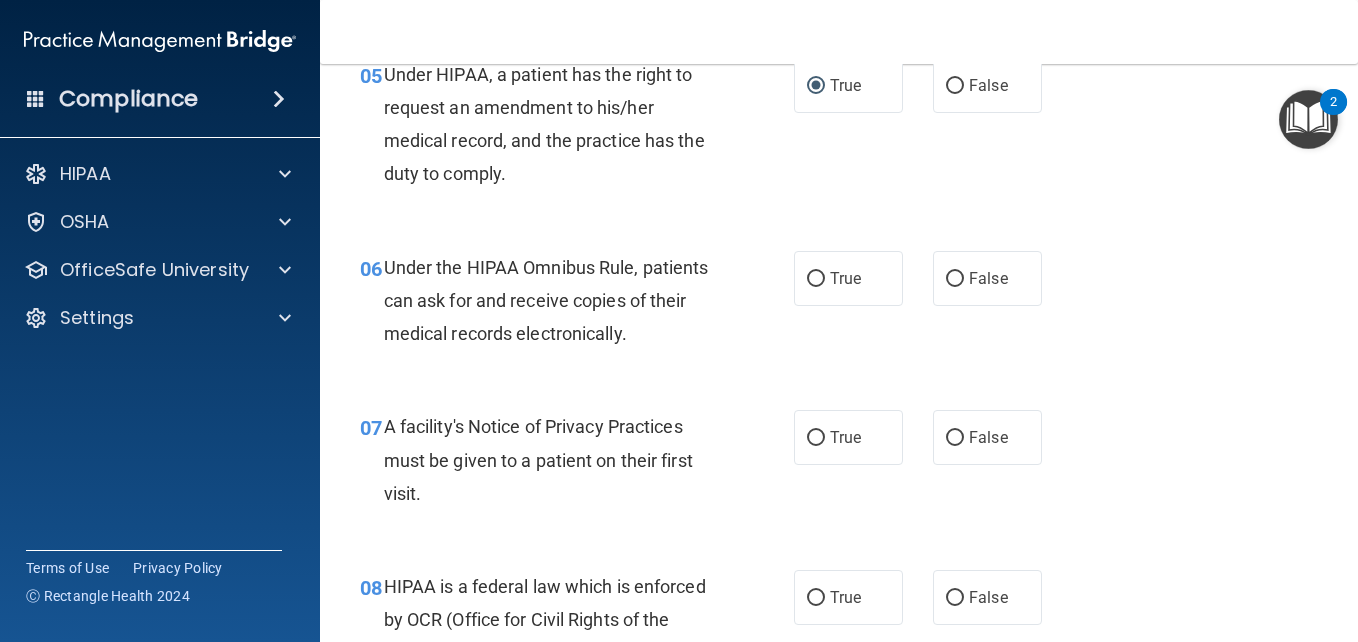 scroll, scrollTop: 1053, scrollLeft: 0, axis: vertical 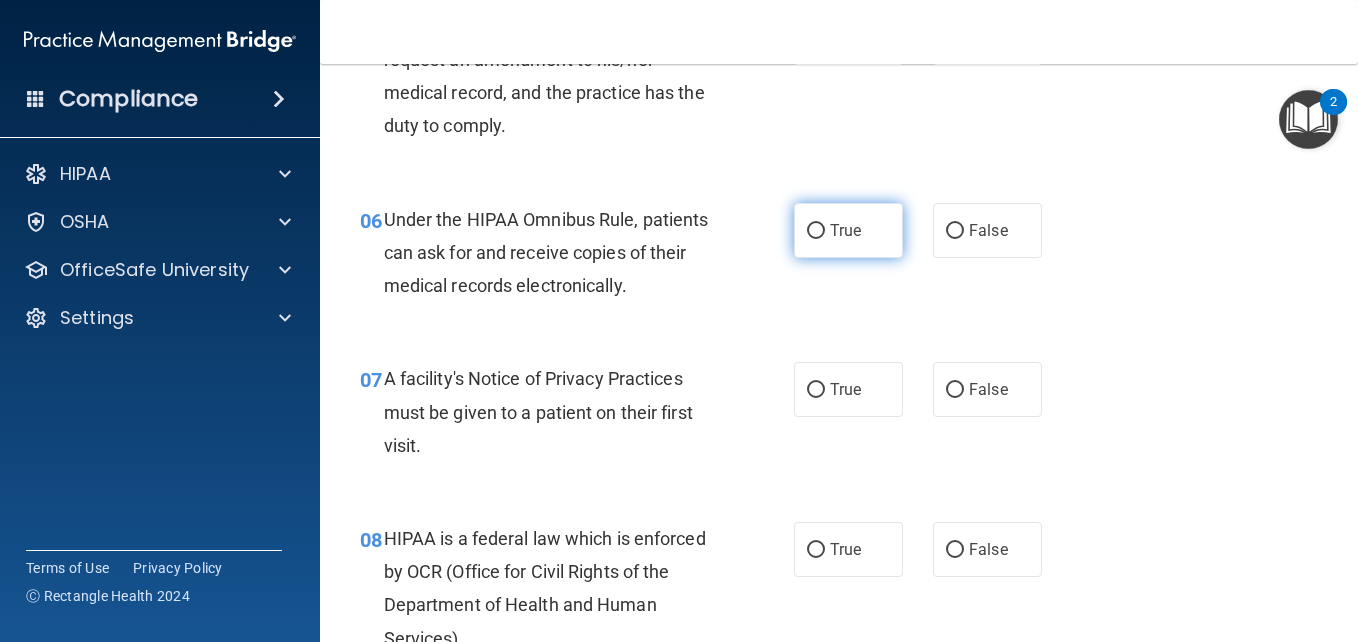 click on "True" at bounding box center (816, 231) 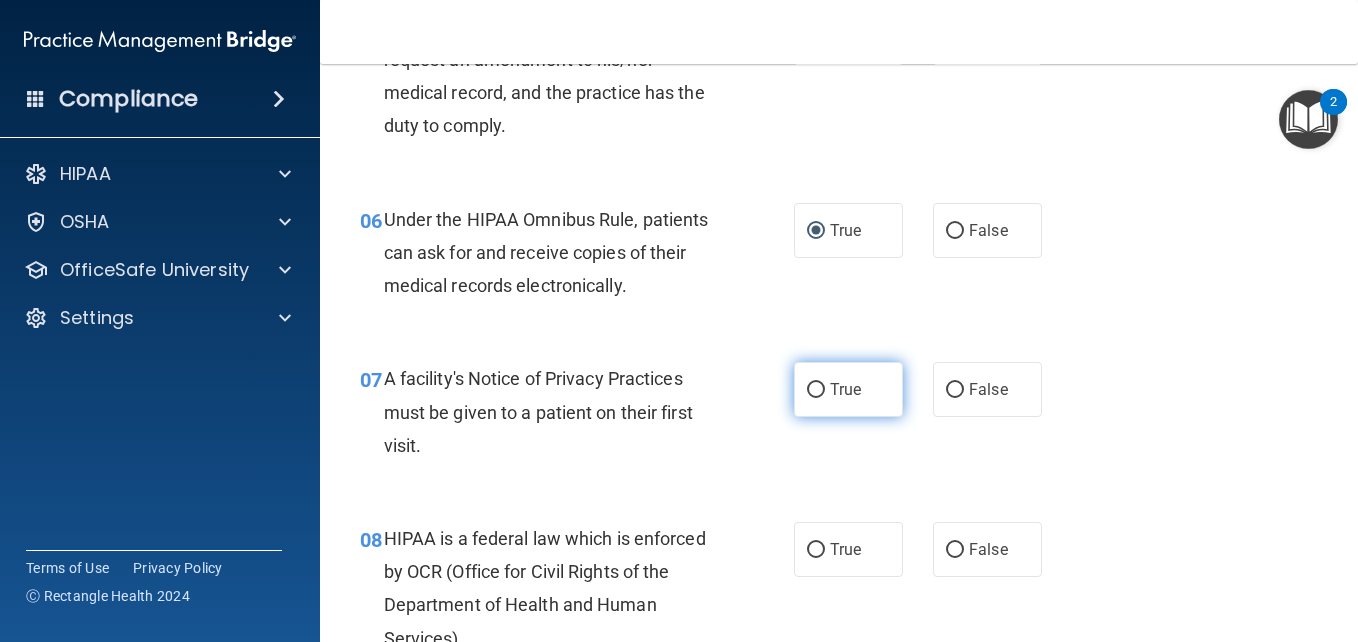 click on "True" at bounding box center (816, 390) 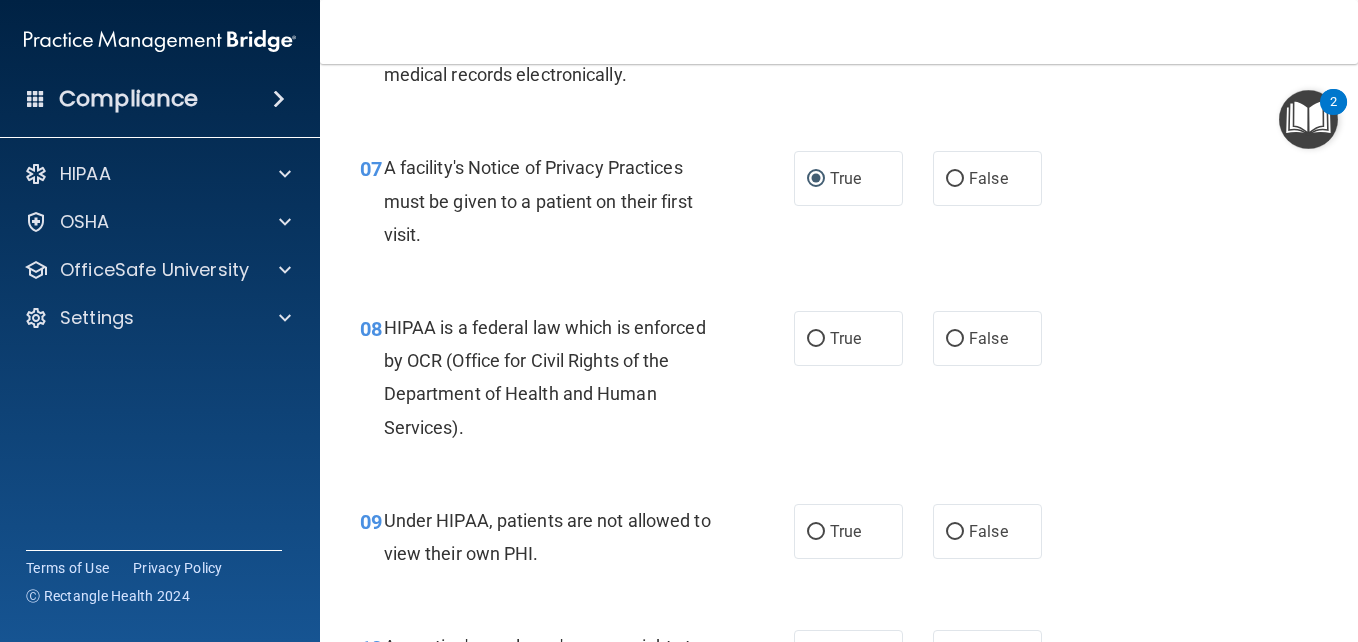 scroll, scrollTop: 1266, scrollLeft: 0, axis: vertical 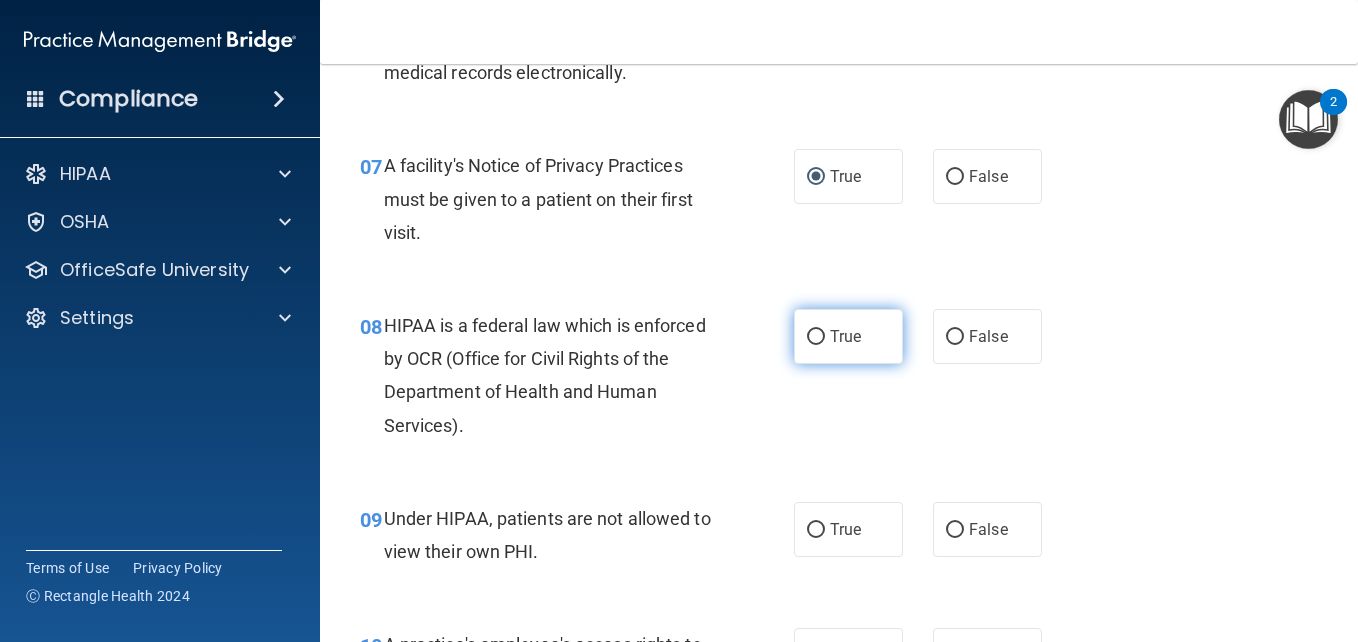 click on "True" at bounding box center (816, 337) 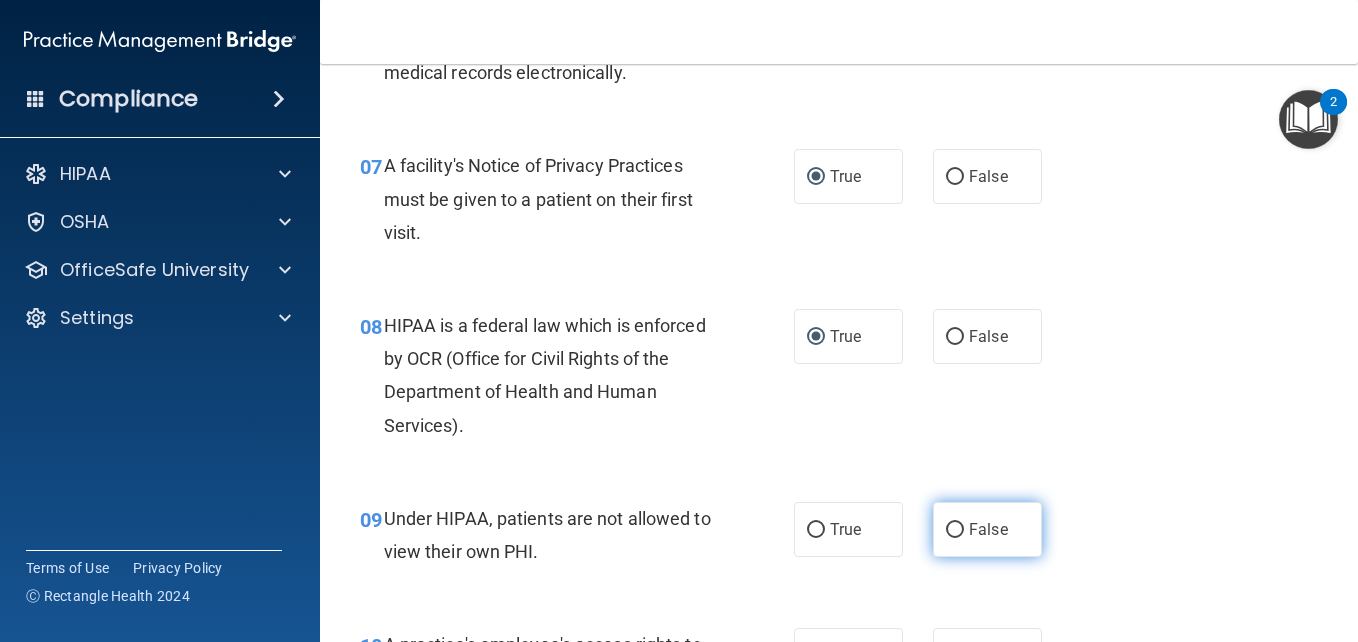 click on "False" at bounding box center (955, 530) 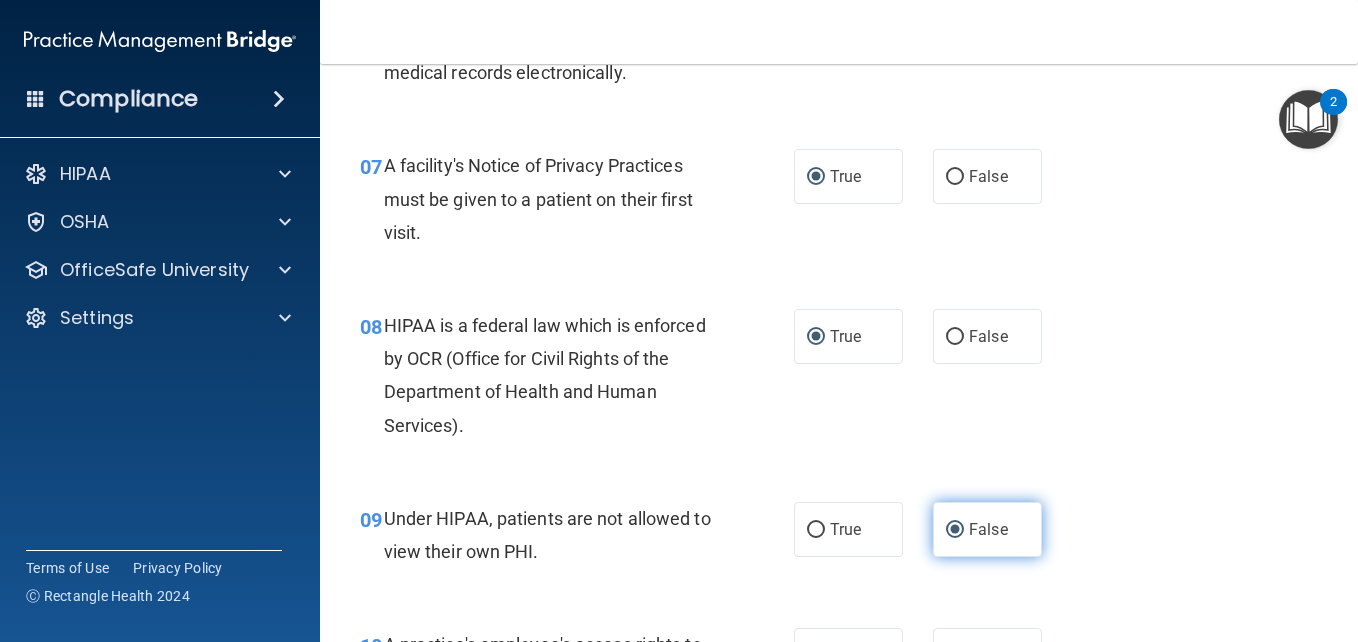 click on "False" at bounding box center (955, 530) 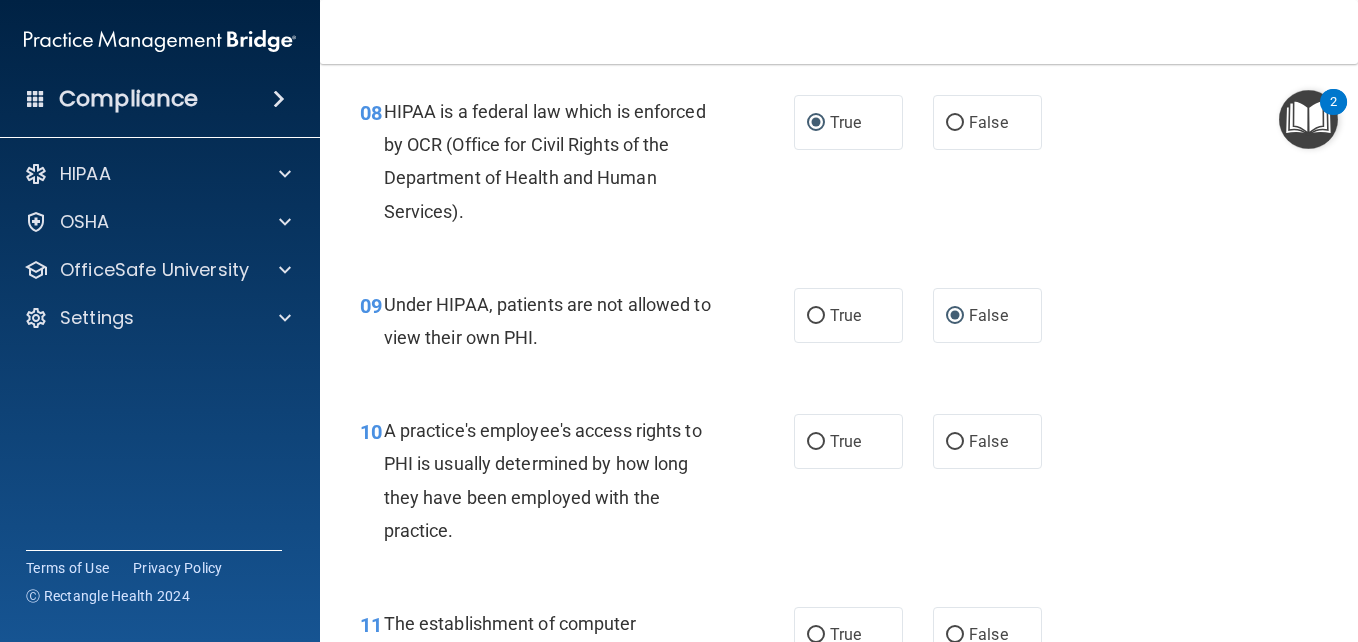 scroll, scrollTop: 1506, scrollLeft: 0, axis: vertical 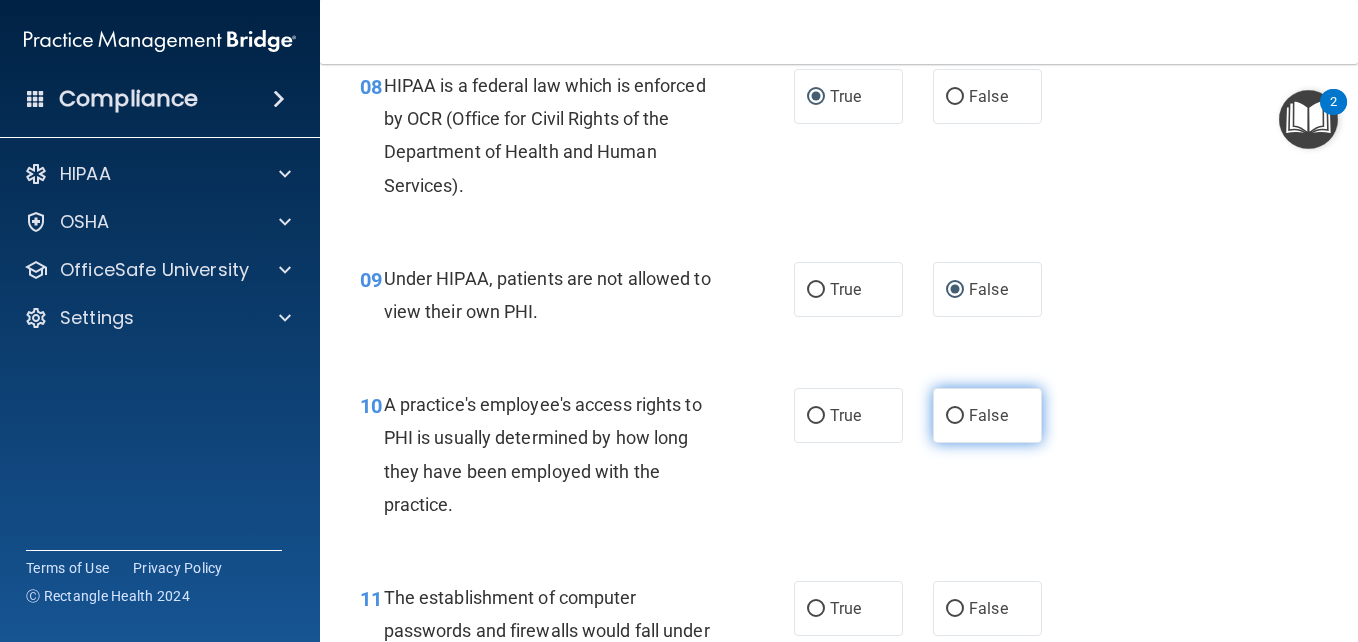 click on "False" at bounding box center (955, 416) 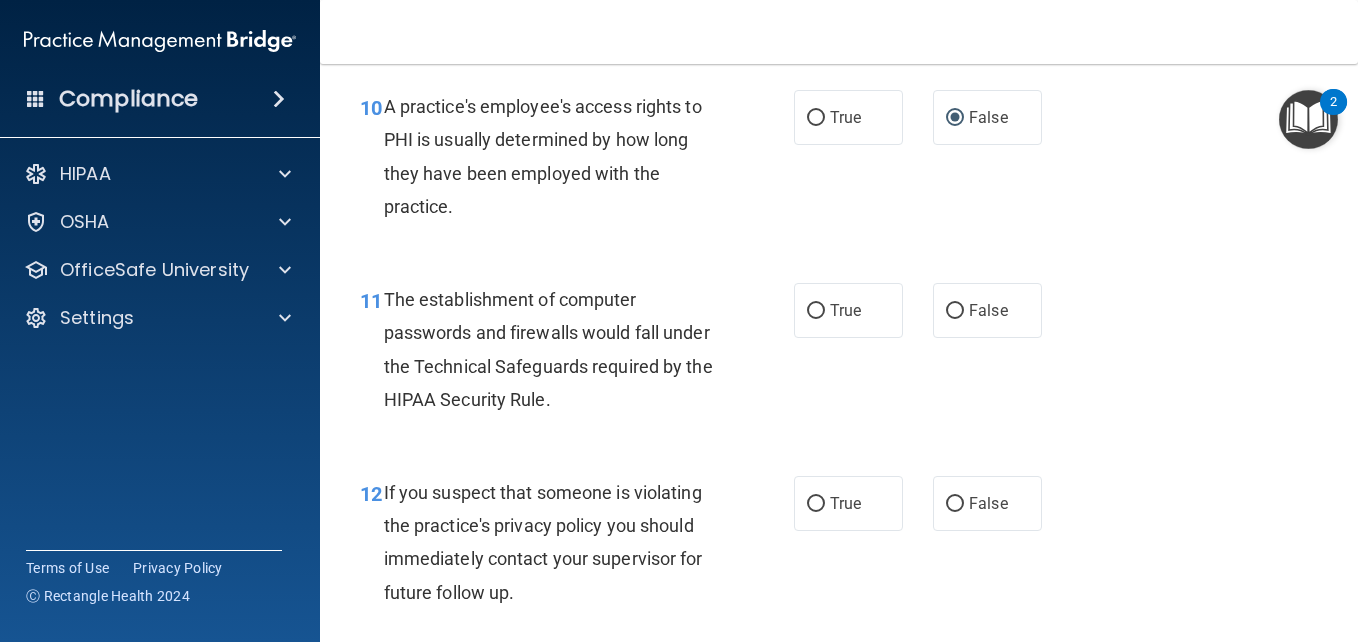 scroll, scrollTop: 1826, scrollLeft: 0, axis: vertical 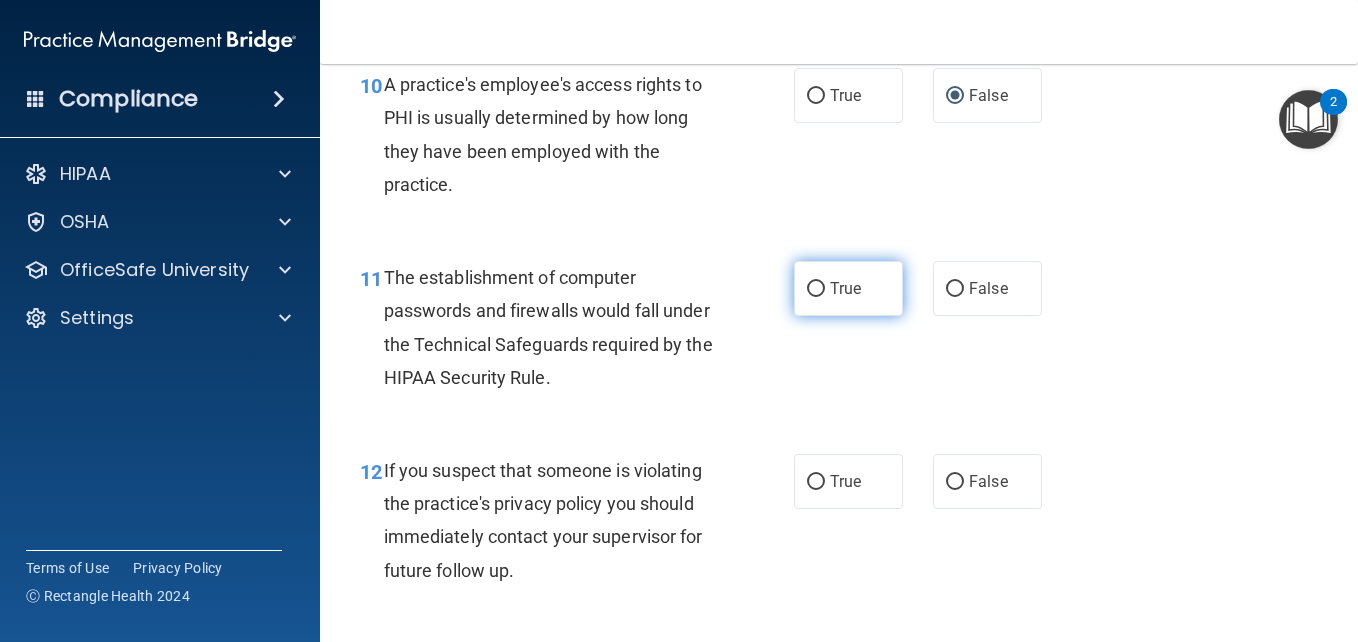 click on "True" at bounding box center [816, 289] 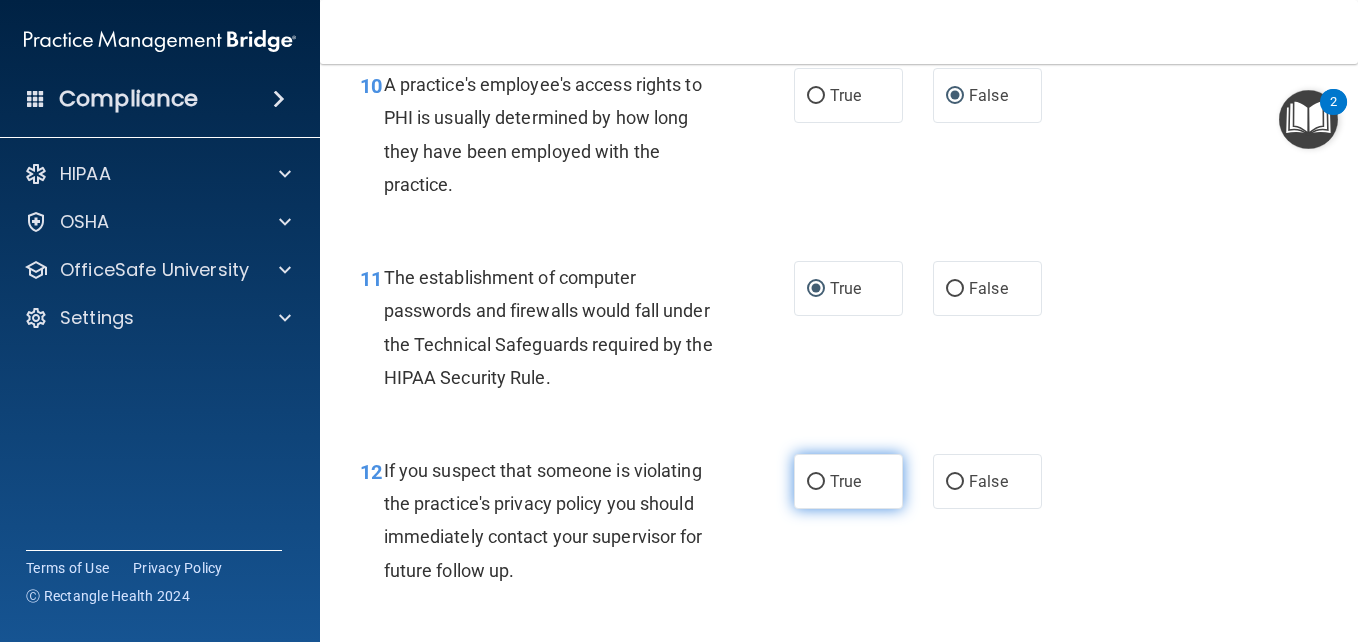 click on "True" at bounding box center [816, 482] 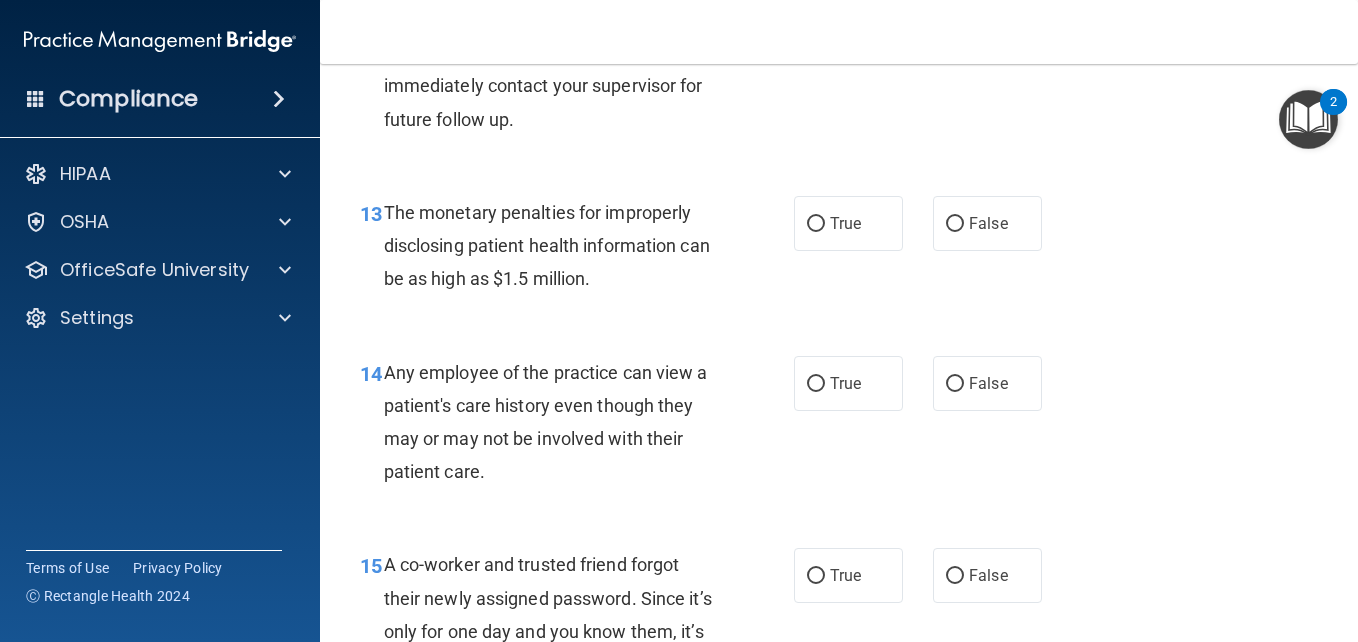 scroll, scrollTop: 2306, scrollLeft: 0, axis: vertical 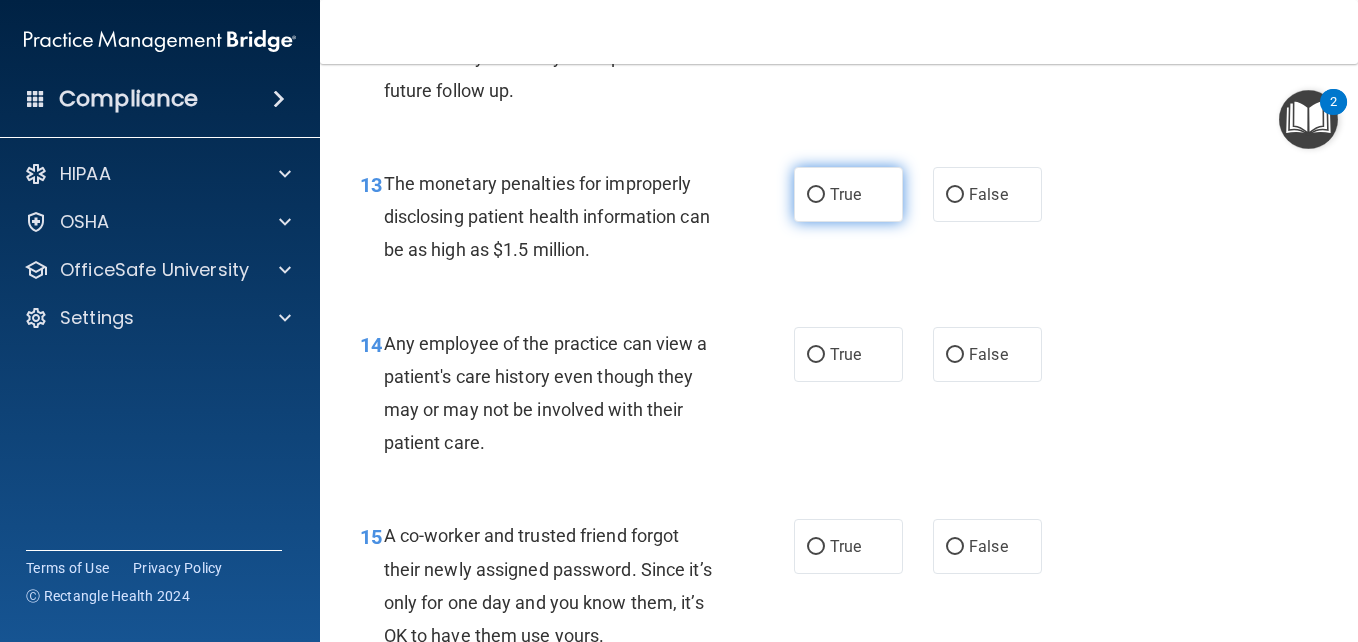 click on "True" at bounding box center [816, 195] 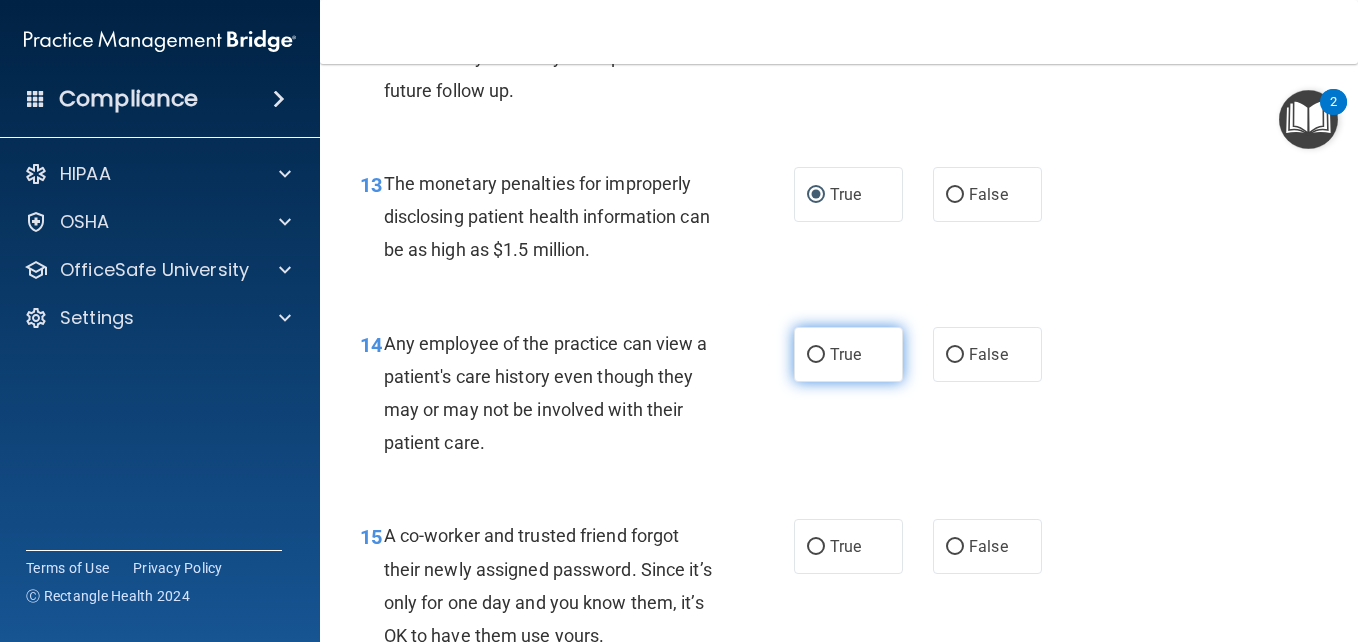 click on "True" at bounding box center (816, 355) 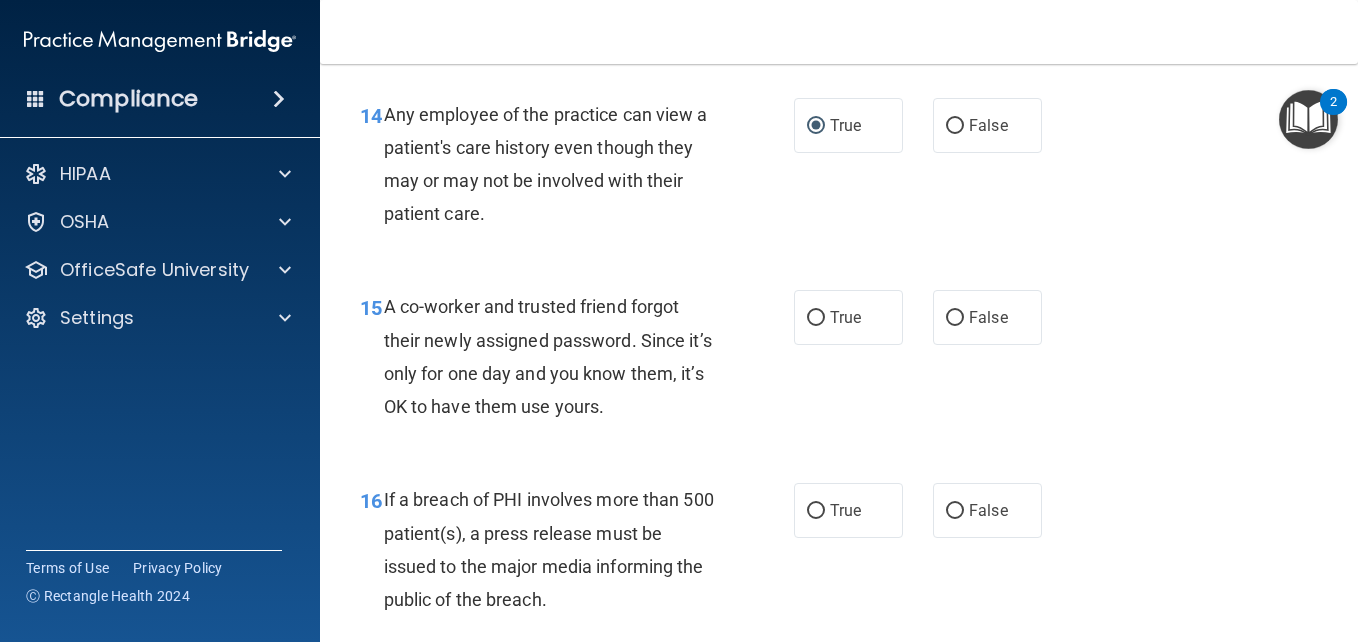 scroll, scrollTop: 2546, scrollLeft: 0, axis: vertical 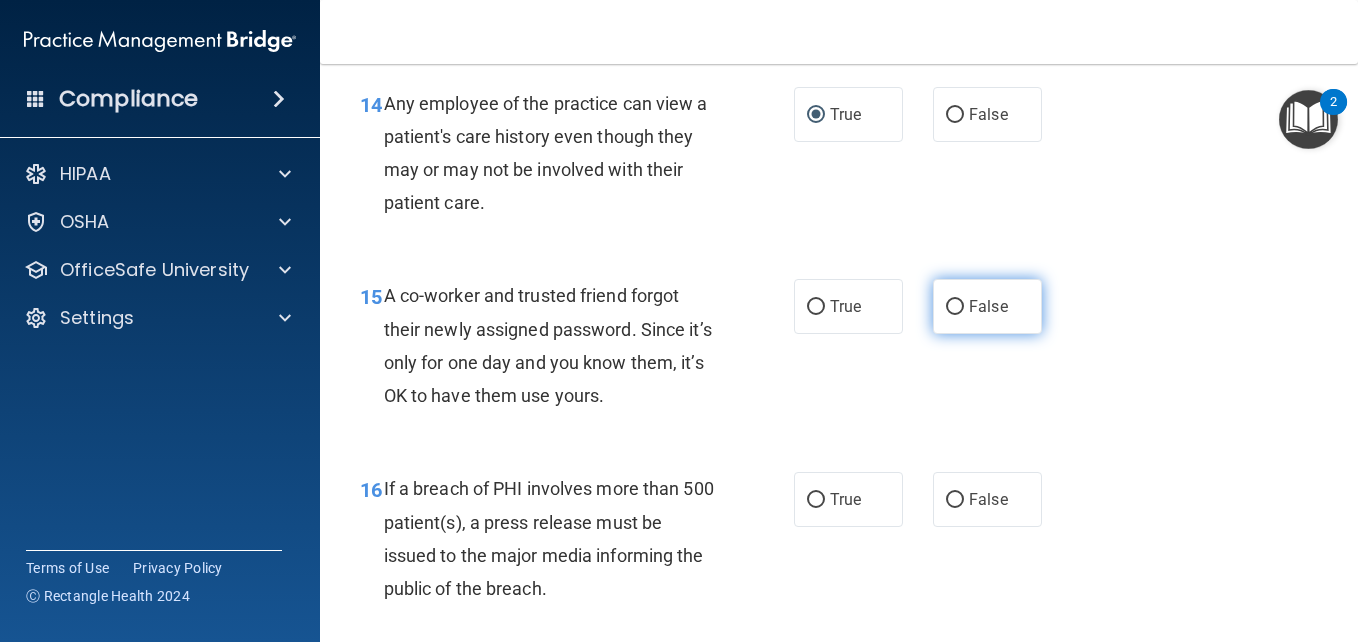 click on "False" at bounding box center (955, 307) 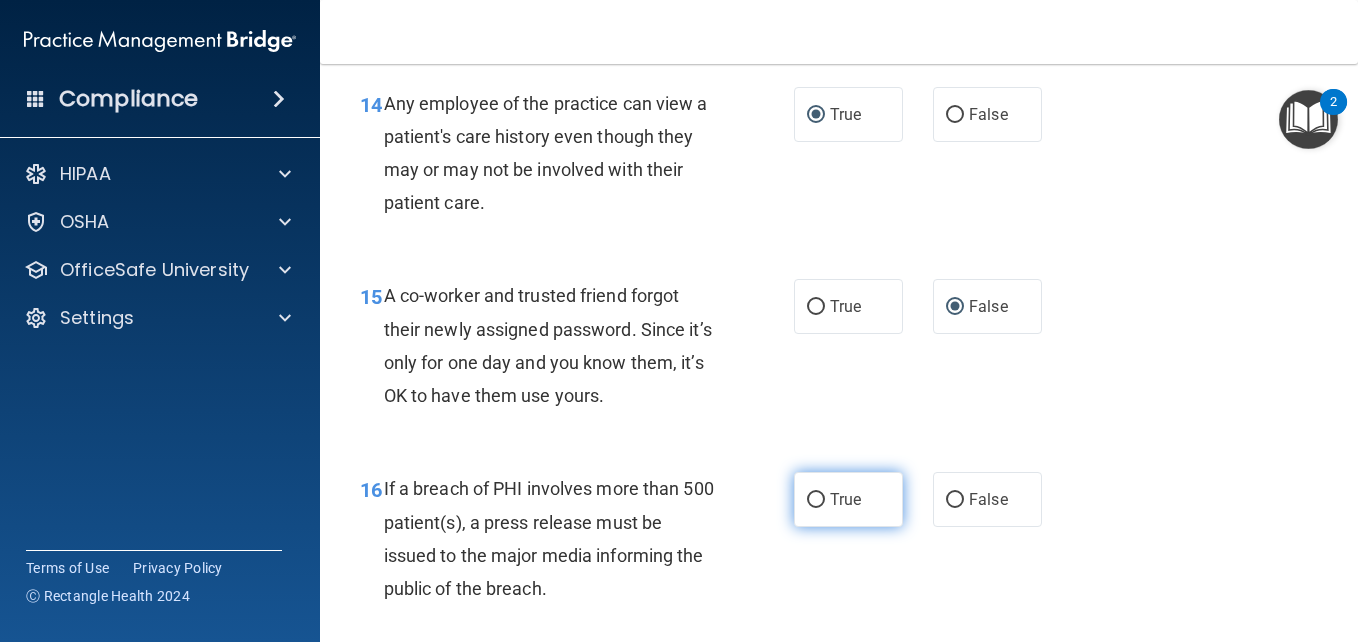 click on "True" at bounding box center (816, 500) 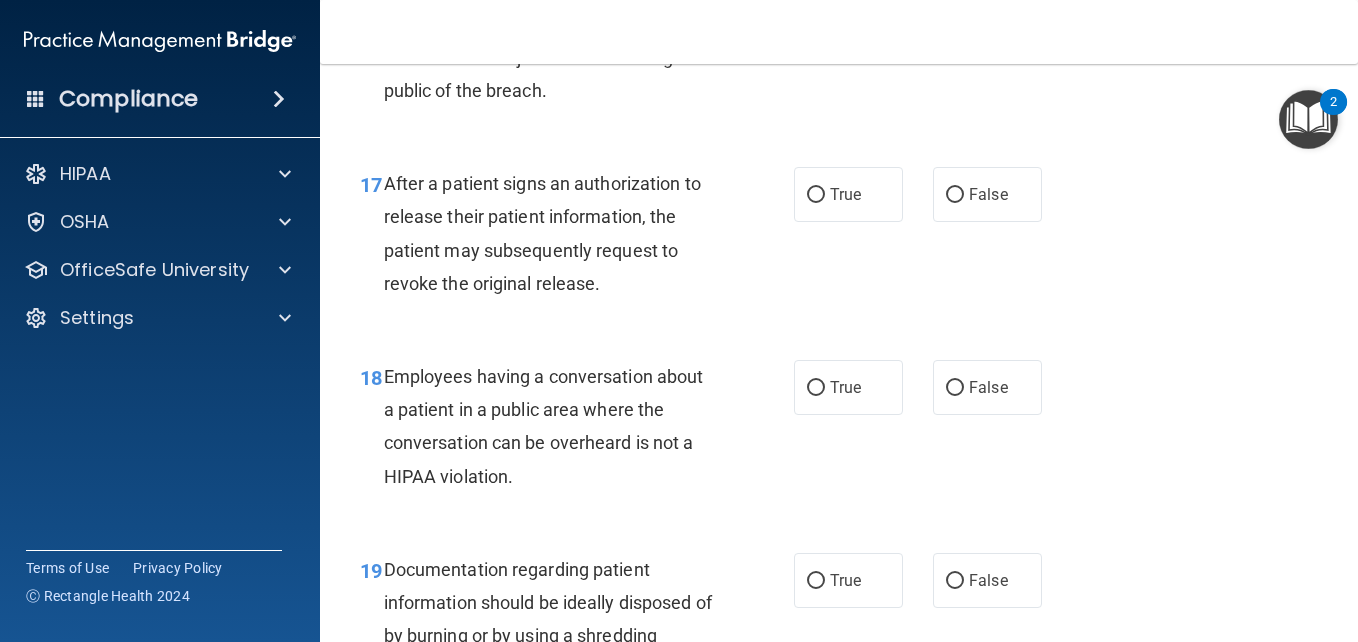 scroll, scrollTop: 3066, scrollLeft: 0, axis: vertical 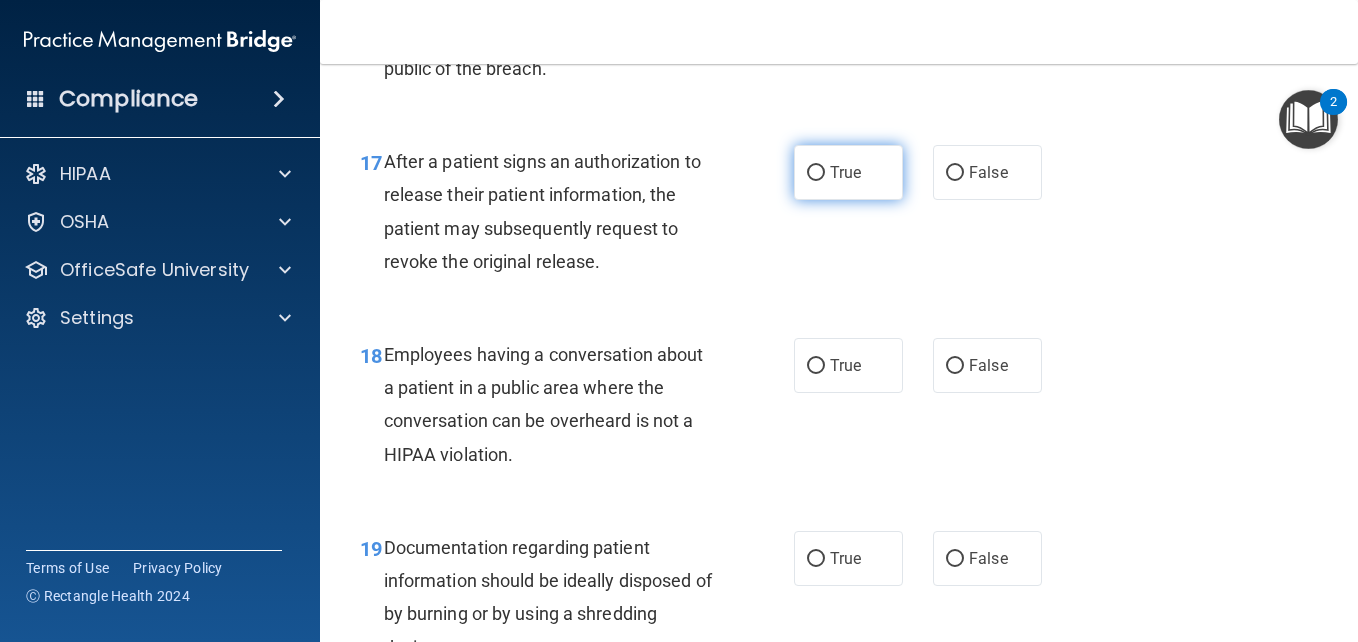 click on "True" at bounding box center [816, 173] 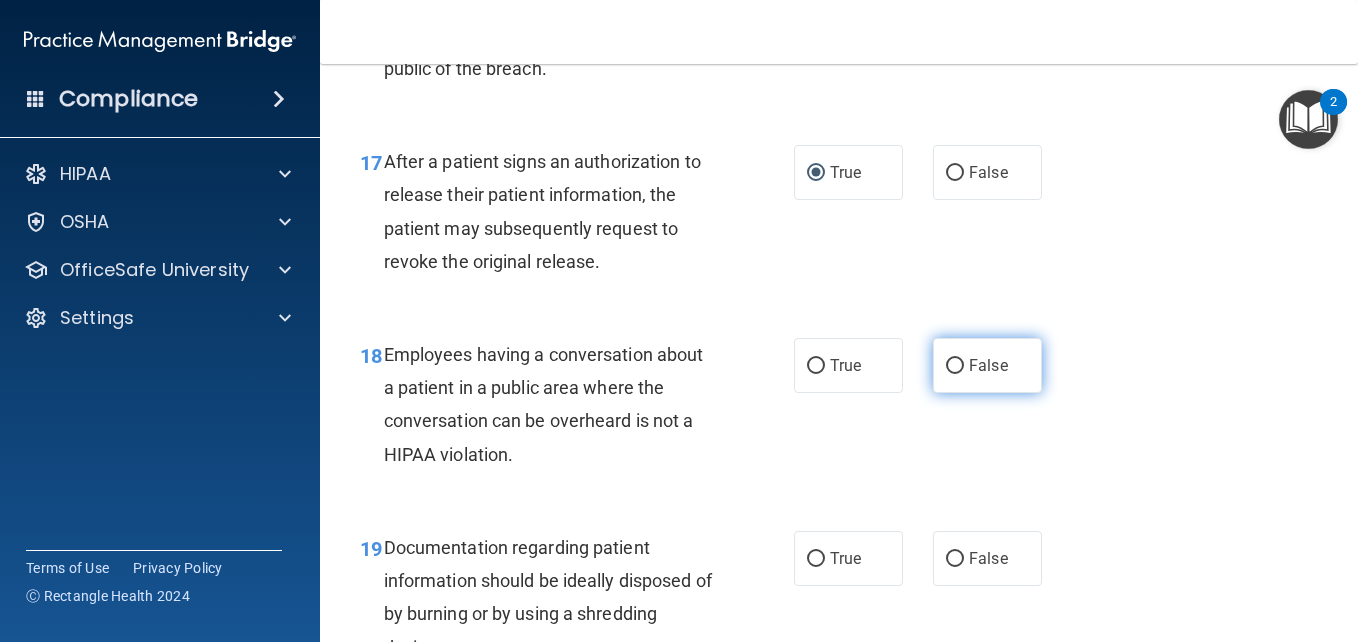 click on "False" at bounding box center [955, 366] 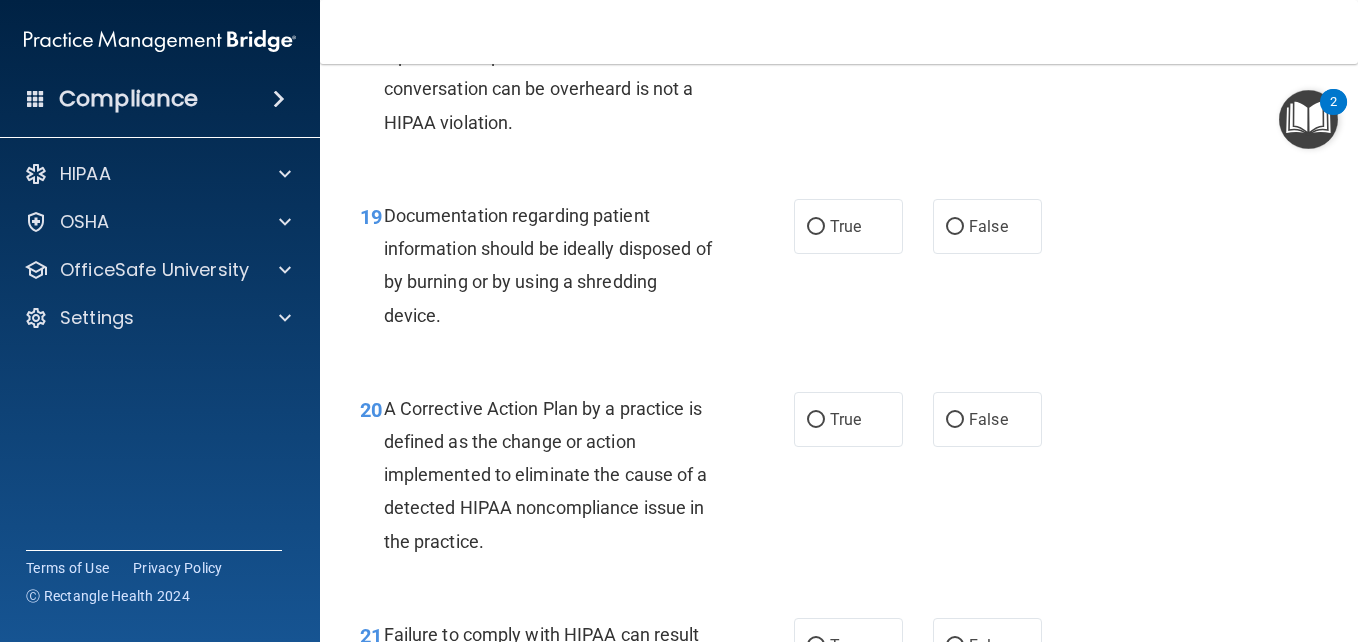 scroll, scrollTop: 3400, scrollLeft: 0, axis: vertical 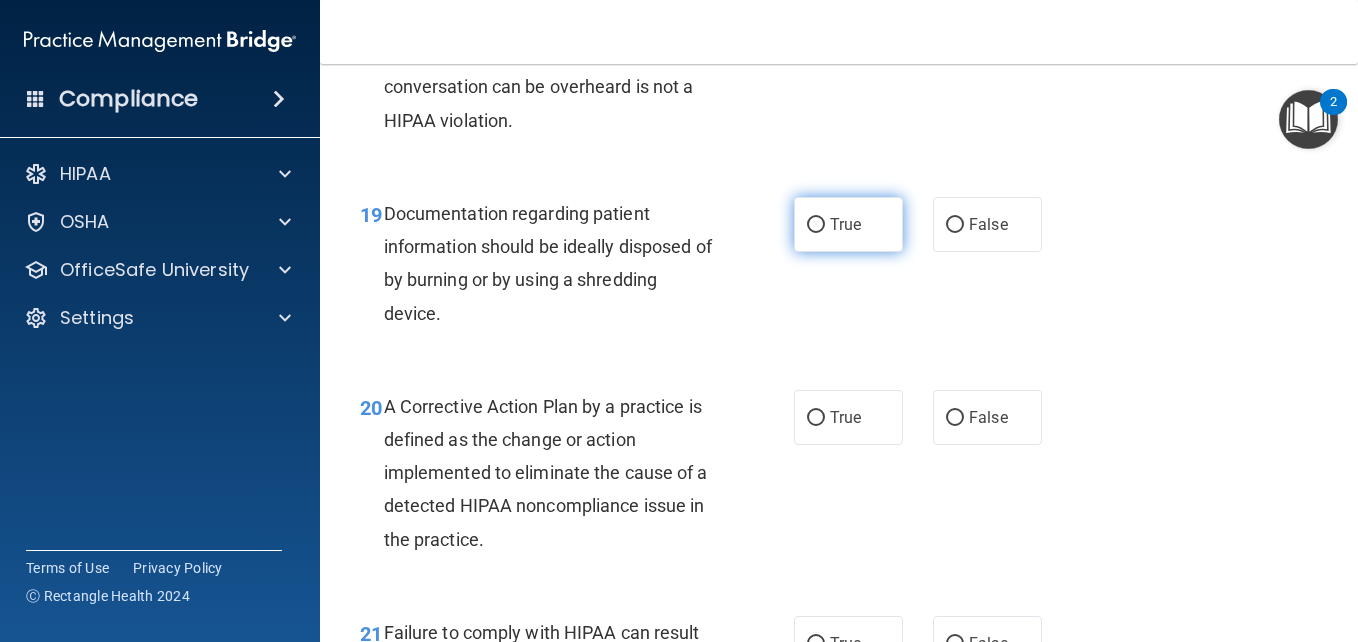 click on "True" at bounding box center (816, 225) 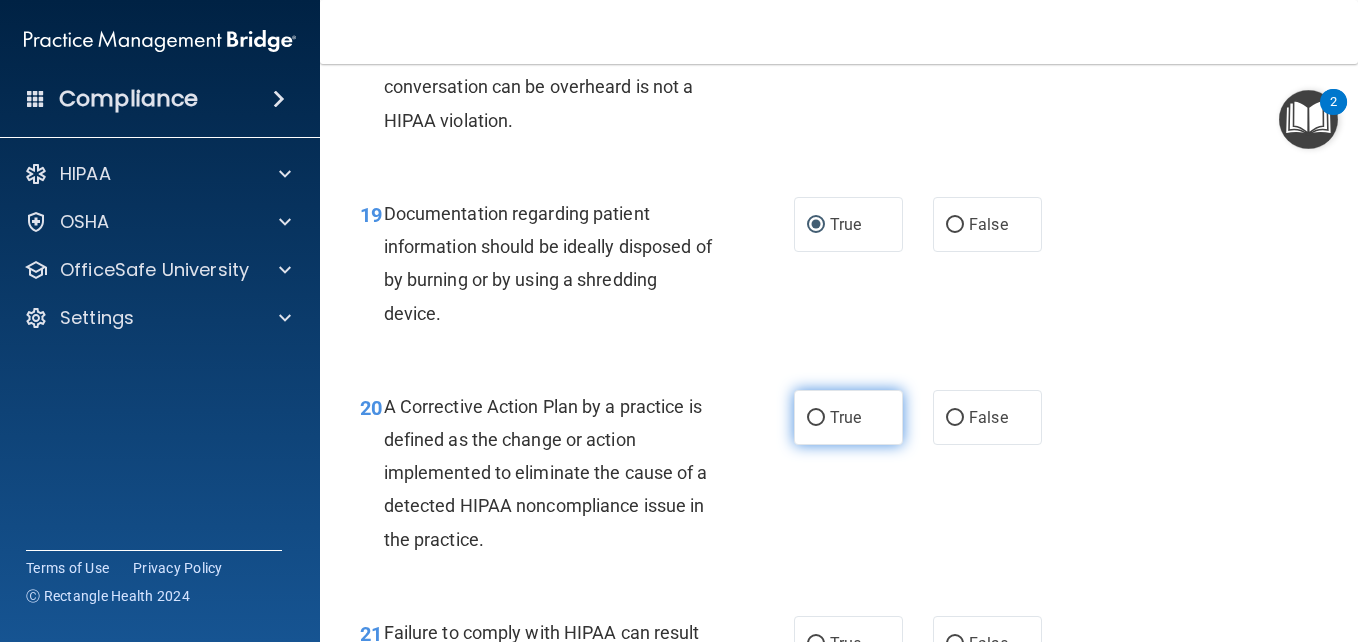 click on "True" at bounding box center [816, 418] 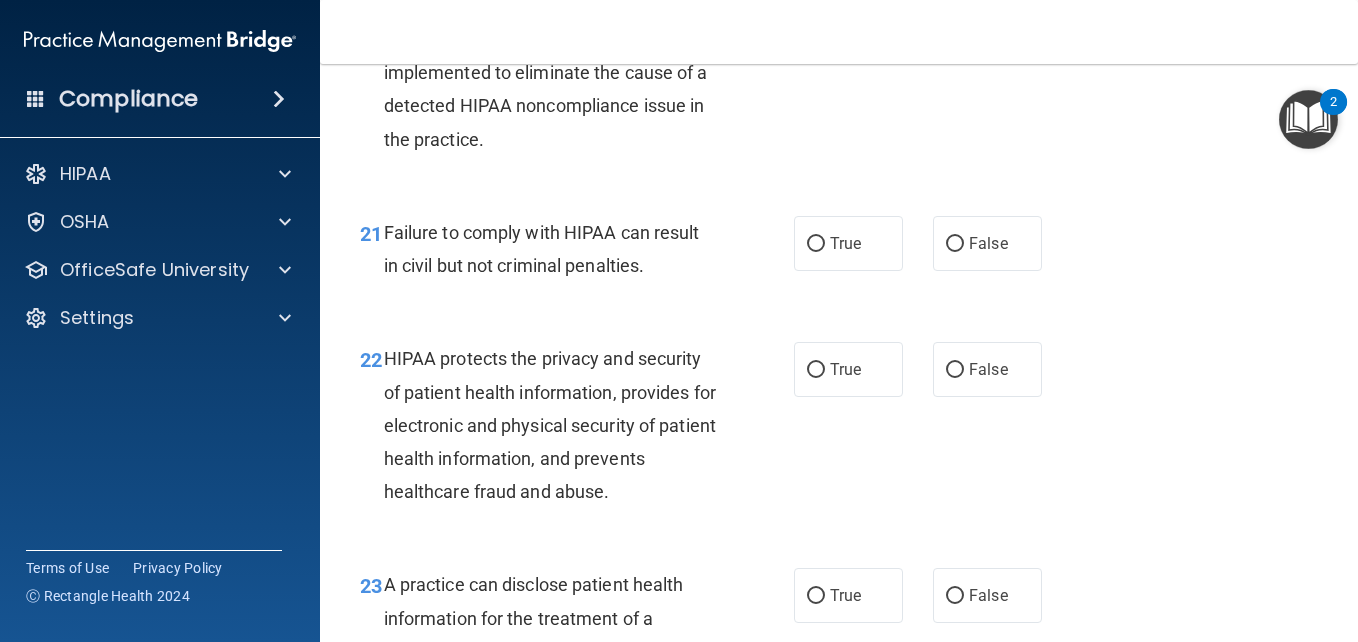 scroll, scrollTop: 3840, scrollLeft: 0, axis: vertical 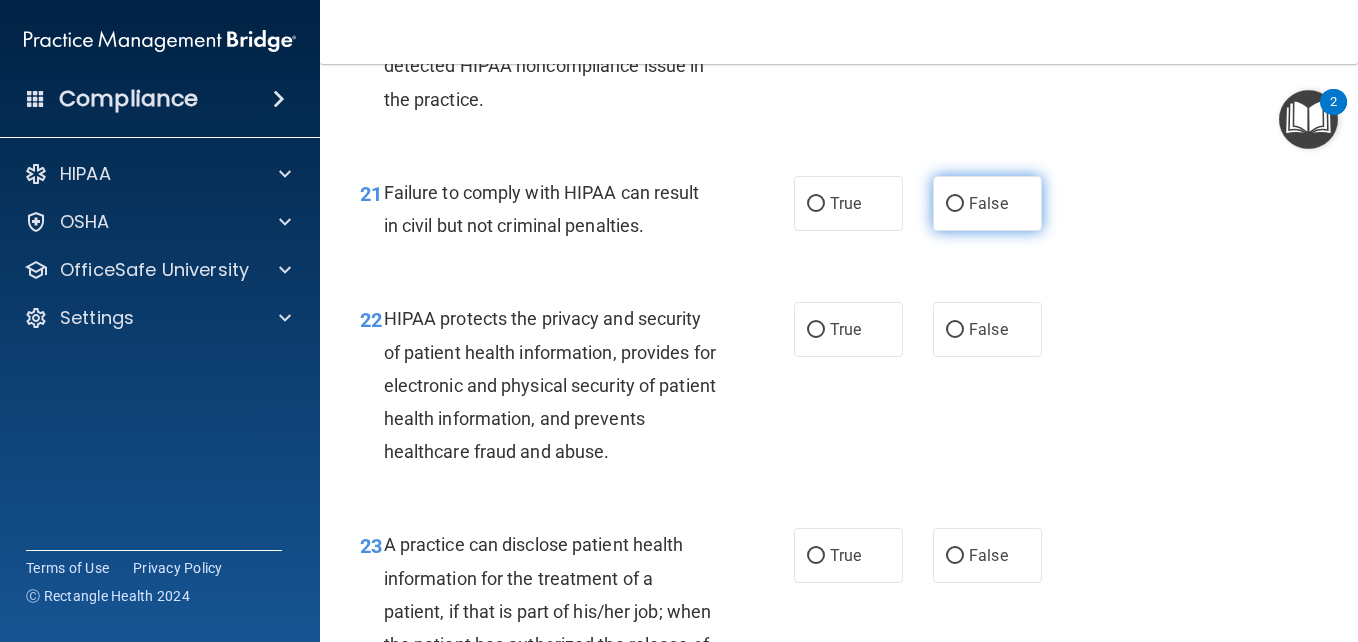 click on "False" at bounding box center (955, 204) 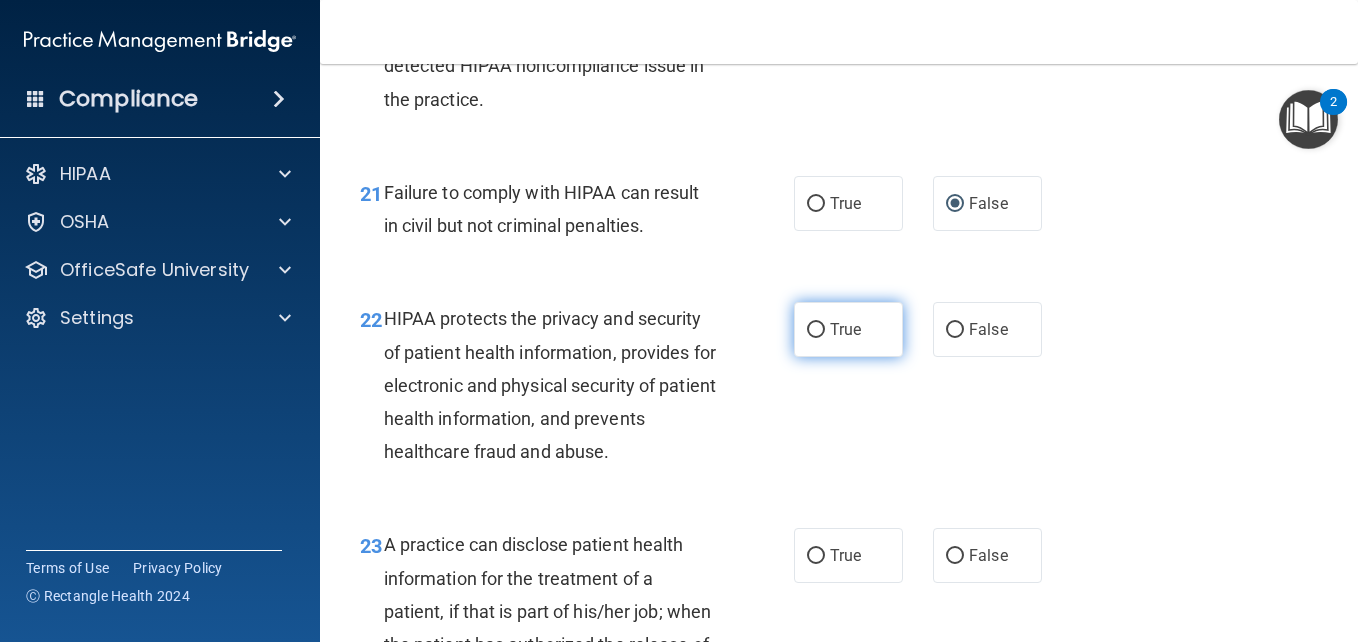 click on "True" at bounding box center (816, 330) 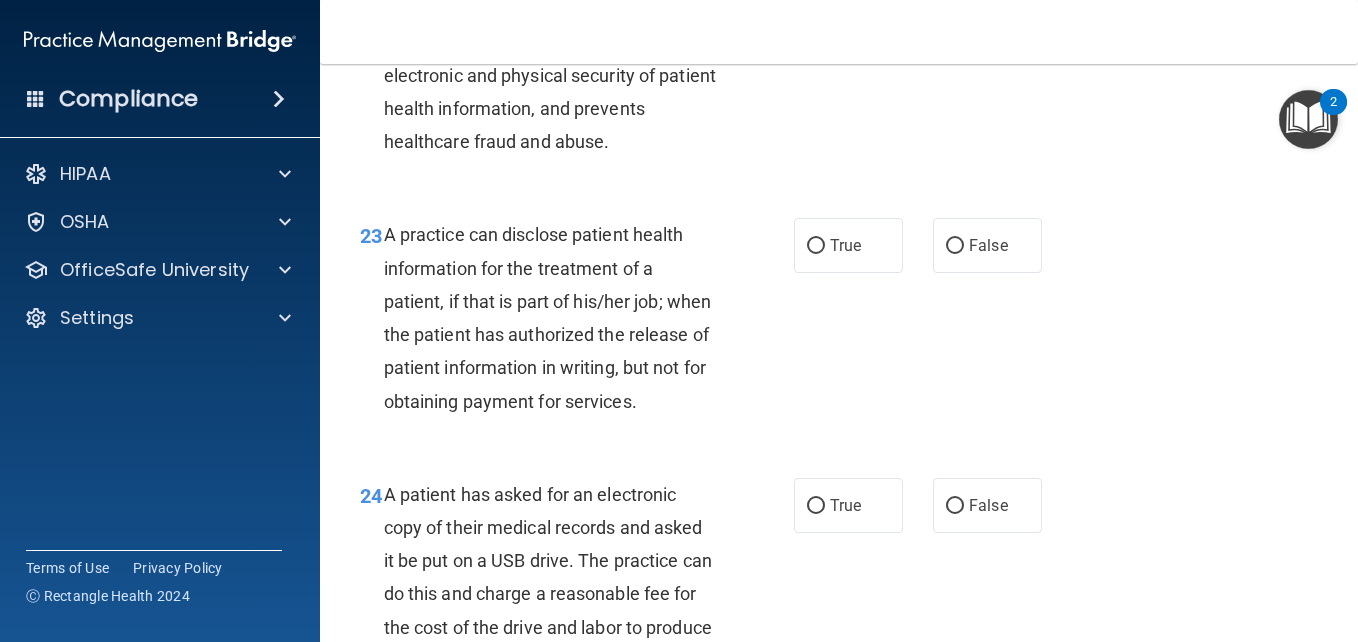 scroll, scrollTop: 4160, scrollLeft: 0, axis: vertical 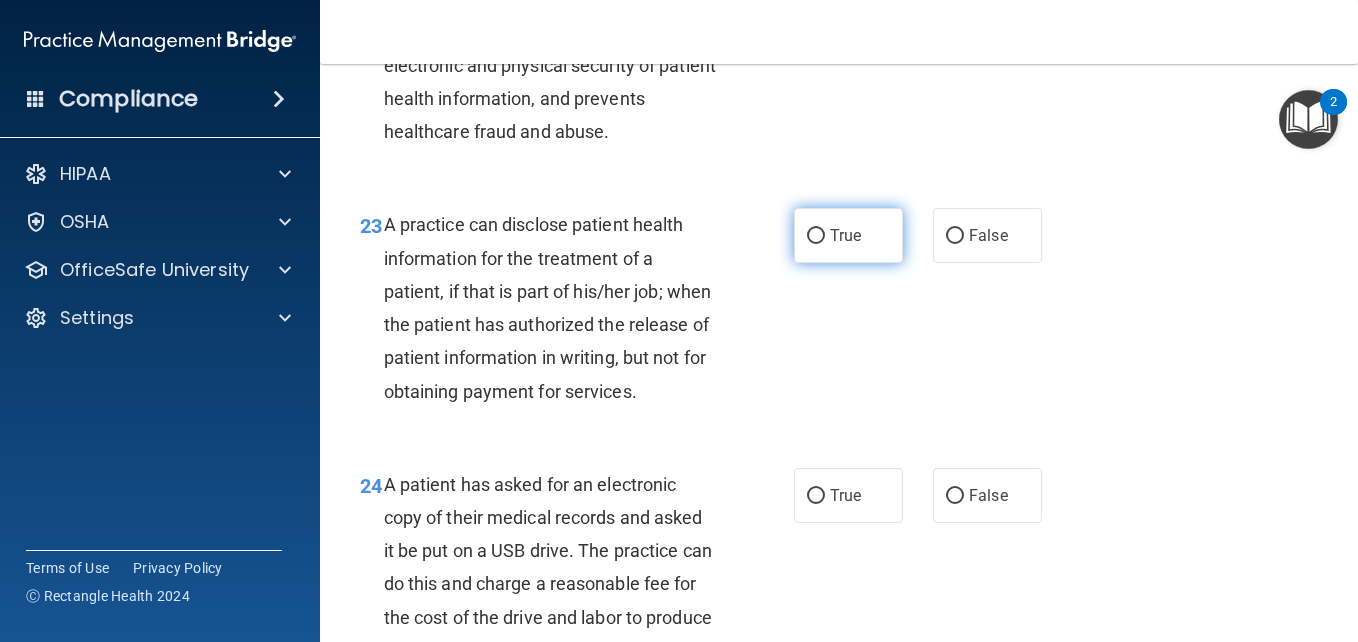 click on "True" at bounding box center [816, 236] 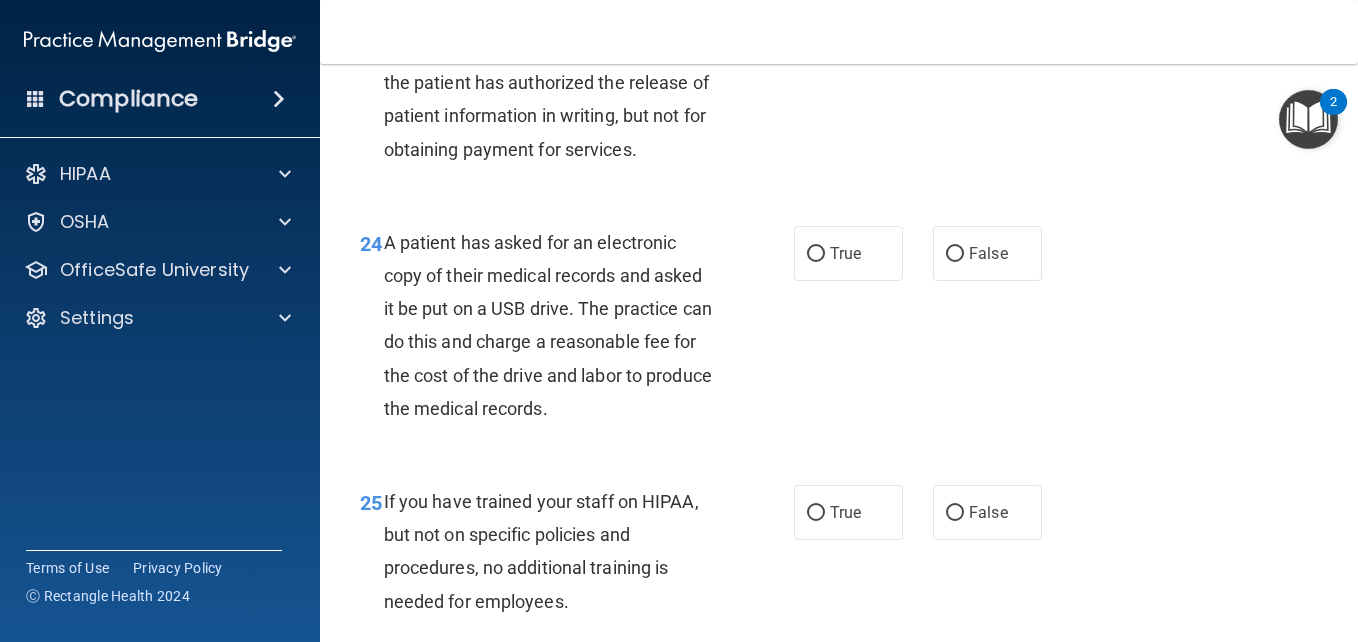 scroll, scrollTop: 4440, scrollLeft: 0, axis: vertical 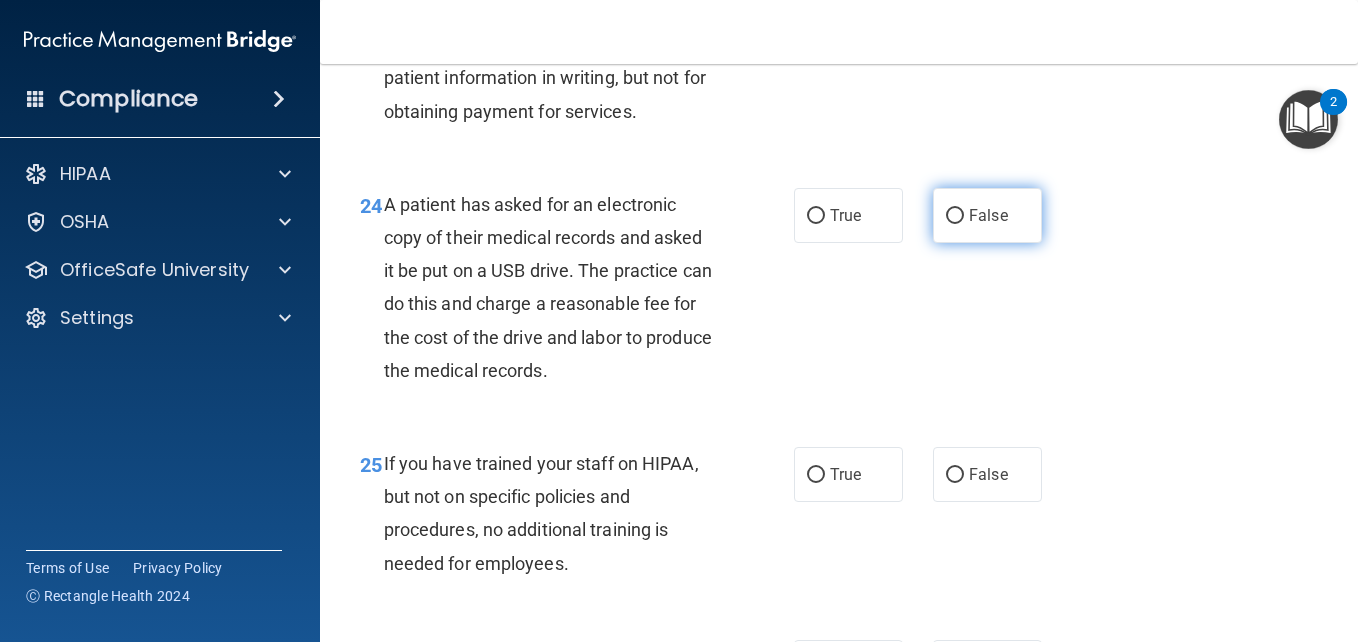 click on "False" at bounding box center [955, 216] 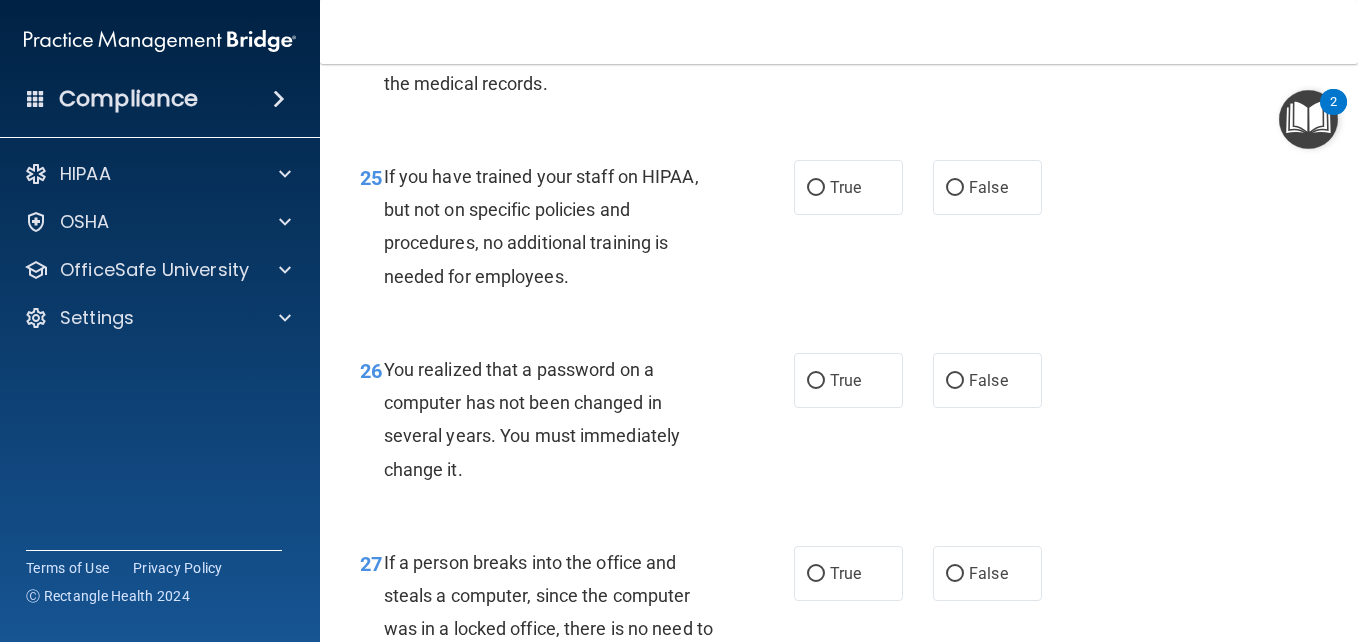 scroll, scrollTop: 4773, scrollLeft: 0, axis: vertical 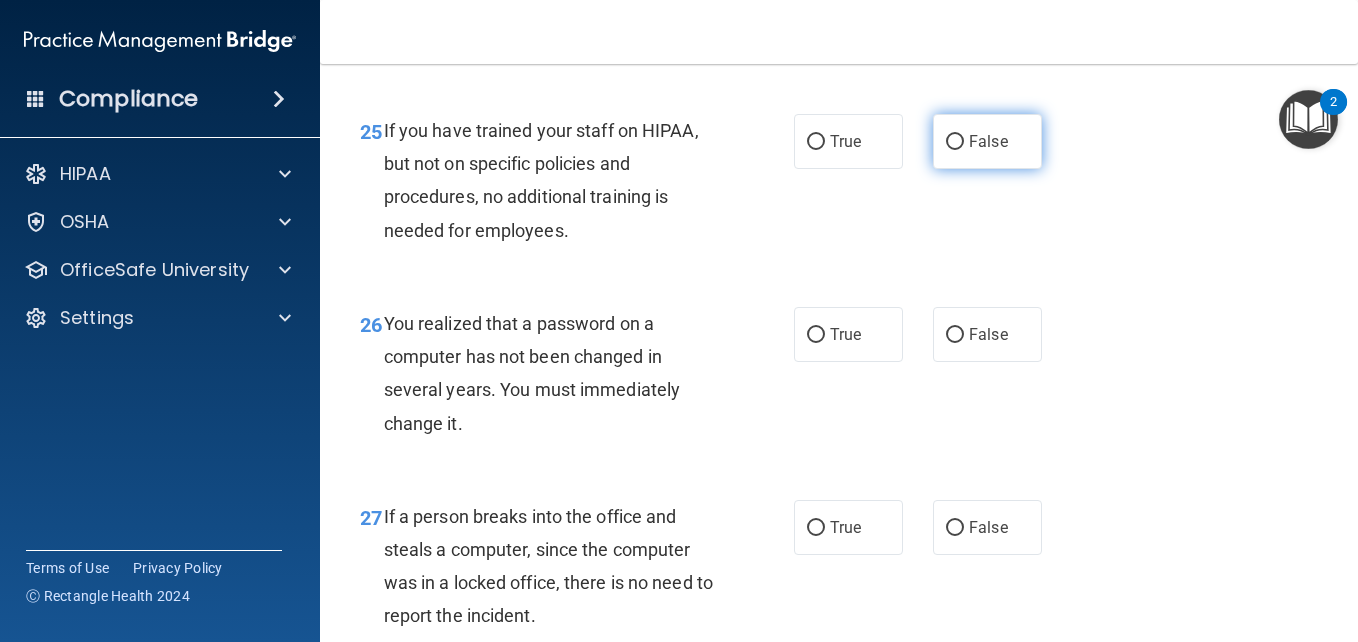click on "False" at bounding box center [955, 142] 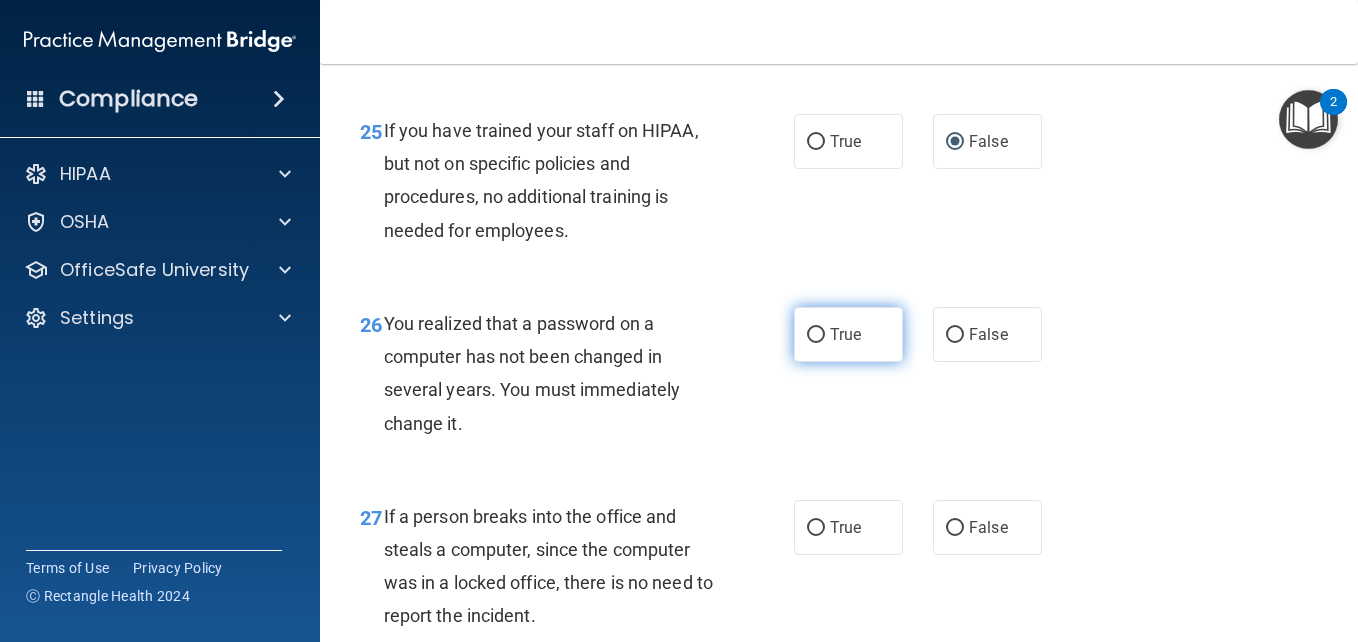click on "True" at bounding box center (816, 335) 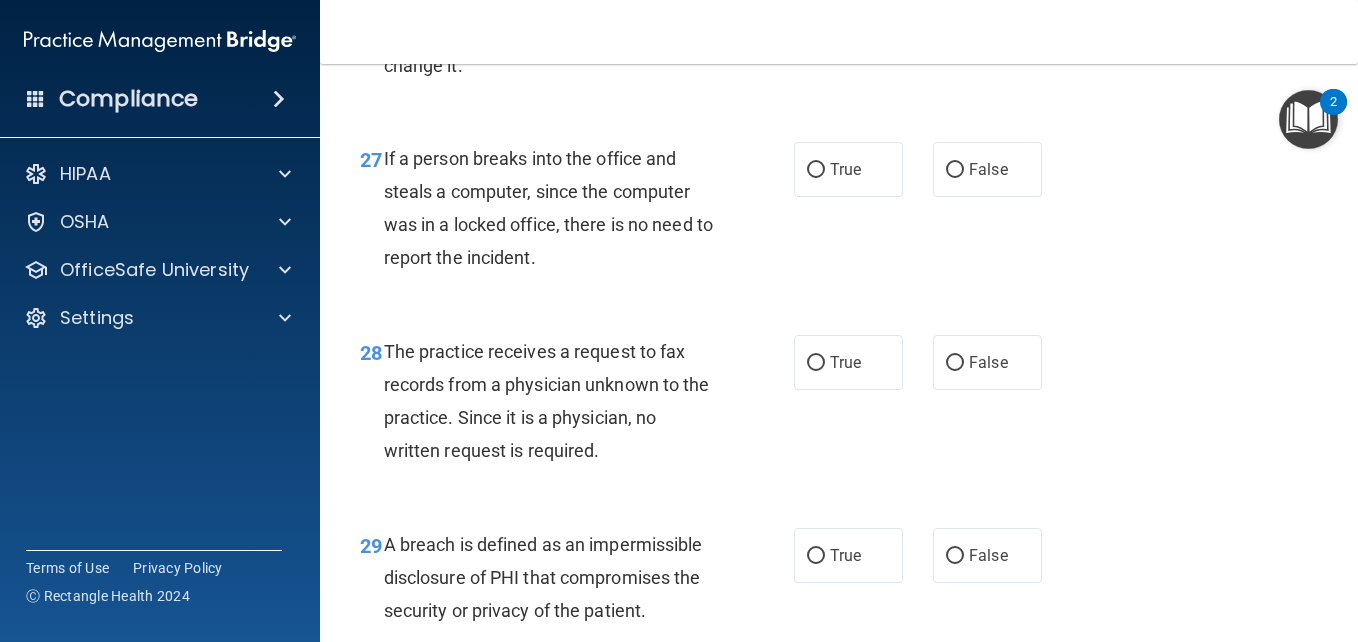 scroll, scrollTop: 5133, scrollLeft: 0, axis: vertical 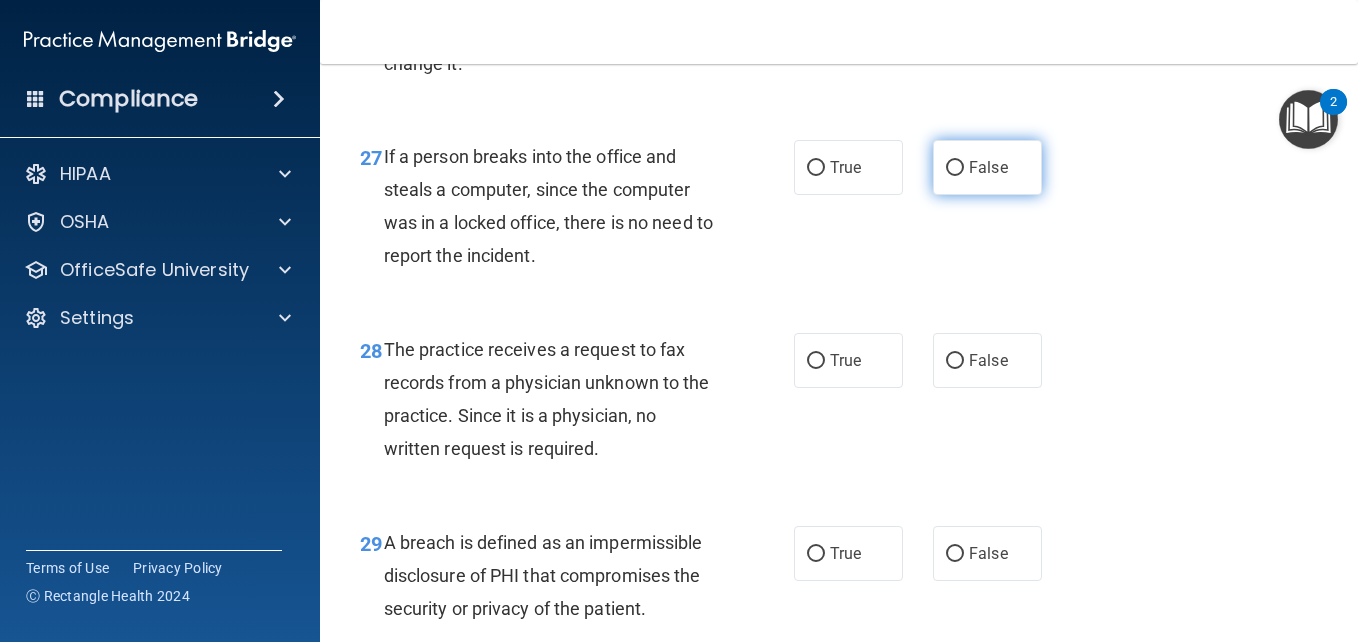 click on "False" at bounding box center (955, 168) 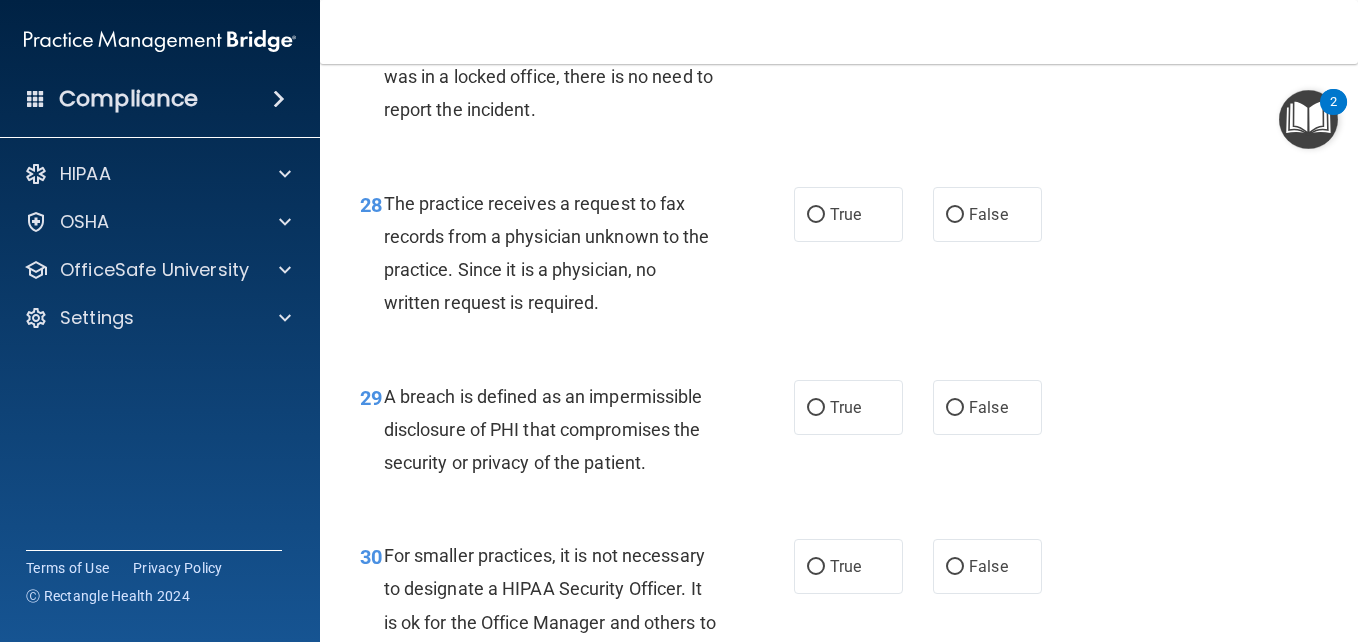 scroll, scrollTop: 5240, scrollLeft: 0, axis: vertical 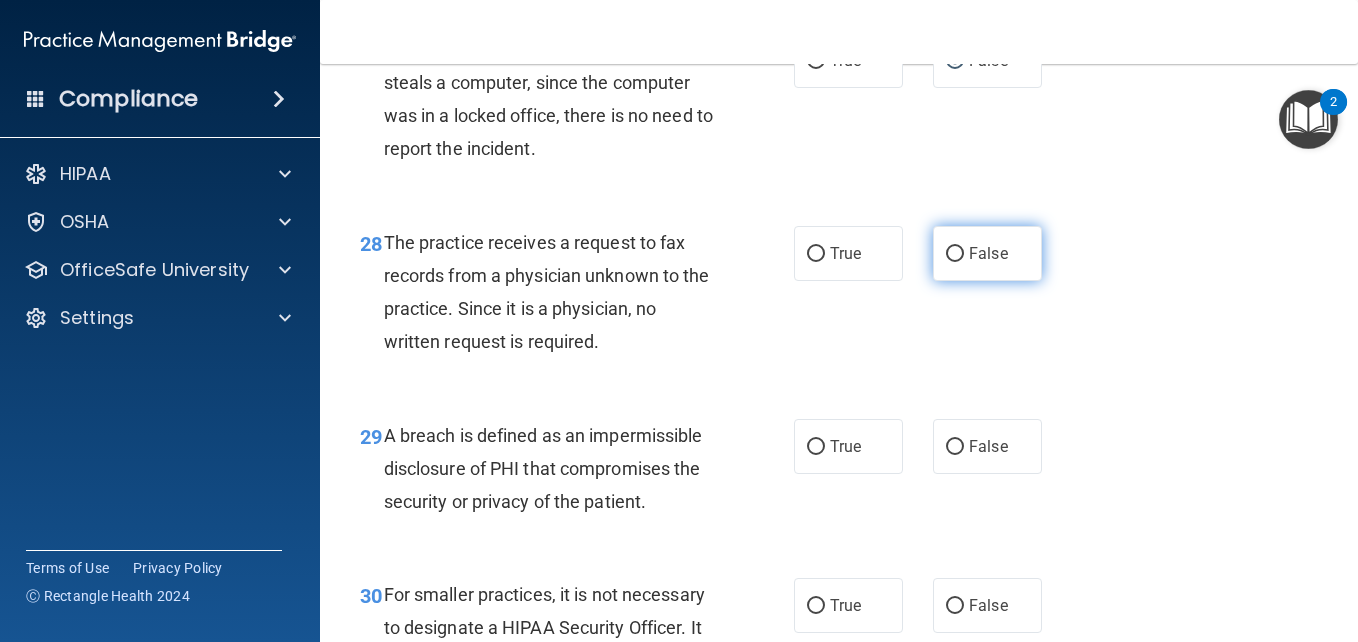click on "False" at bounding box center (955, 254) 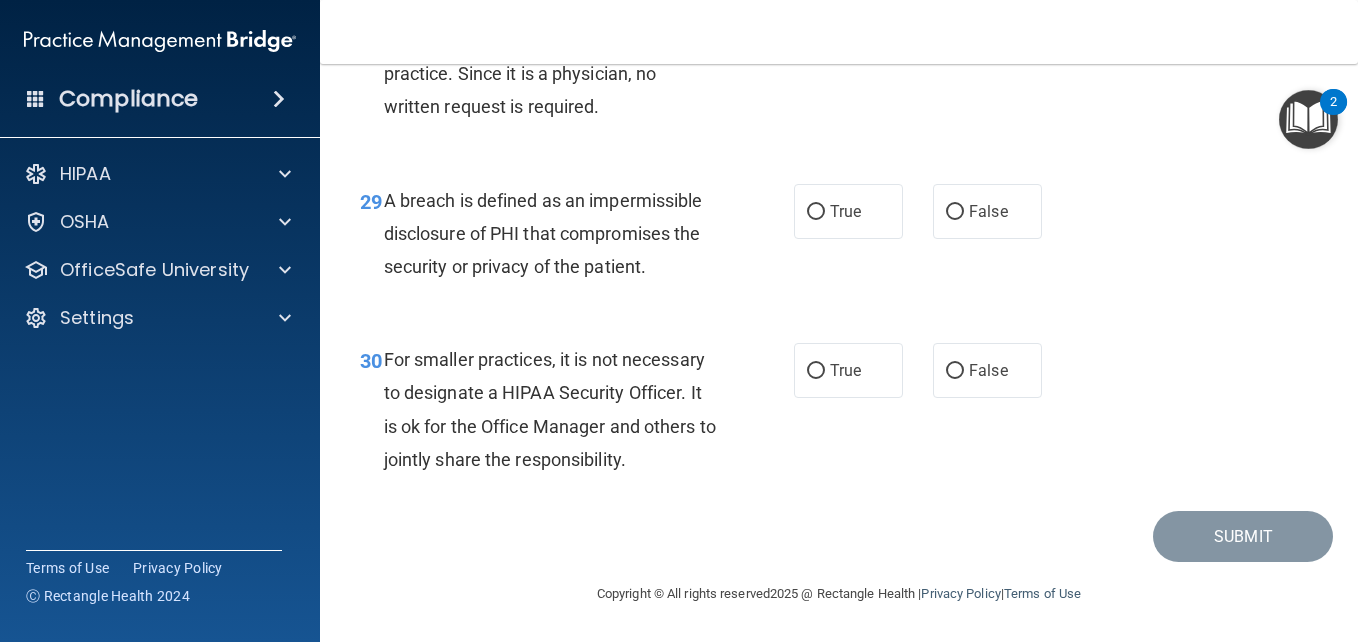 scroll, scrollTop: 5508, scrollLeft: 0, axis: vertical 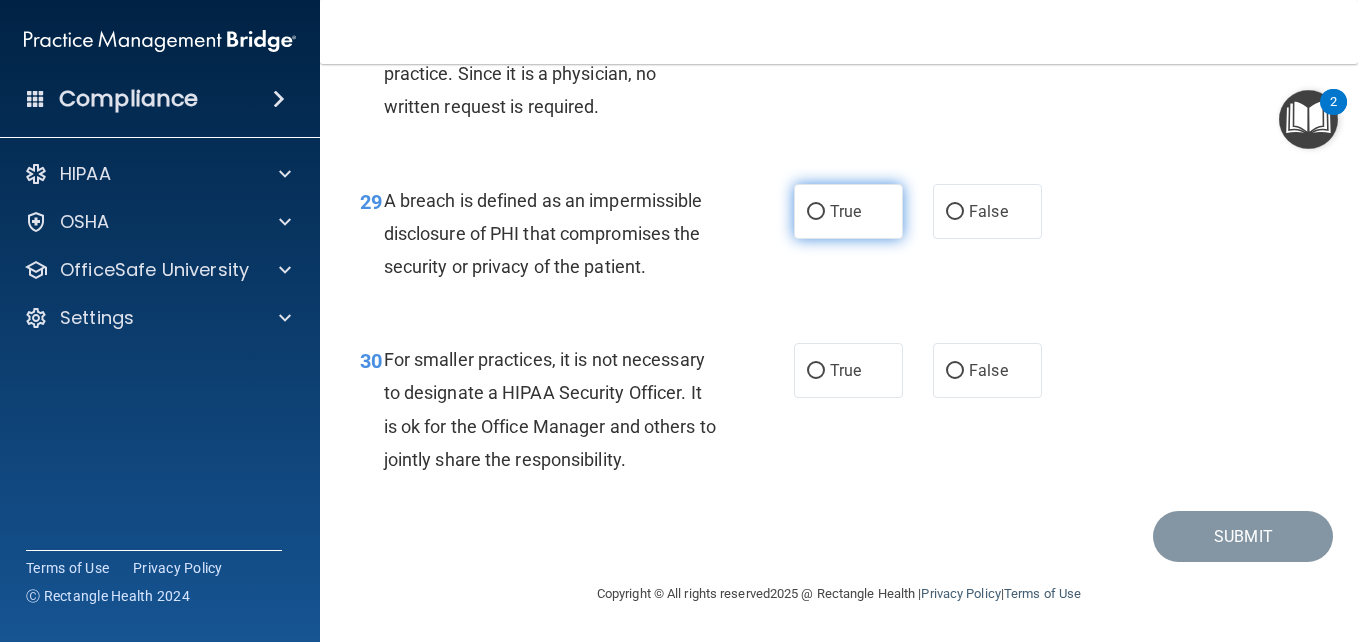 click on "True" at bounding box center (816, 212) 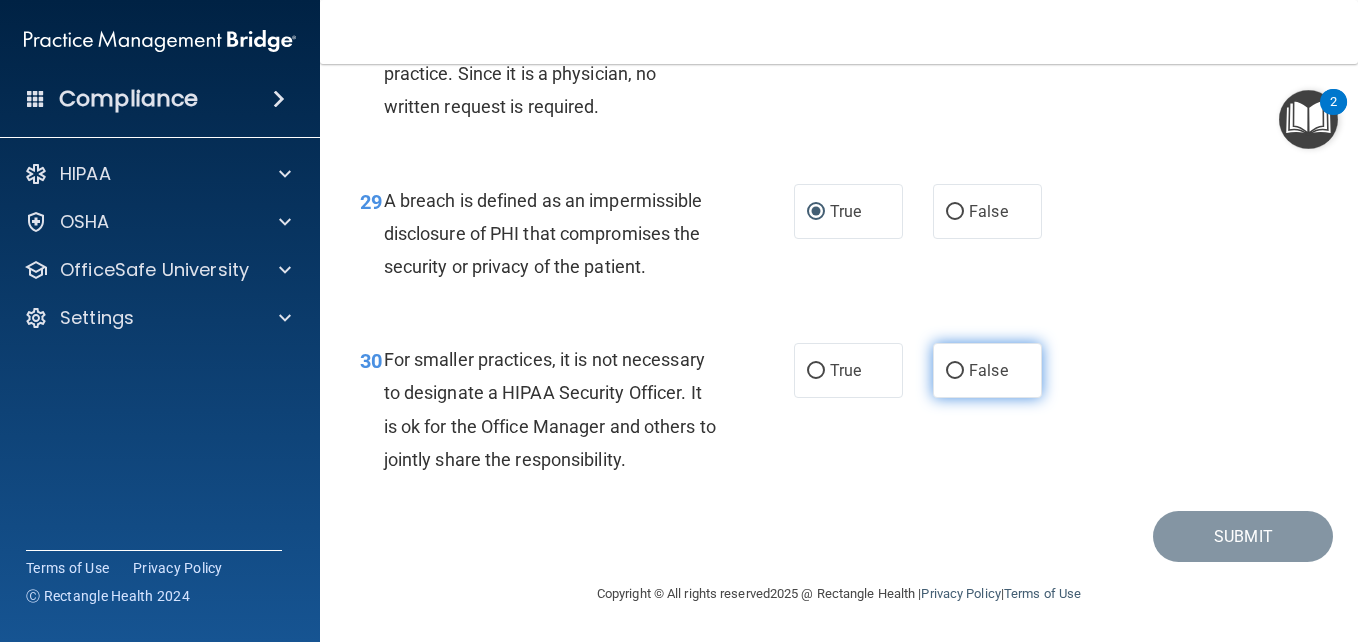 click on "False" at bounding box center (955, 371) 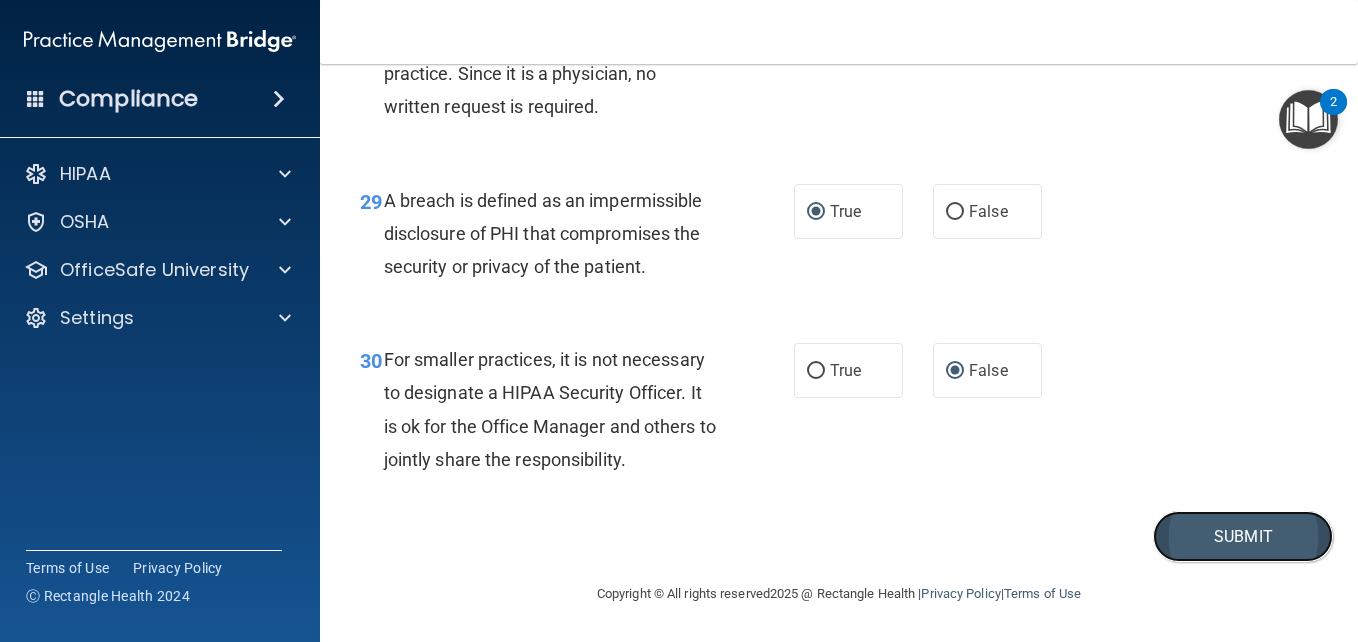 click on "Submit" at bounding box center [1243, 536] 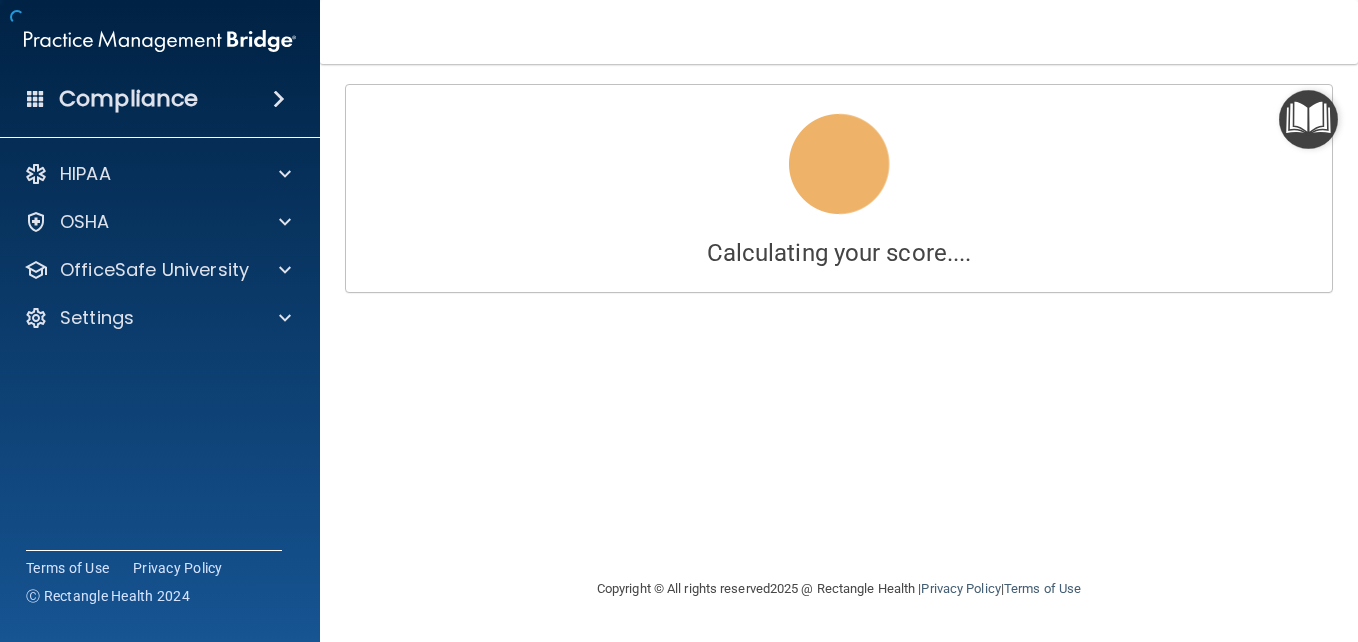 scroll, scrollTop: 0, scrollLeft: 0, axis: both 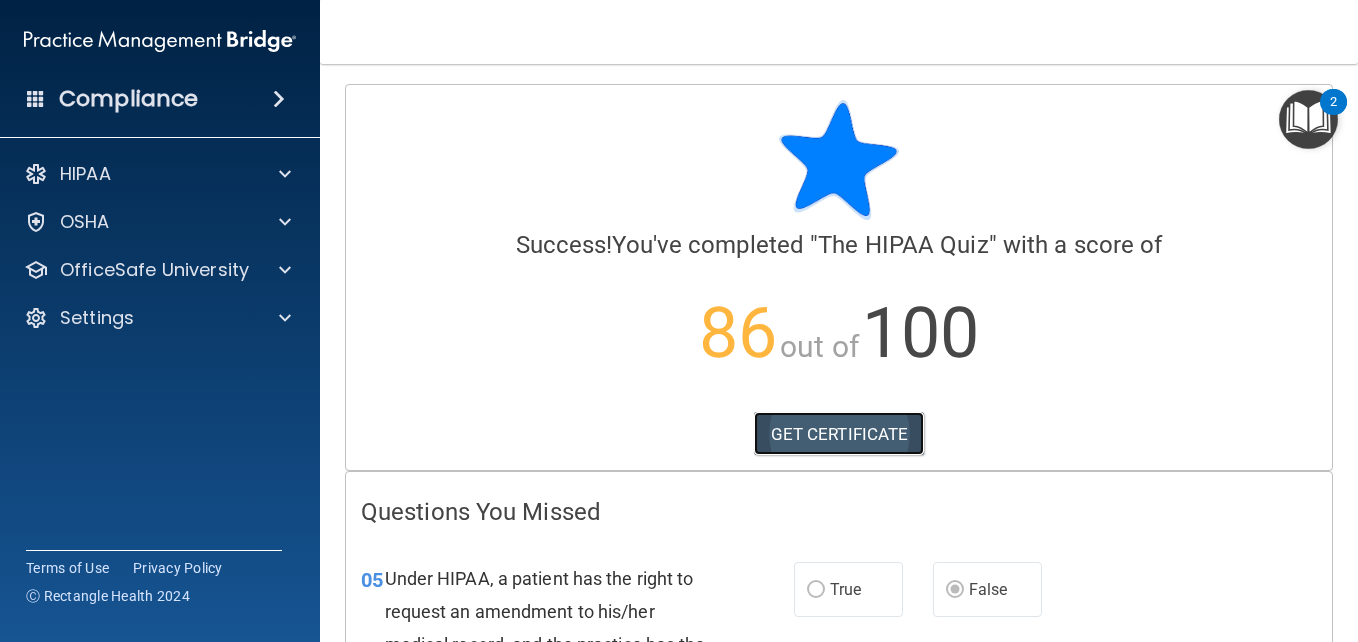 click on "GET CERTIFICATE" at bounding box center [839, 434] 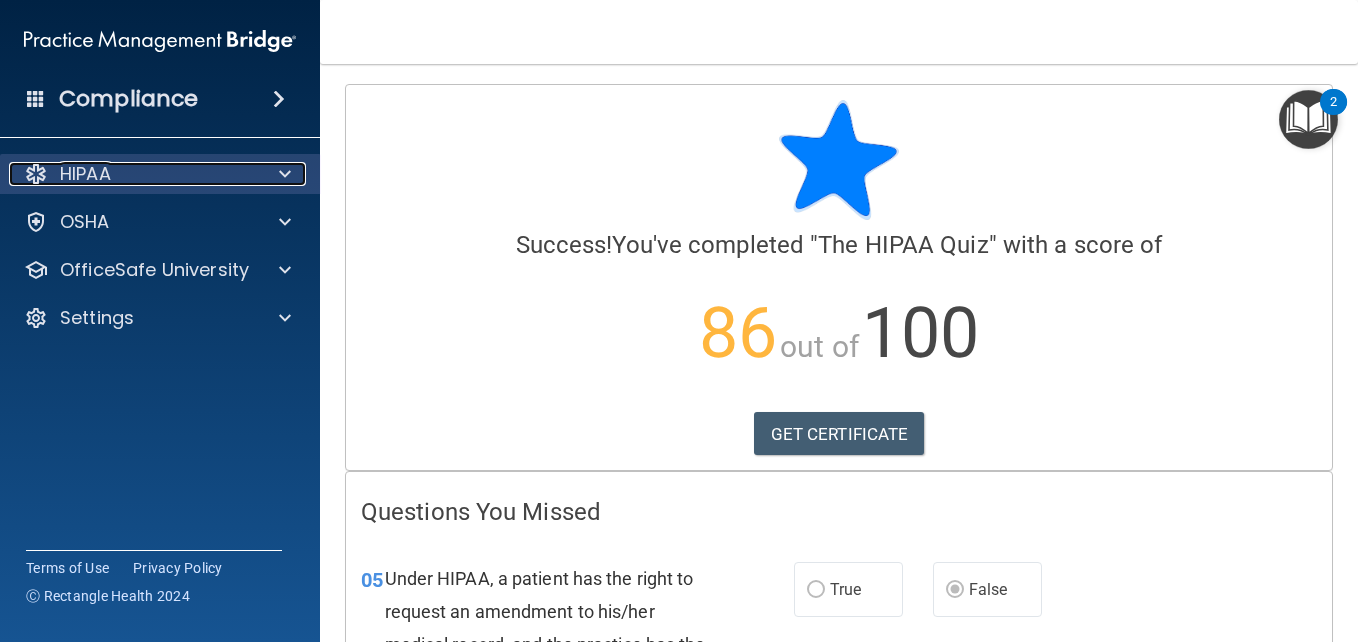 click at bounding box center (282, 174) 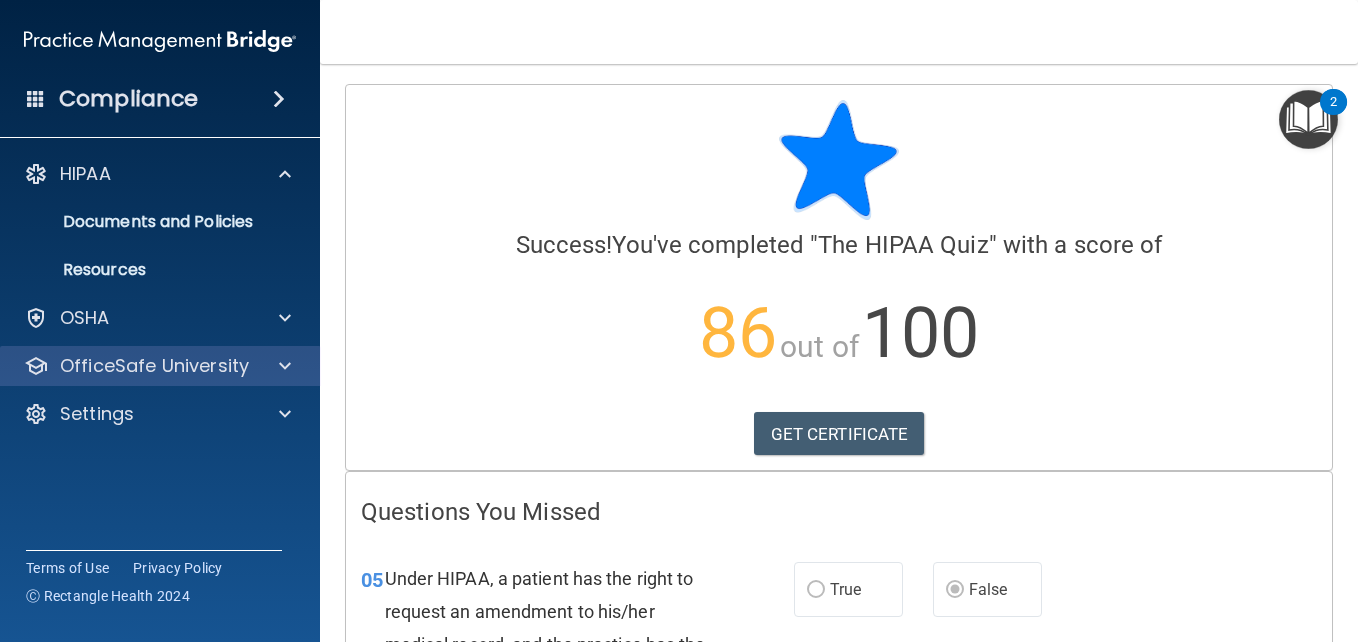 click on "OfficeSafe University" at bounding box center [160, 366] 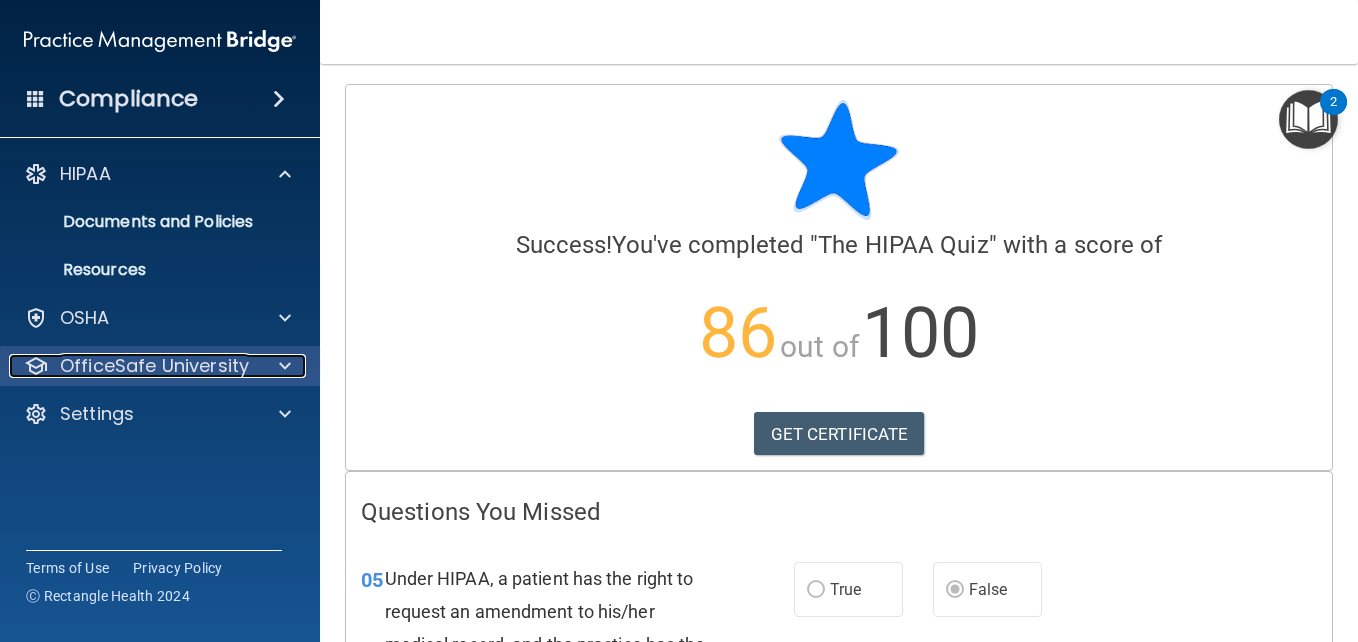 click at bounding box center [285, 366] 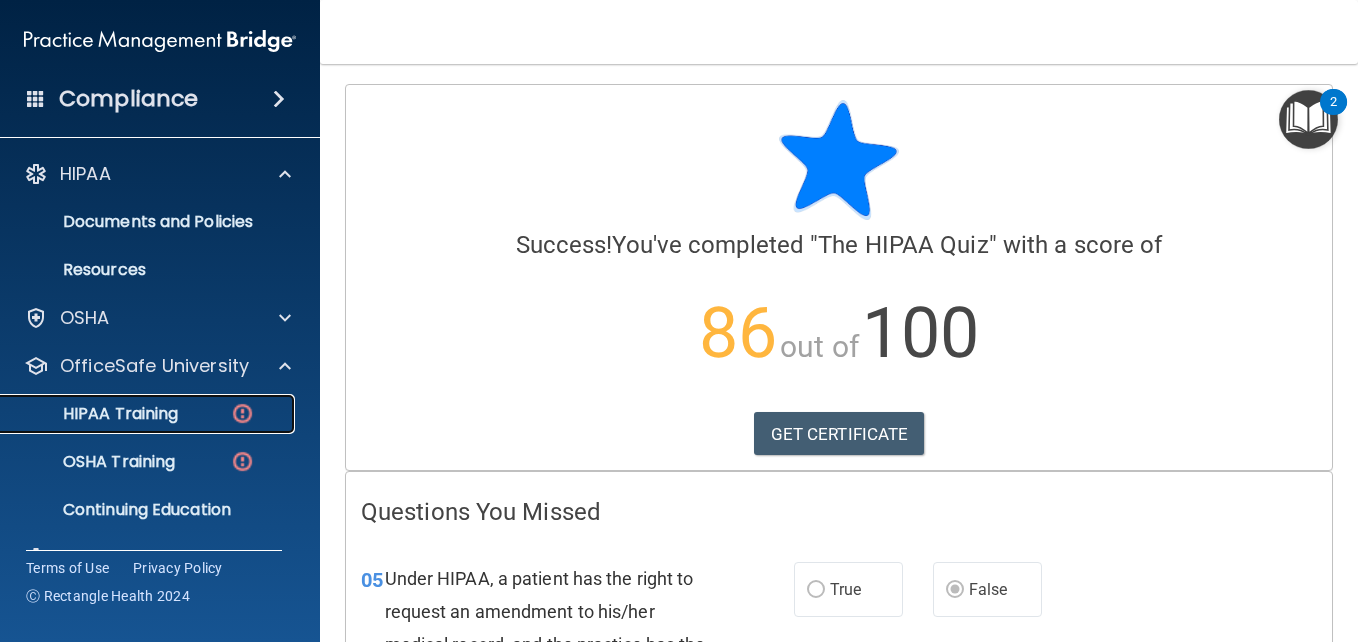 click at bounding box center (242, 413) 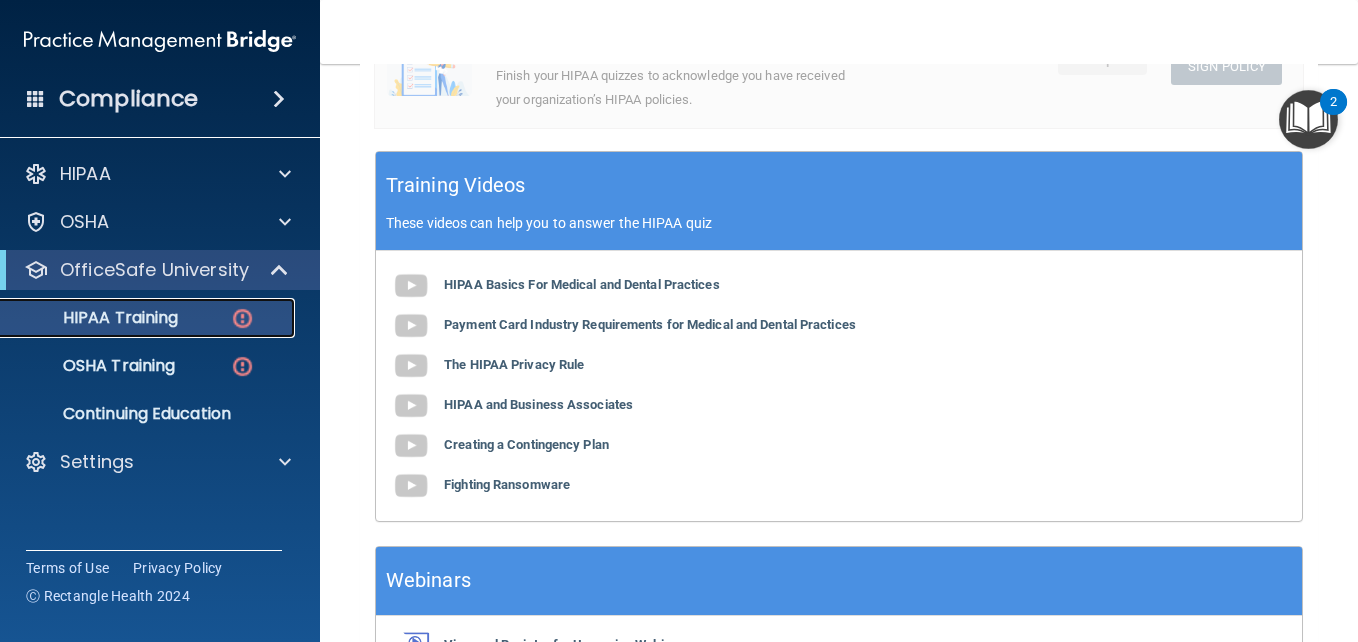 scroll, scrollTop: 838, scrollLeft: 0, axis: vertical 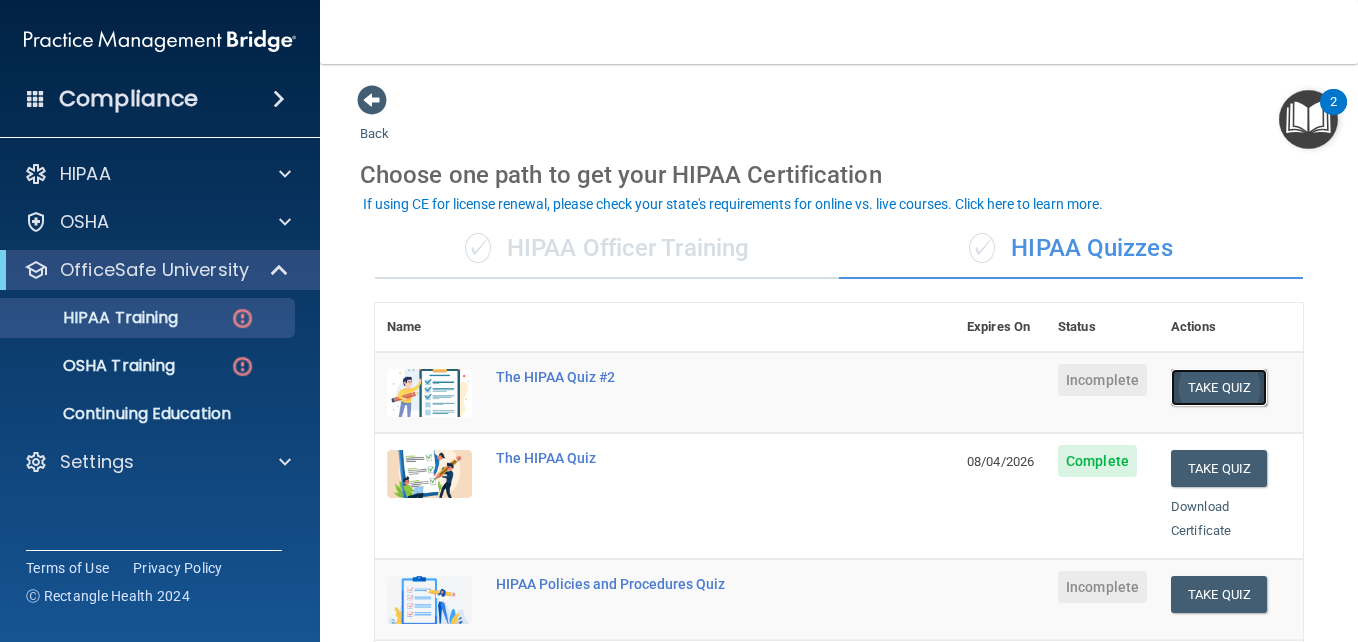click on "Take Quiz" at bounding box center (1219, 387) 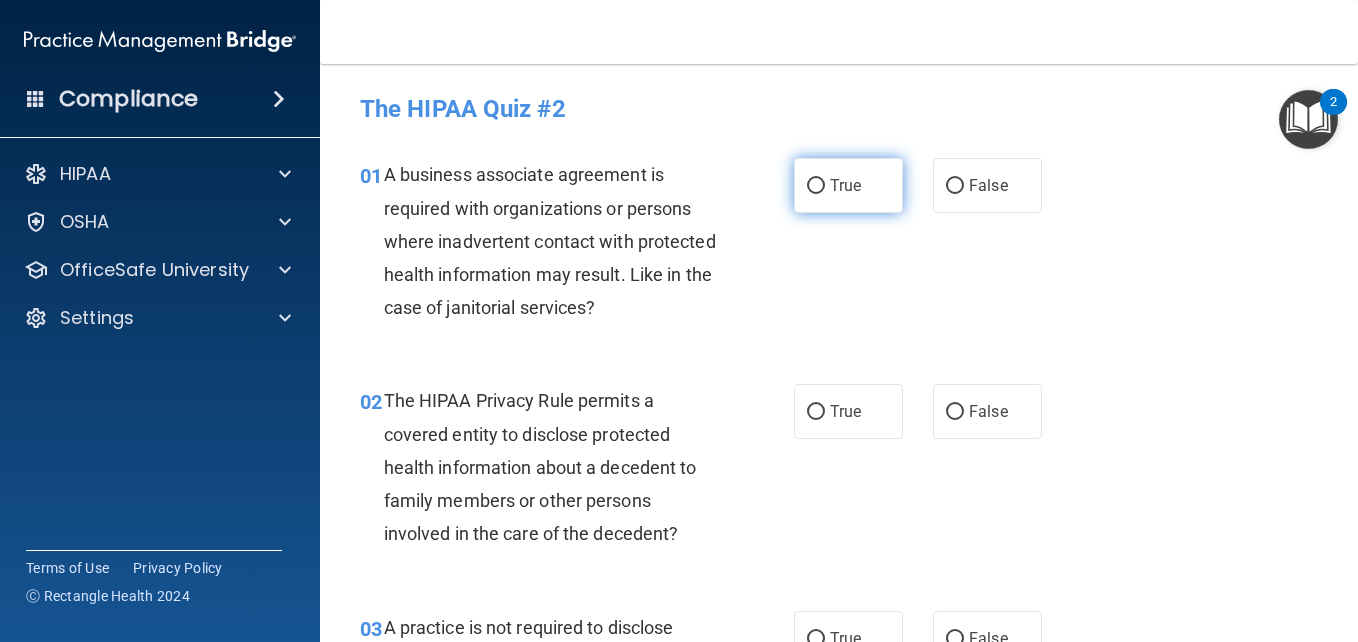 click on "True" at bounding box center (816, 186) 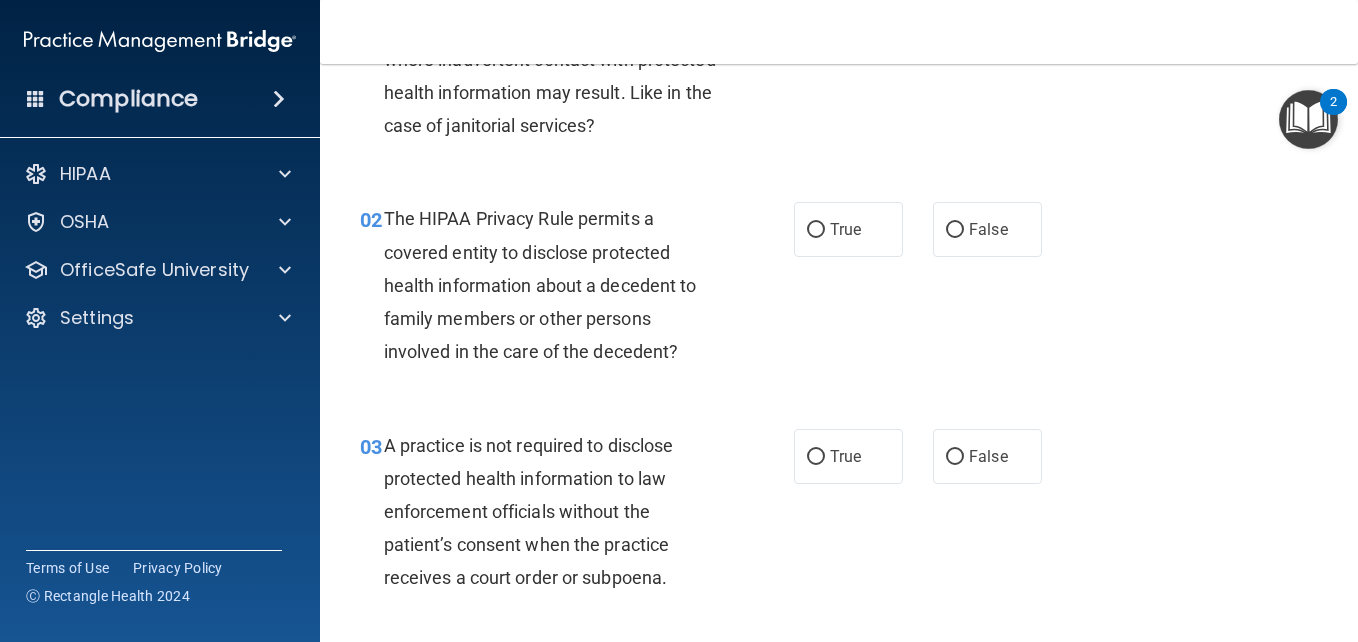 scroll, scrollTop: 200, scrollLeft: 0, axis: vertical 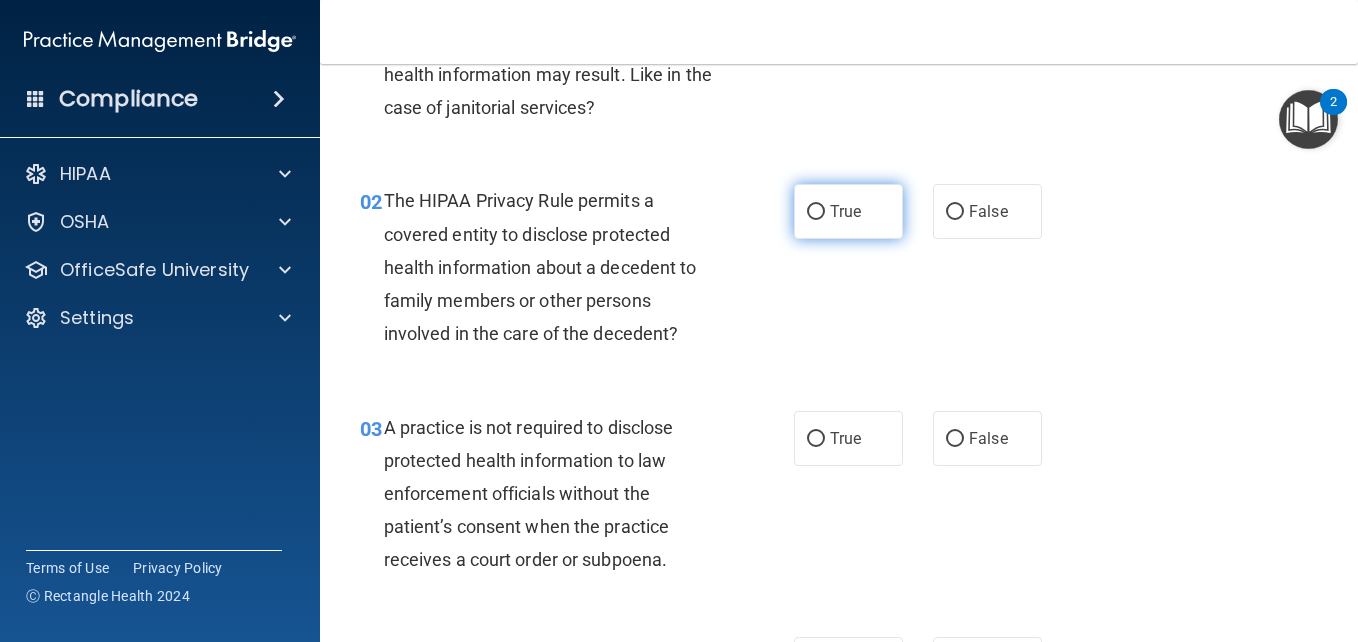 click on "True" at bounding box center (816, 212) 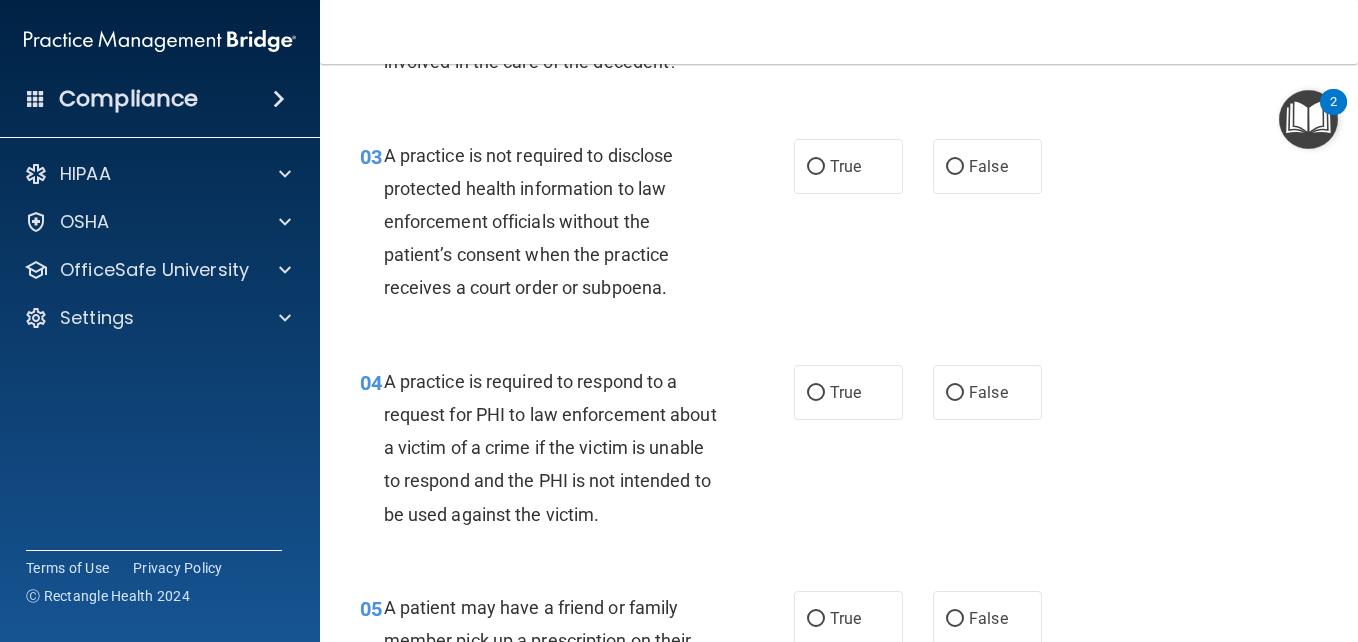 scroll, scrollTop: 480, scrollLeft: 0, axis: vertical 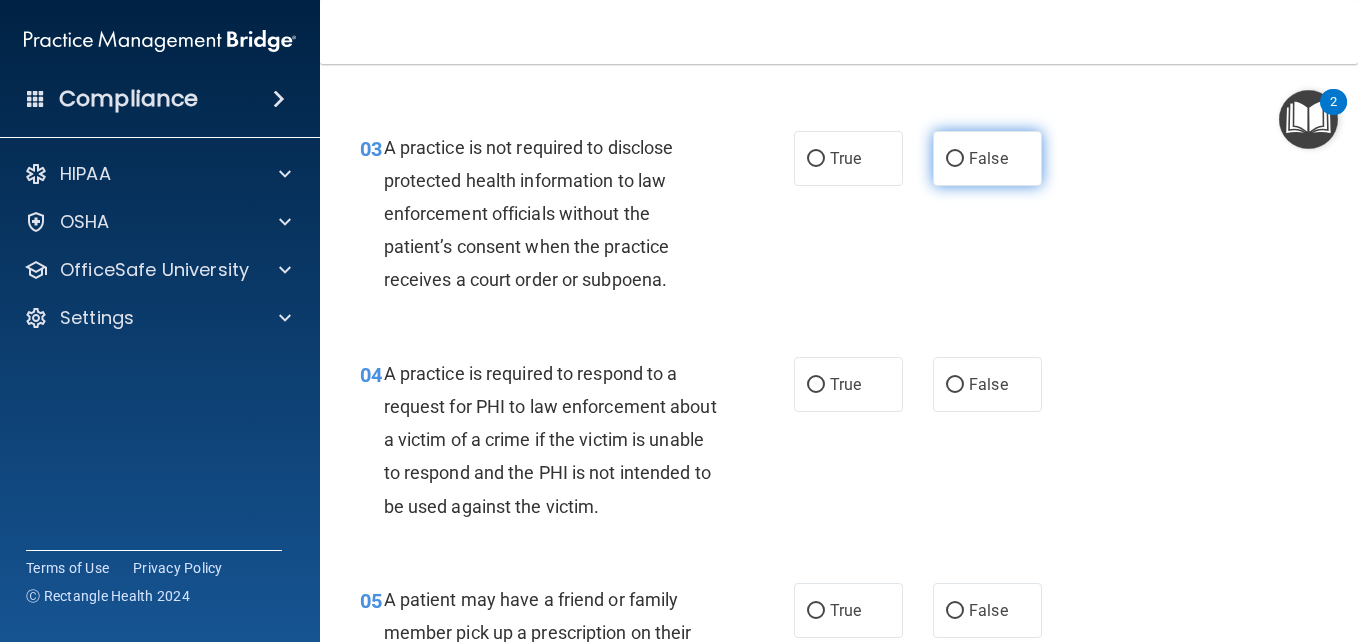 click on "False" at bounding box center [955, 159] 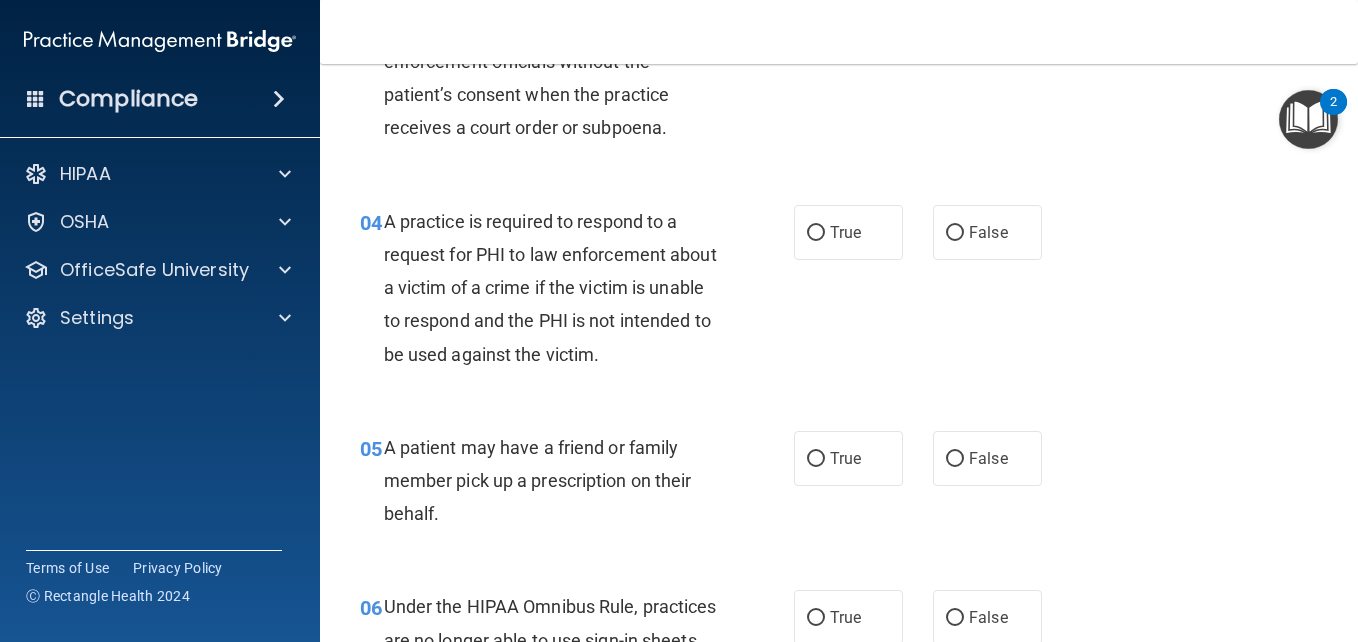 scroll, scrollTop: 680, scrollLeft: 0, axis: vertical 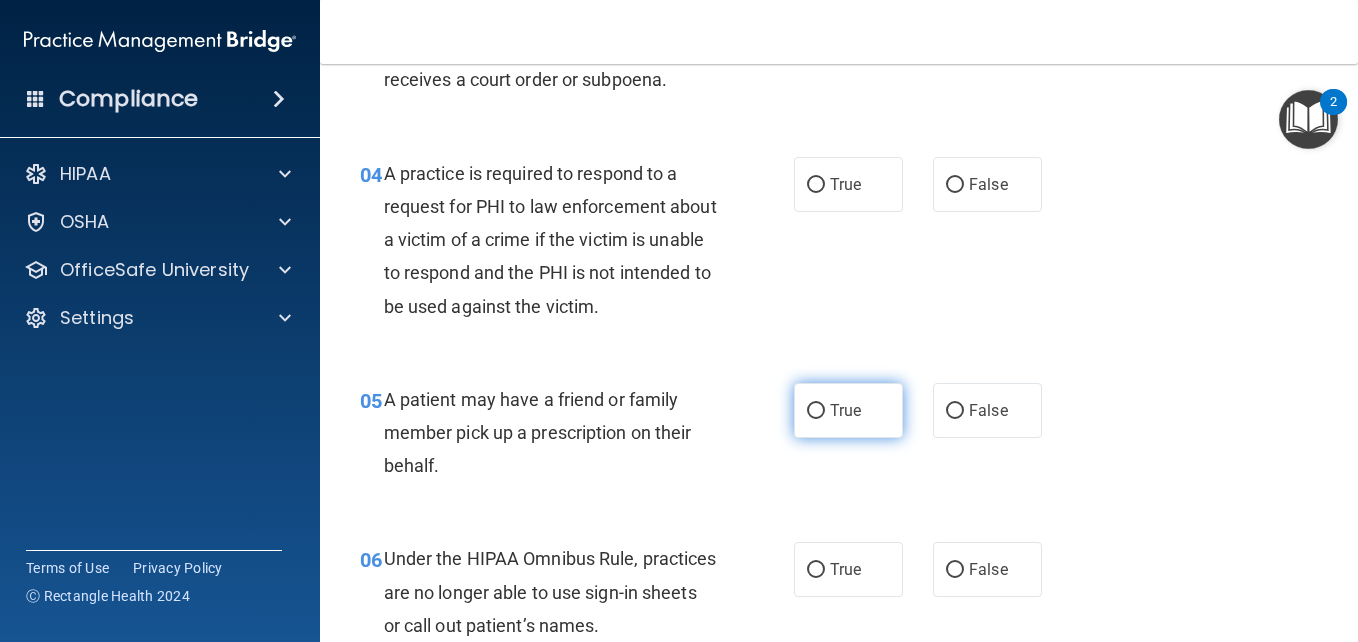 click on "True" at bounding box center [816, 411] 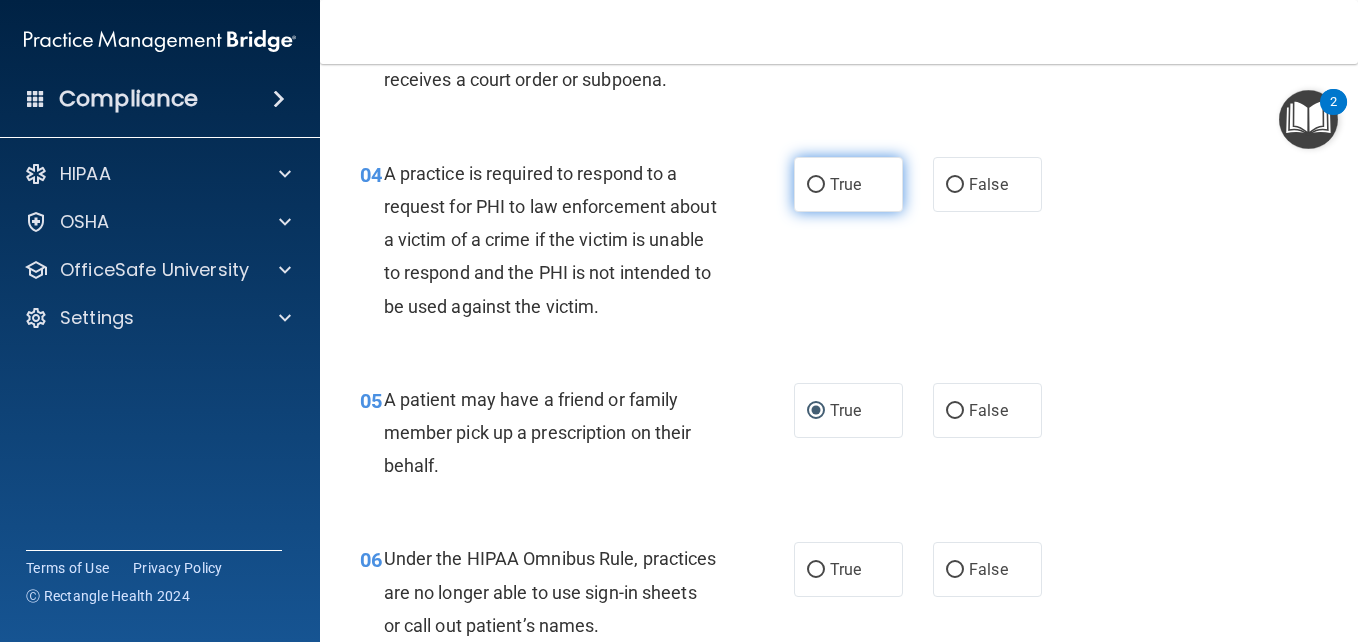 click on "True" at bounding box center [816, 185] 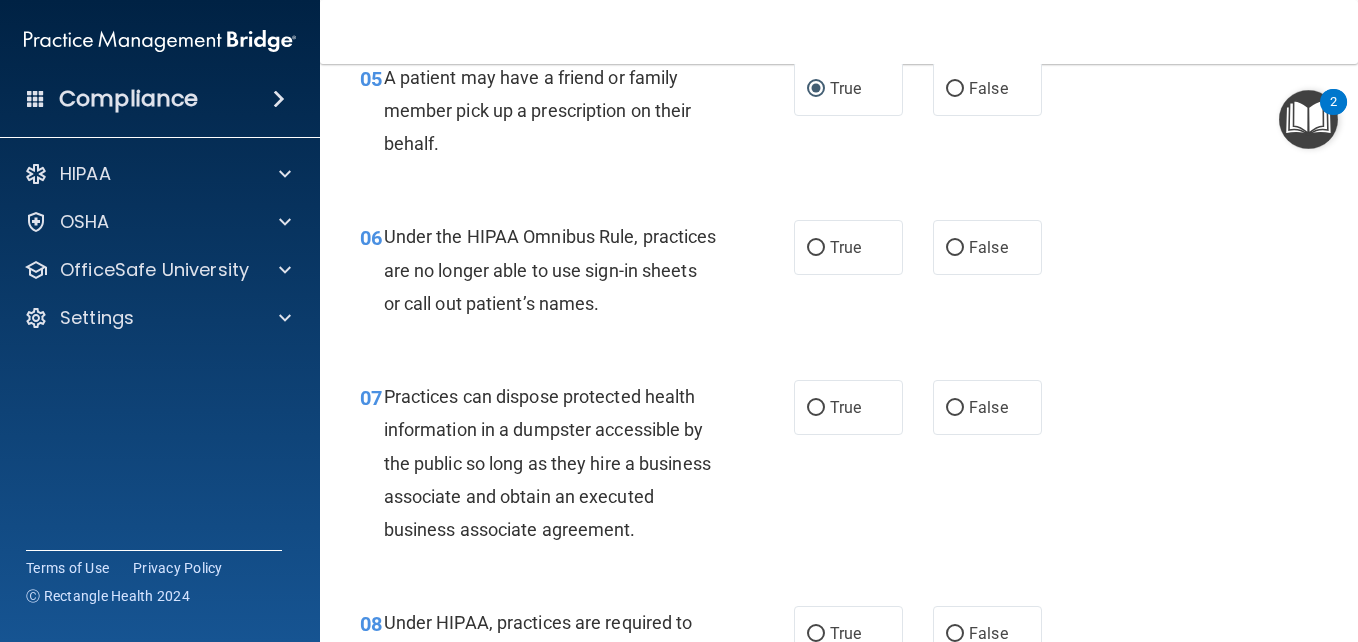 scroll, scrollTop: 1040, scrollLeft: 0, axis: vertical 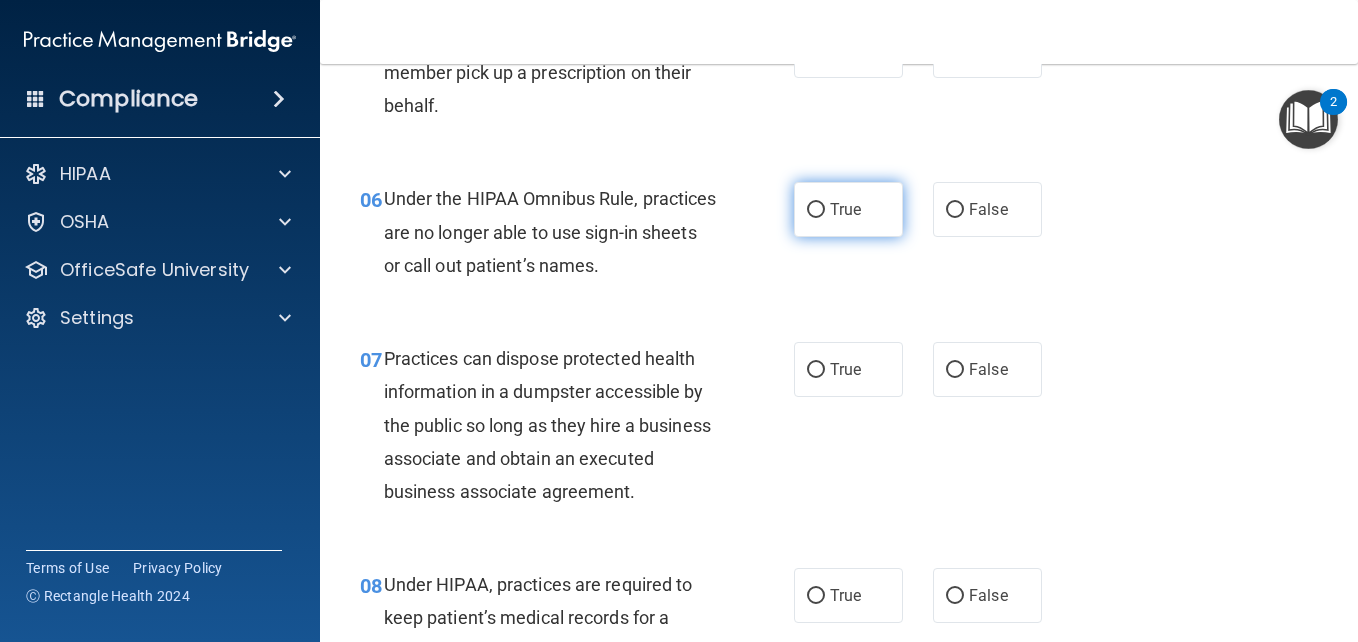 click on "True" at bounding box center (816, 210) 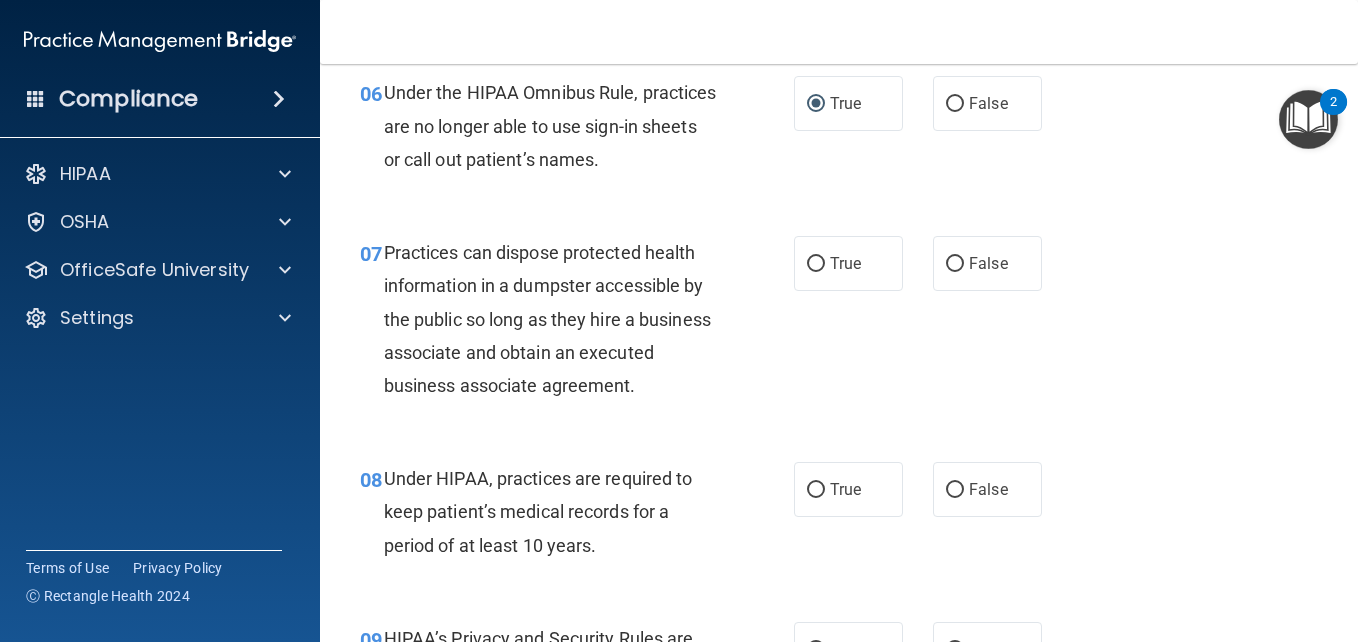 scroll, scrollTop: 1160, scrollLeft: 0, axis: vertical 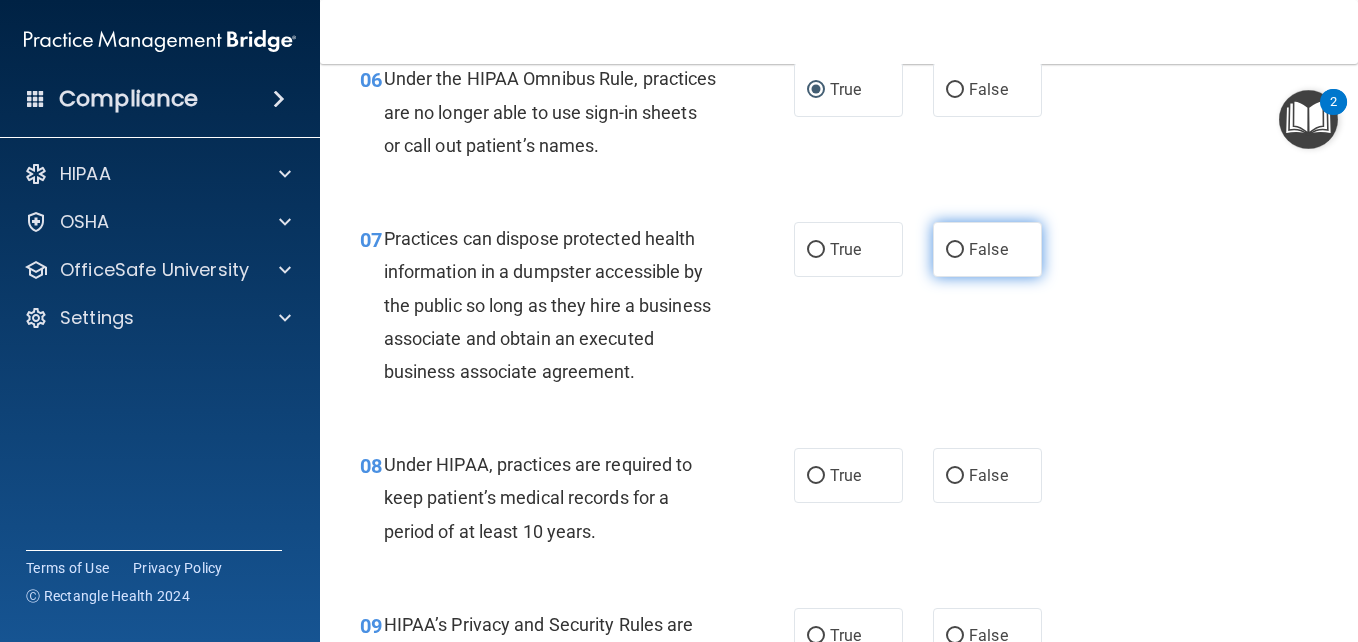 click on "False" at bounding box center [955, 250] 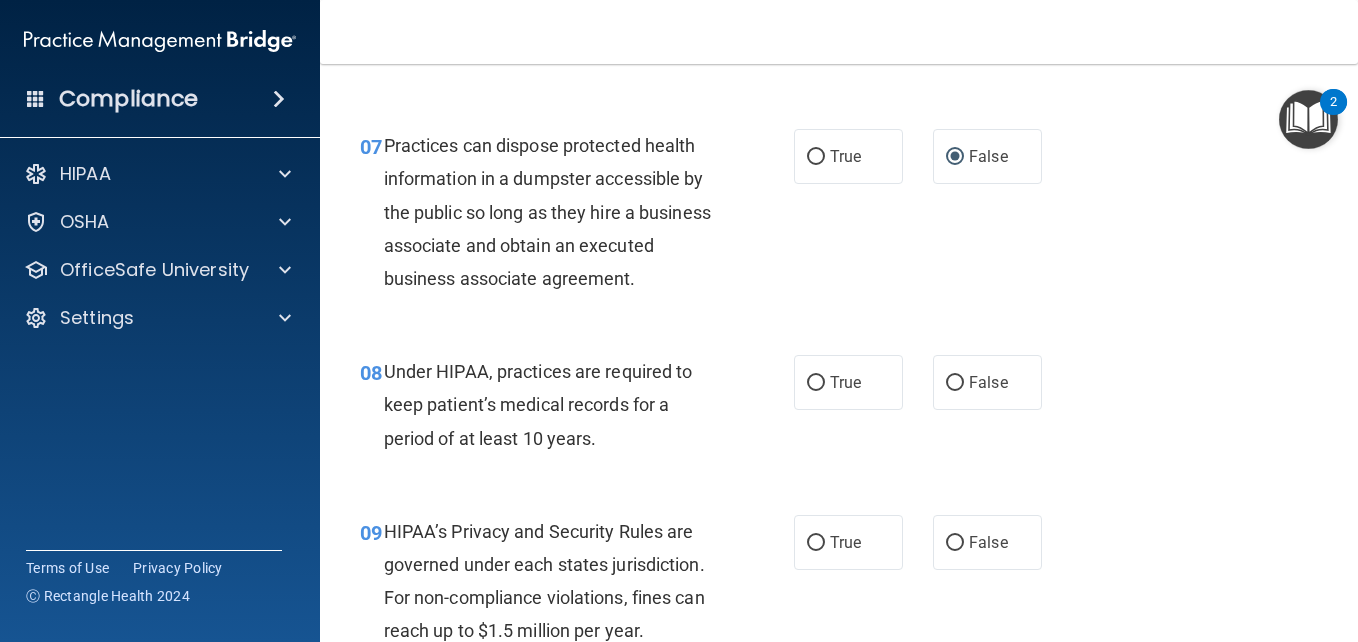 scroll, scrollTop: 1280, scrollLeft: 0, axis: vertical 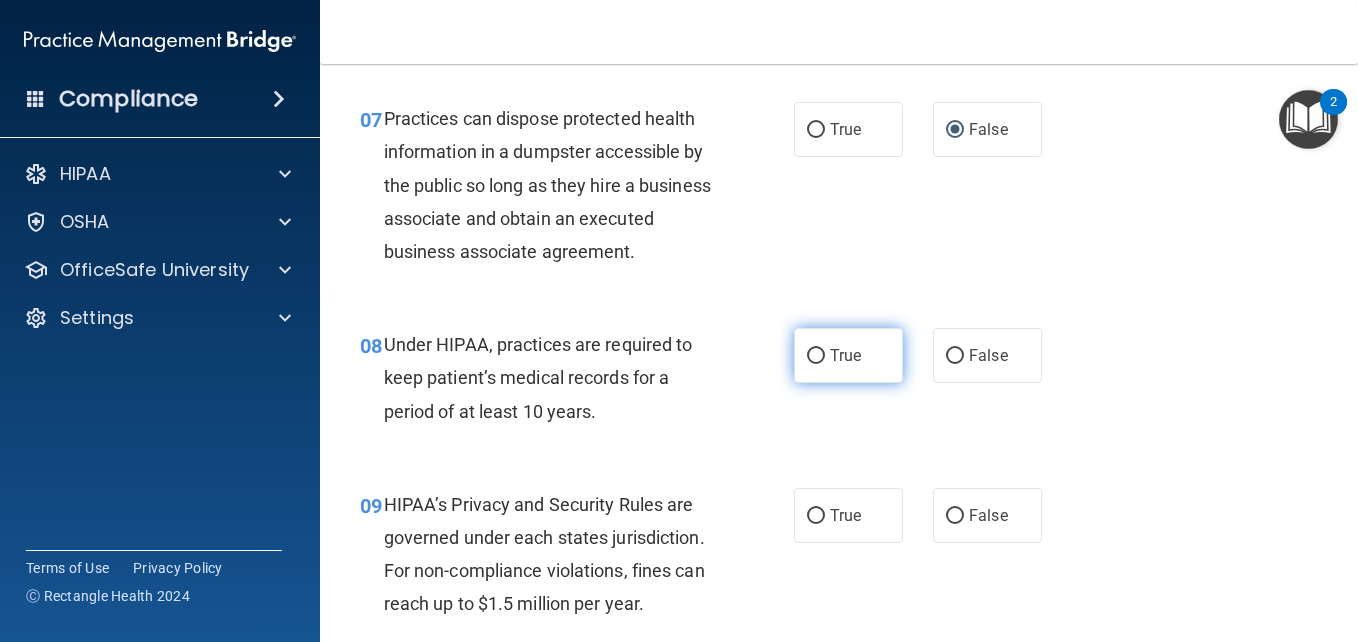 click on "True" at bounding box center [816, 356] 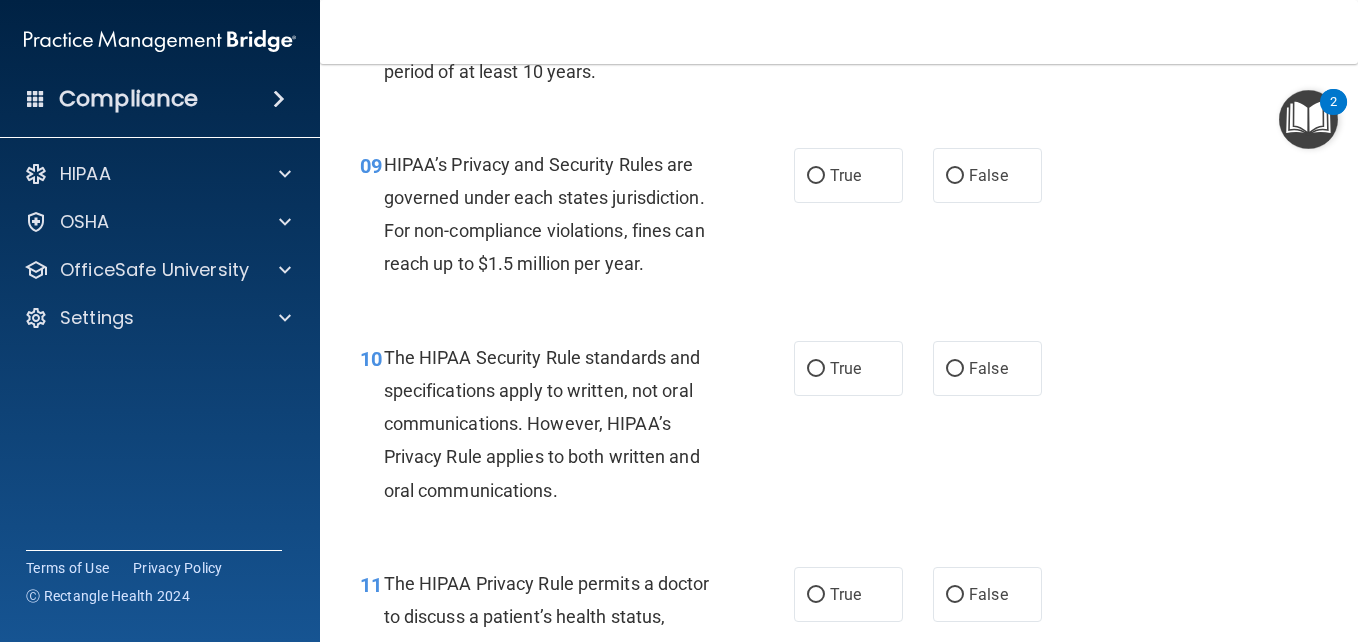 scroll, scrollTop: 1640, scrollLeft: 0, axis: vertical 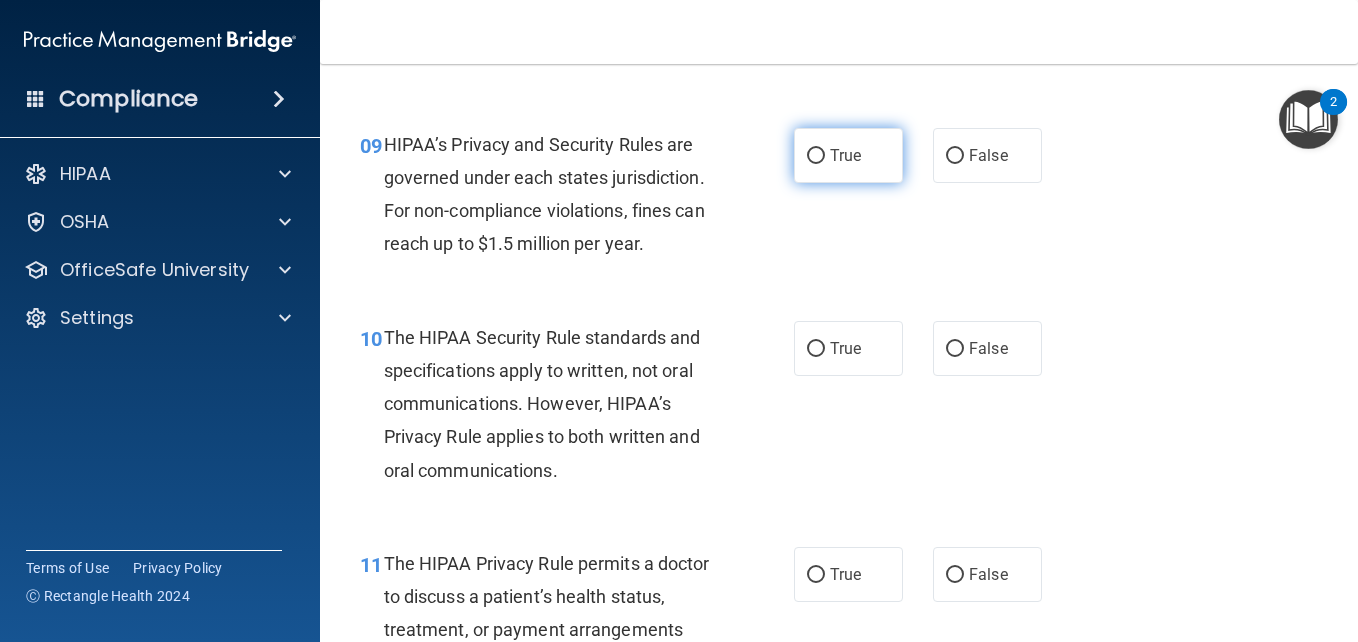 click on "True" at bounding box center [816, 156] 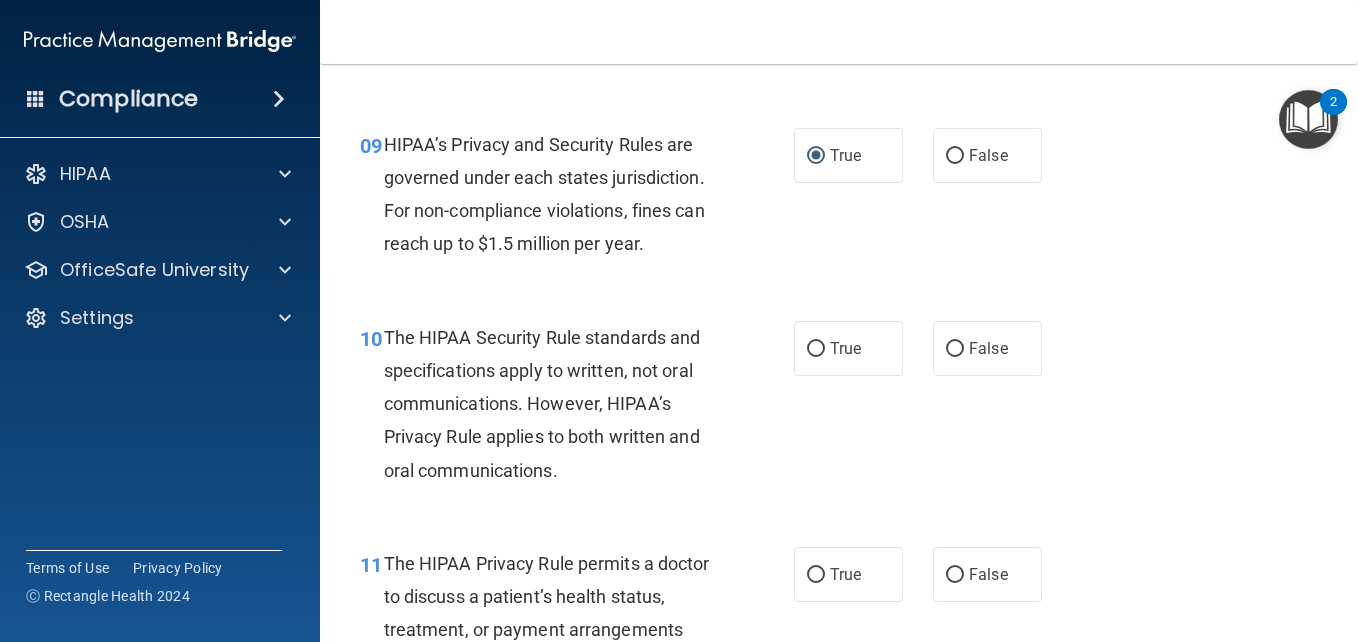 drag, startPoint x: 1143, startPoint y: 342, endPoint x: 1326, endPoint y: 543, distance: 271.82715 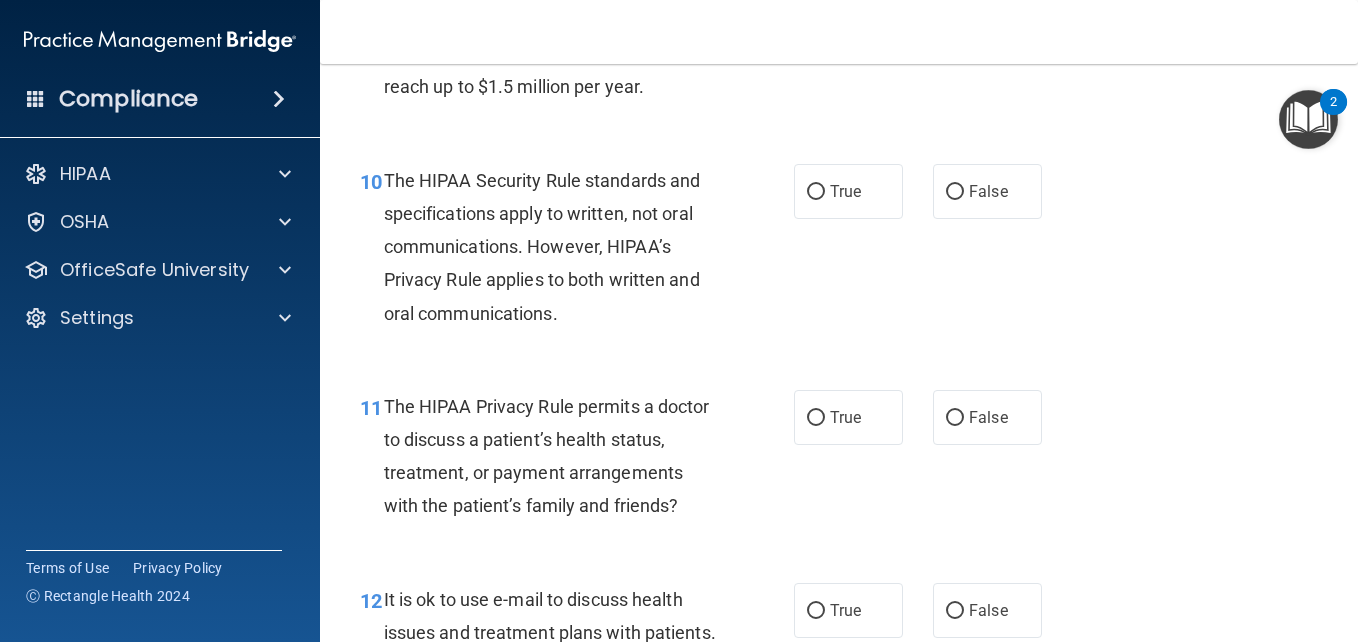 scroll, scrollTop: 1800, scrollLeft: 0, axis: vertical 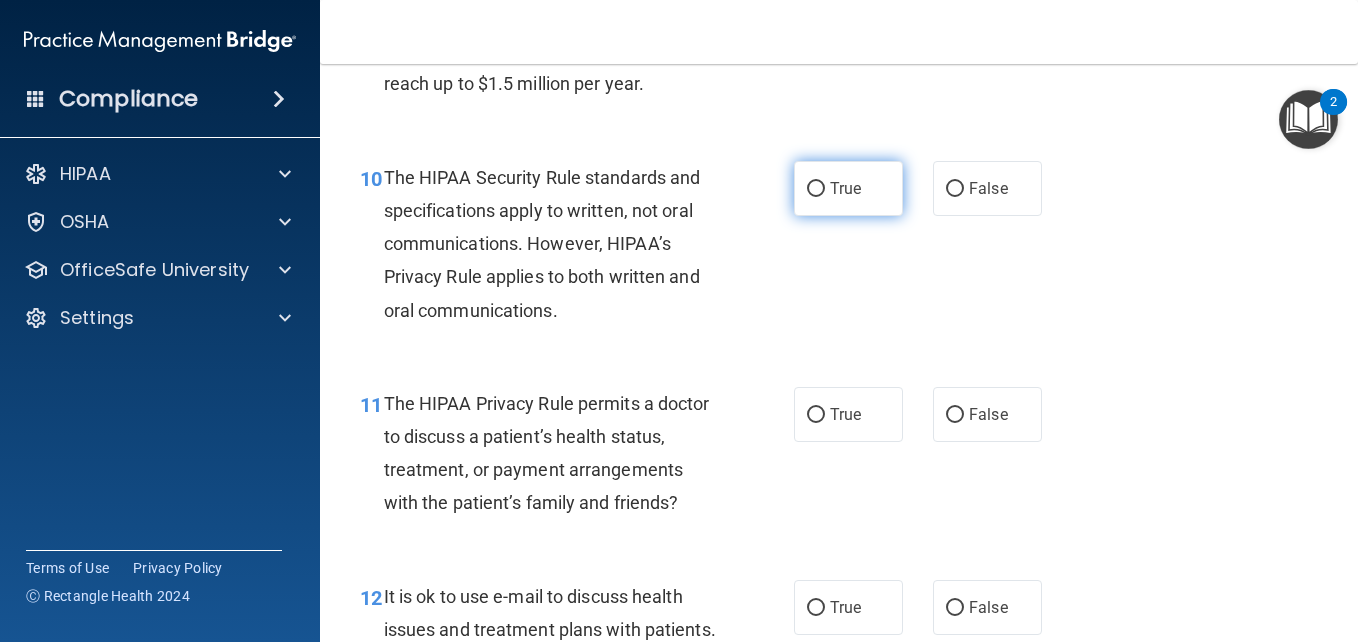 click on "True" at bounding box center (816, 189) 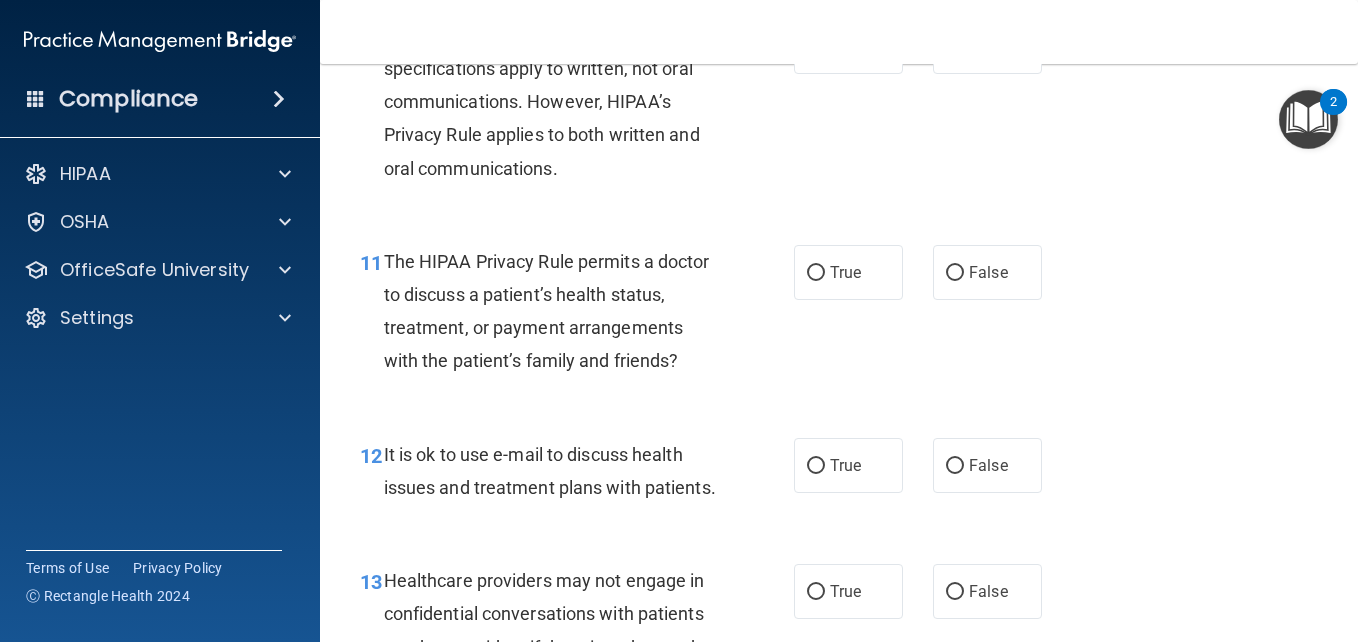scroll, scrollTop: 1973, scrollLeft: 0, axis: vertical 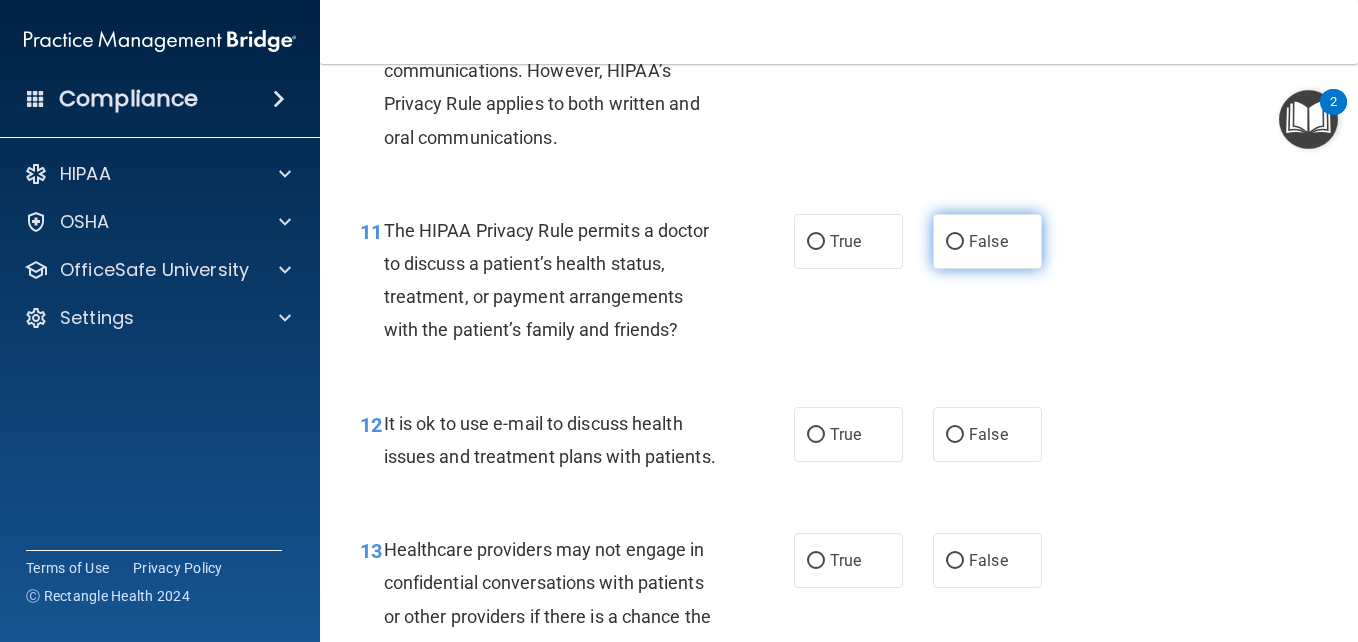 click on "False" at bounding box center [955, 242] 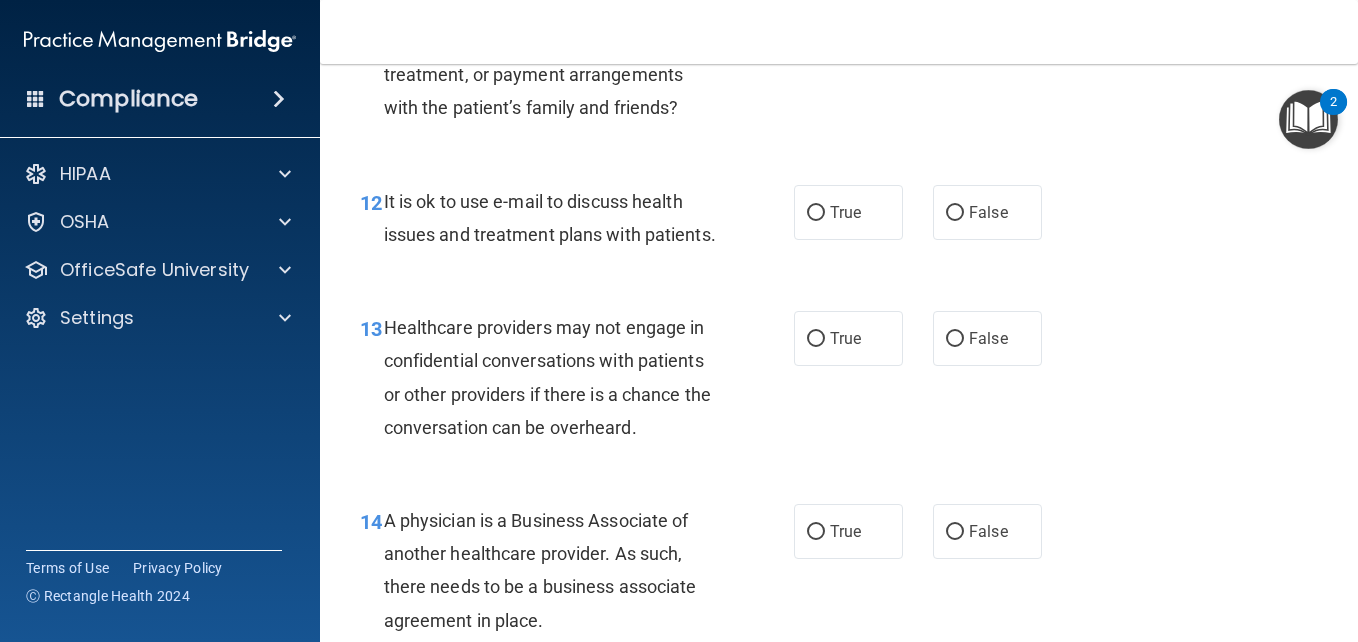 scroll, scrollTop: 2213, scrollLeft: 0, axis: vertical 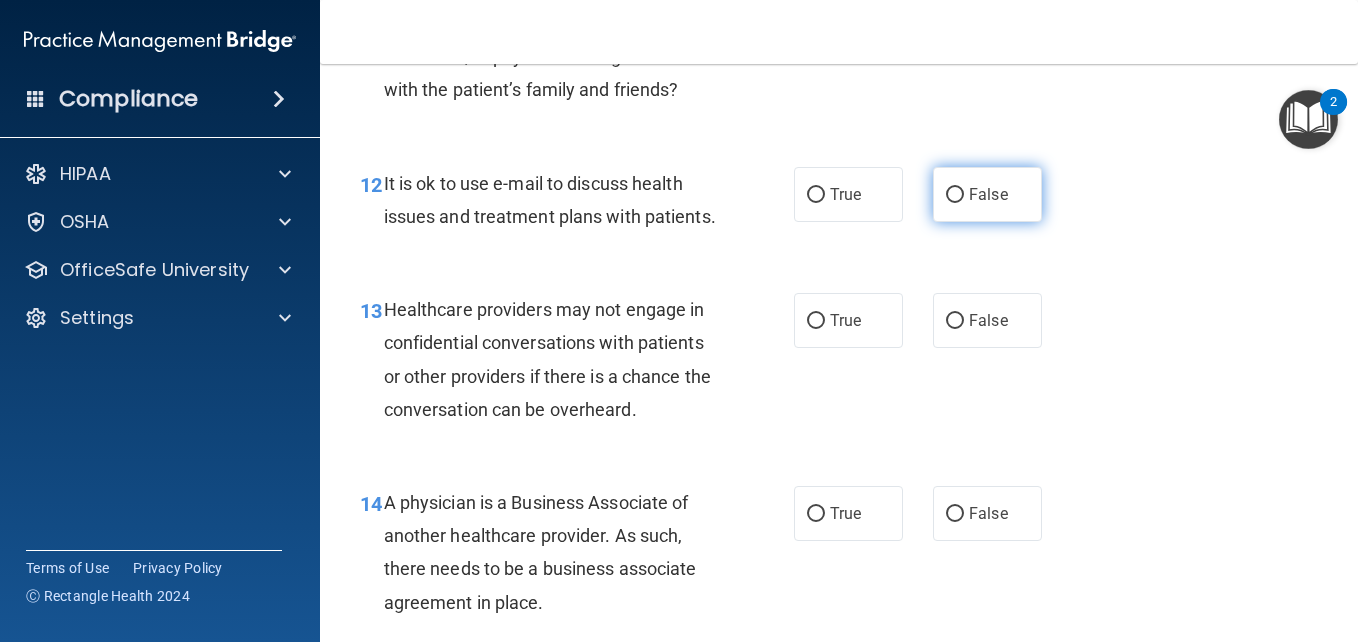 click on "False" at bounding box center [955, 195] 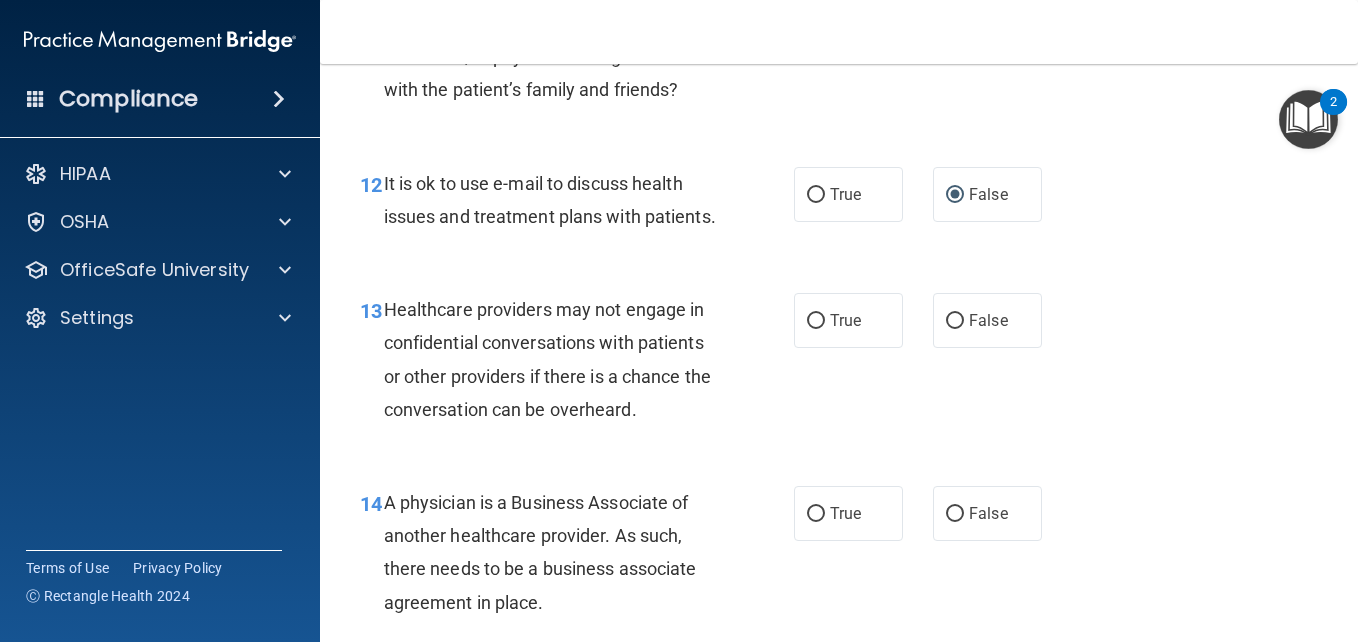 click on "-                The HIPAA Quiz #2         This quiz doesn’t expire until . Are you sure you want to take this quiz now?   Take the quiz anyway!                       01       A business associate agreement is required with organizations or persons where inadvertent contact with protected health information may result.  Like in the case of janitorial services?                 True           False                       02       The HIPAA Privacy Rule permits a covered entity to disclose protected health information about a decedent to family members or other persons involved in the care of the decedent?                 True           False                       03       A practice is not required to disclose protected health information to law enforcement officials without the patient’s consent when the practice receives  a court order or subpoena.                 True           False                       04                       True           False                       05" at bounding box center (839, 353) 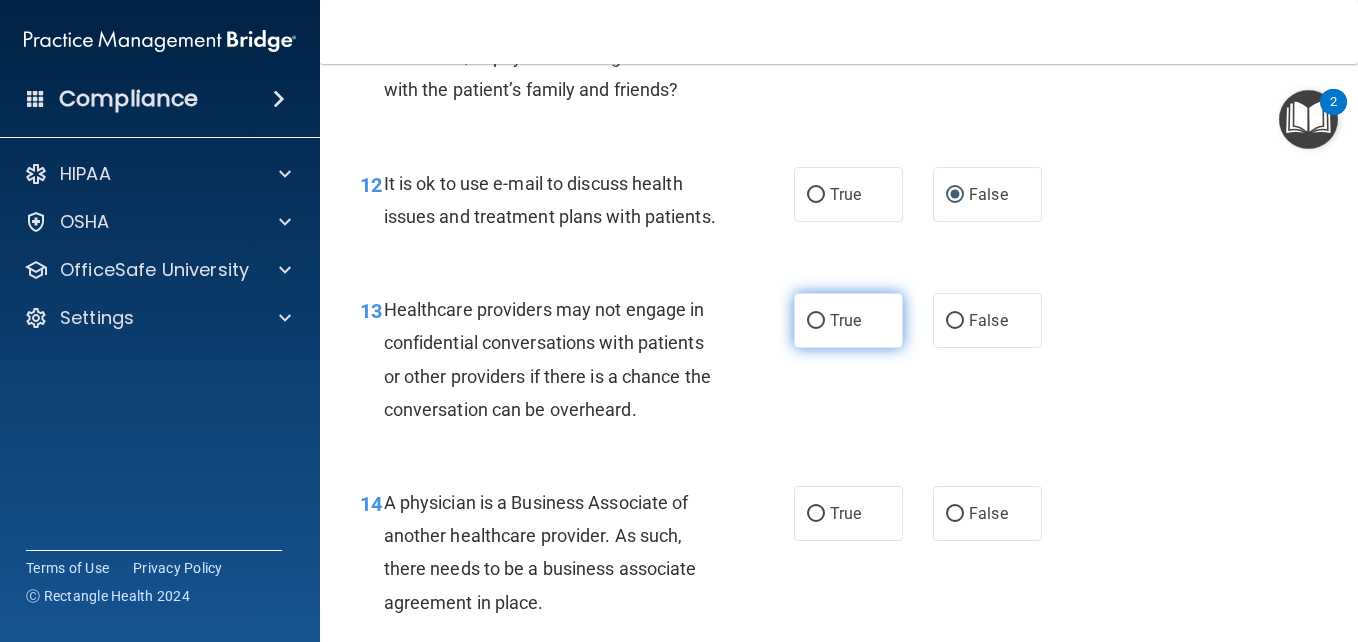 click on "True" at bounding box center (848, 320) 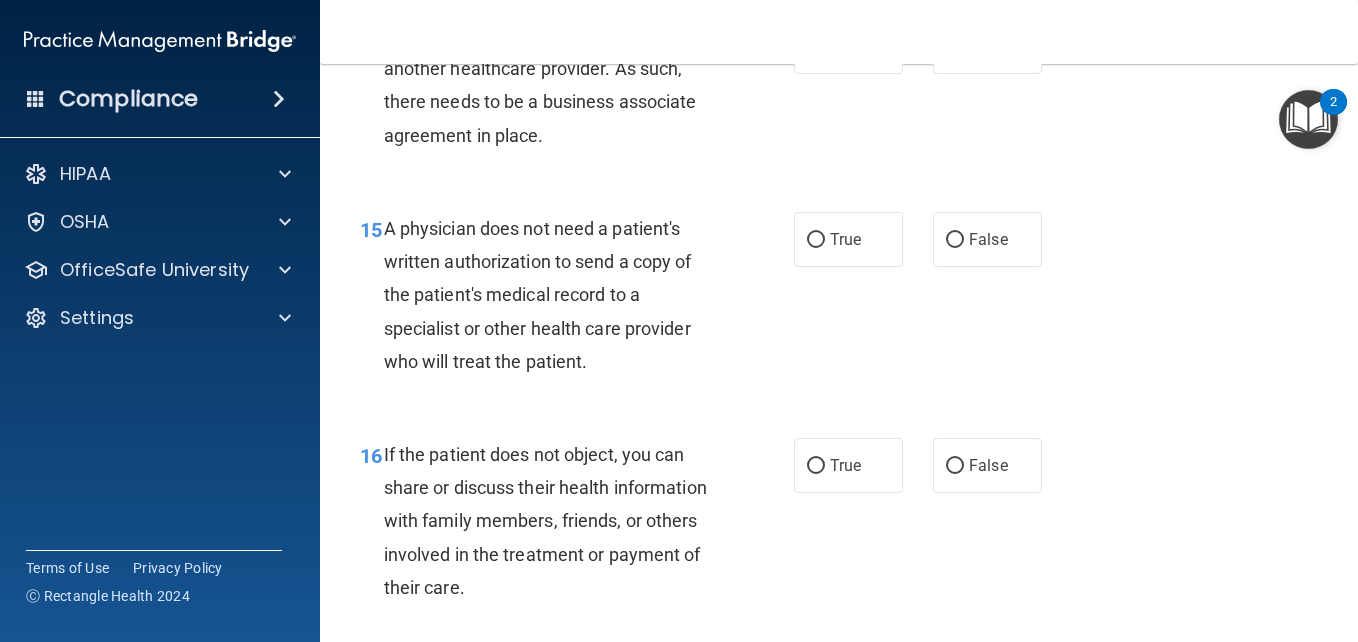 scroll, scrollTop: 2693, scrollLeft: 0, axis: vertical 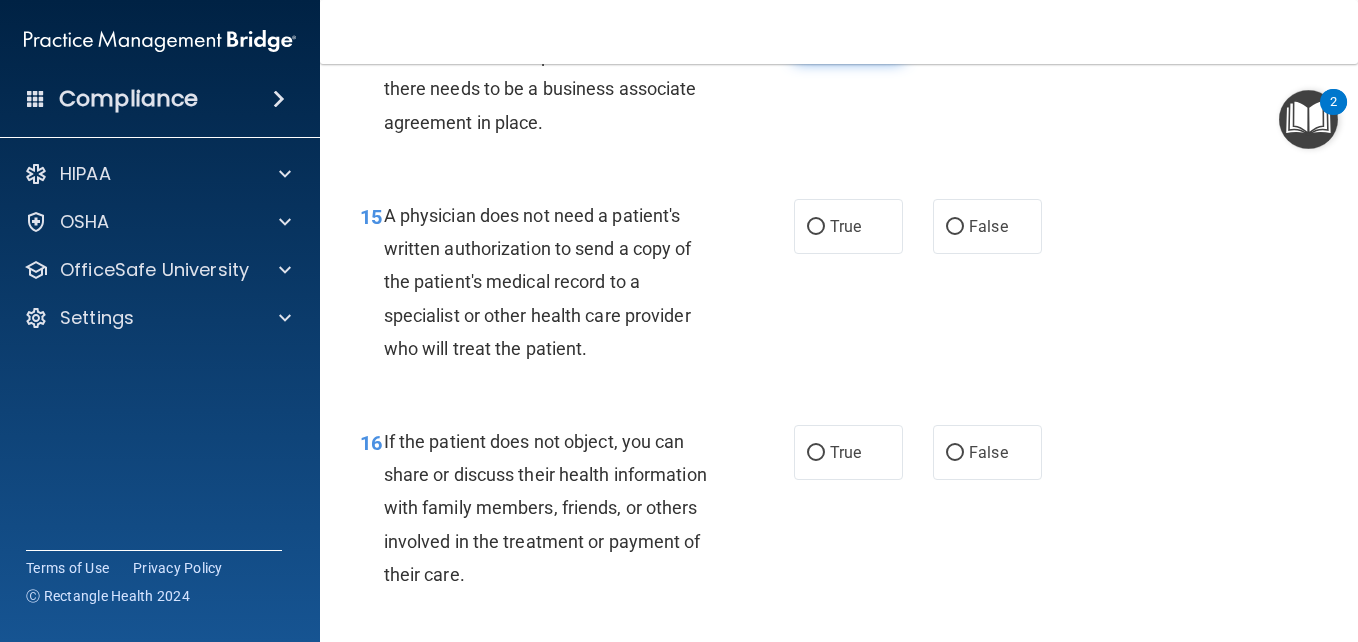 click on "True" at bounding box center [816, 34] 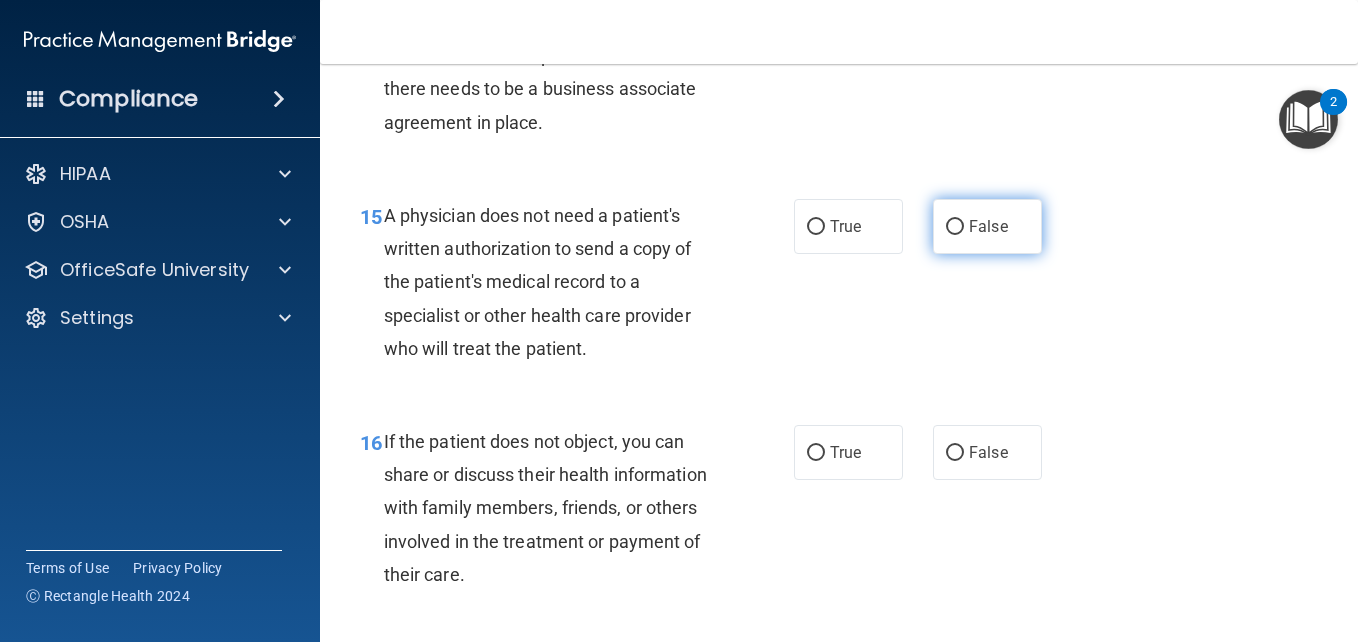 click on "False" at bounding box center (955, 227) 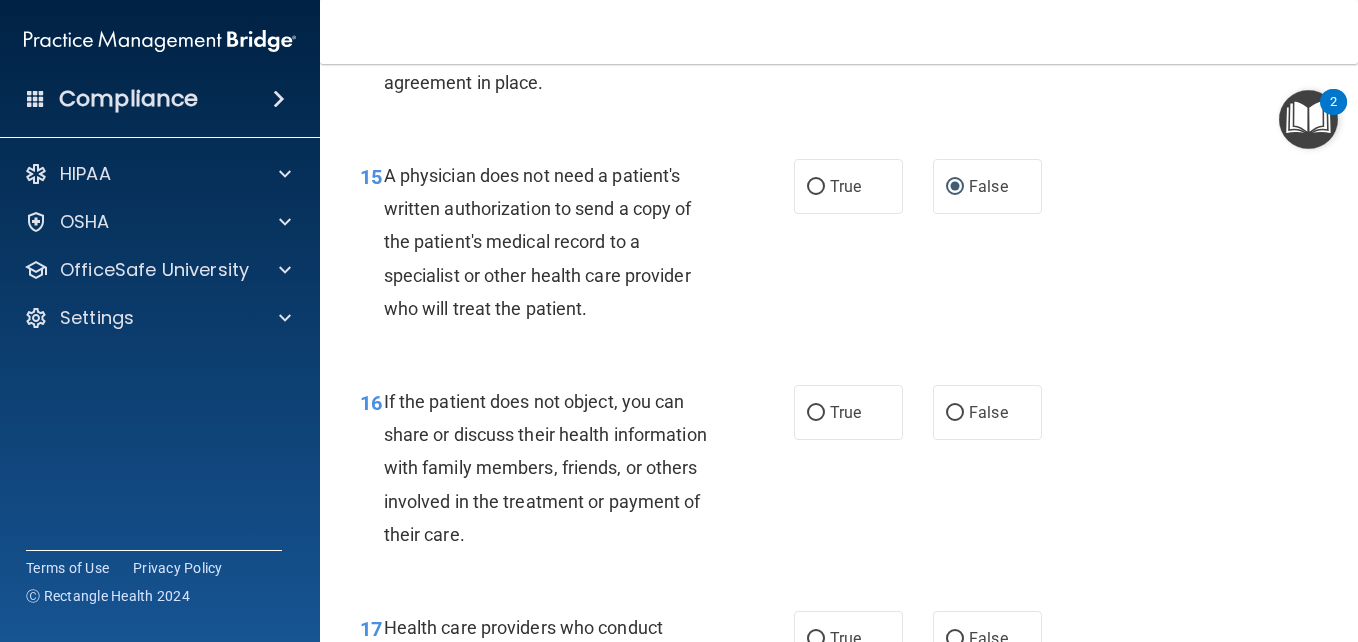 scroll, scrollTop: 2773, scrollLeft: 0, axis: vertical 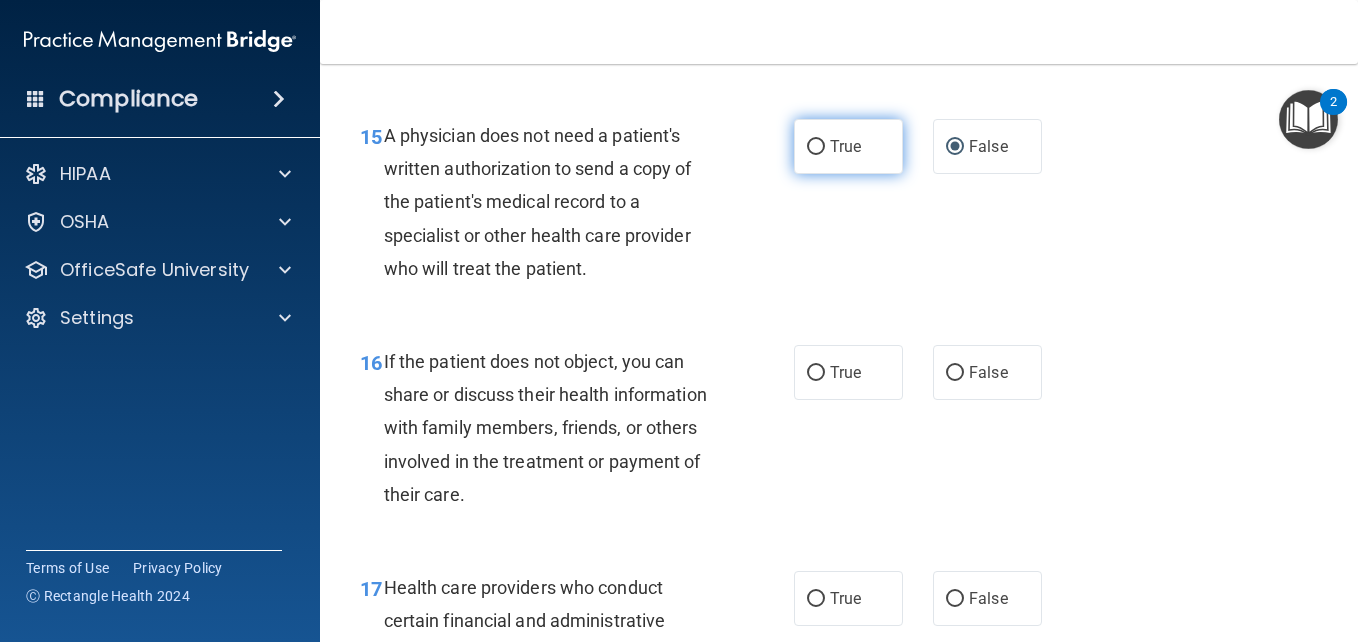 click on "True" at bounding box center [816, 147] 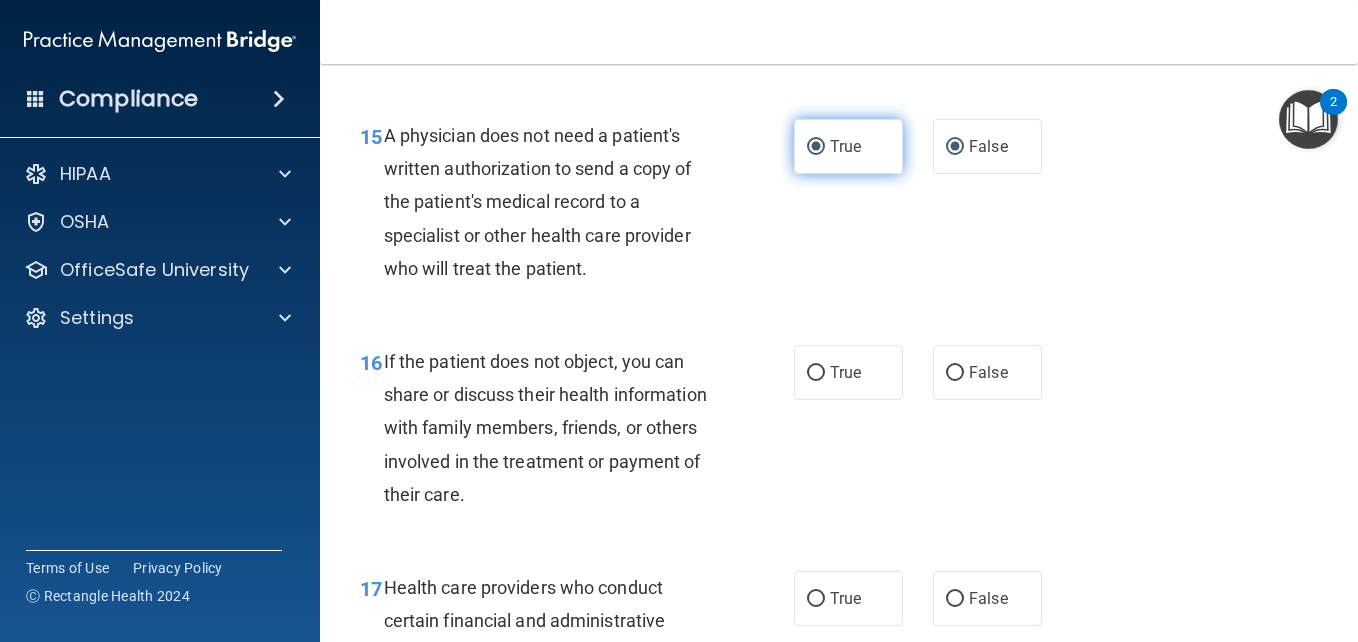 radio on "false" 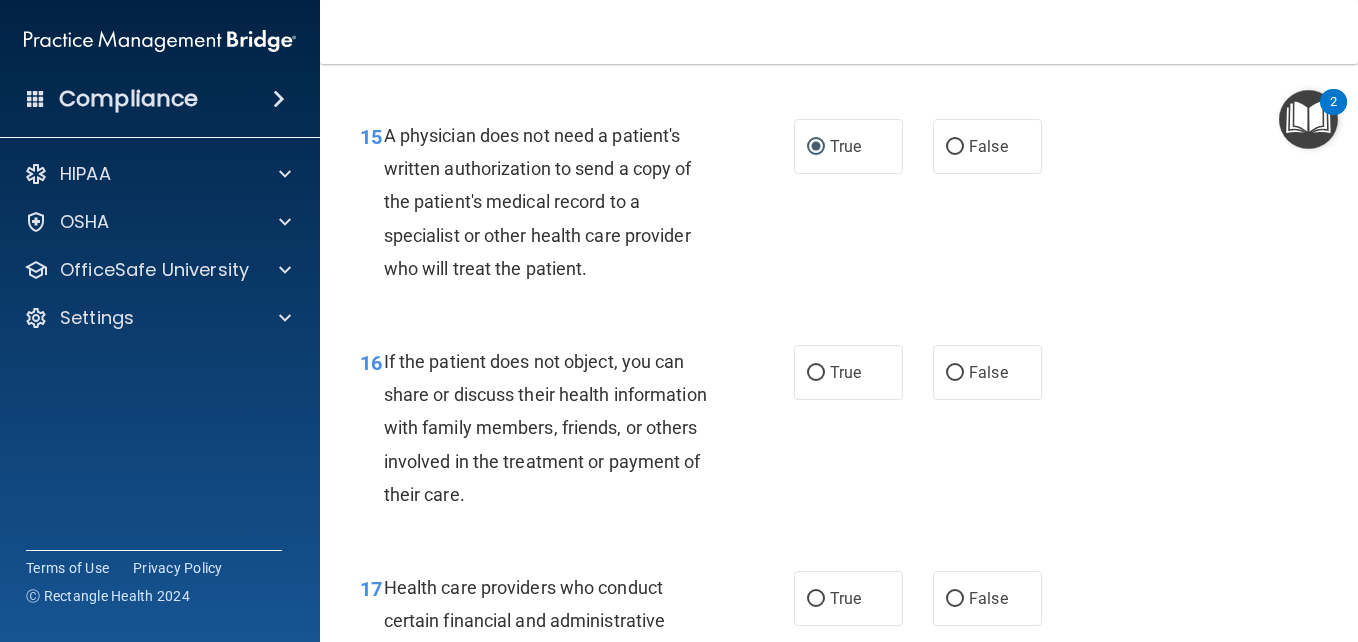 click on "-                The HIPAA Quiz #2         This quiz doesn’t expire until . Are you sure you want to take this quiz now?   Take the quiz anyway!                       01       A business associate agreement is required with organizations or persons where inadvertent contact with protected health information may result.  Like in the case of janitorial services?                 True           False                       02       The HIPAA Privacy Rule permits a covered entity to disclose protected health information about a decedent to family members or other persons involved in the care of the decedent?                 True           False                       03       A practice is not required to disclose protected health information to law enforcement officials without the patient’s consent when the practice receives  a court order or subpoena.                 True           False                       04                       True           False                       05" at bounding box center [839, 353] 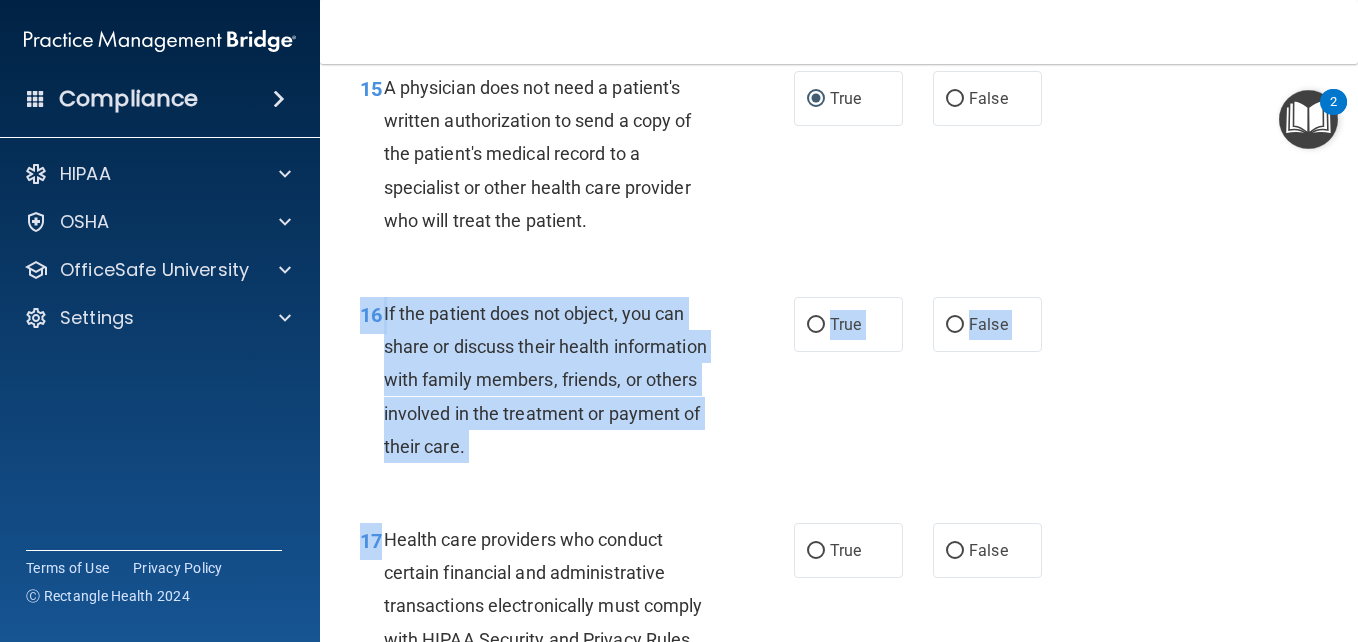 click on "-                The HIPAA Quiz #2         This quiz doesn’t expire until . Are you sure you want to take this quiz now?   Take the quiz anyway!                       01       A business associate agreement is required with organizations or persons where inadvertent contact with protected health information may result.  Like in the case of janitorial services?                 True           False                       02       The HIPAA Privacy Rule permits a covered entity to disclose protected health information about a decedent to family members or other persons involved in the care of the decedent?                 True           False                       03       A practice is not required to disclose protected health information to law enforcement officials without the patient’s consent when the practice receives  a court order or subpoena.                 True           False                       04                       True           False                       05" at bounding box center (839, 353) 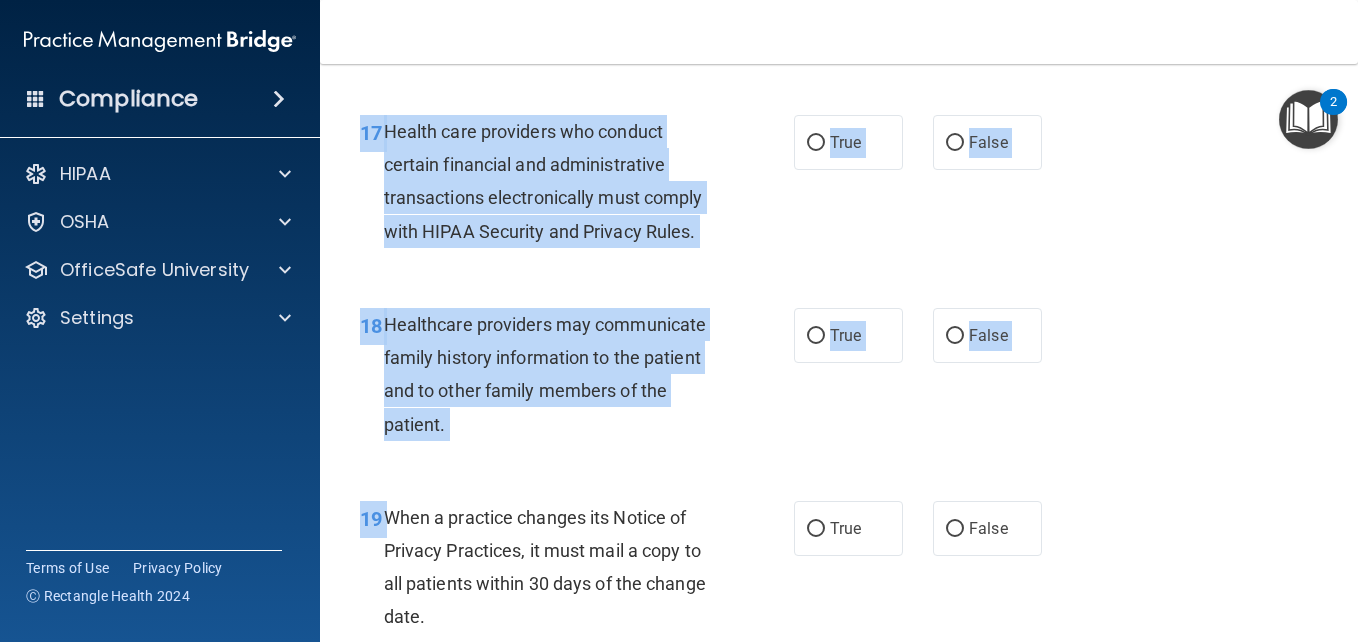 scroll, scrollTop: 3259, scrollLeft: 0, axis: vertical 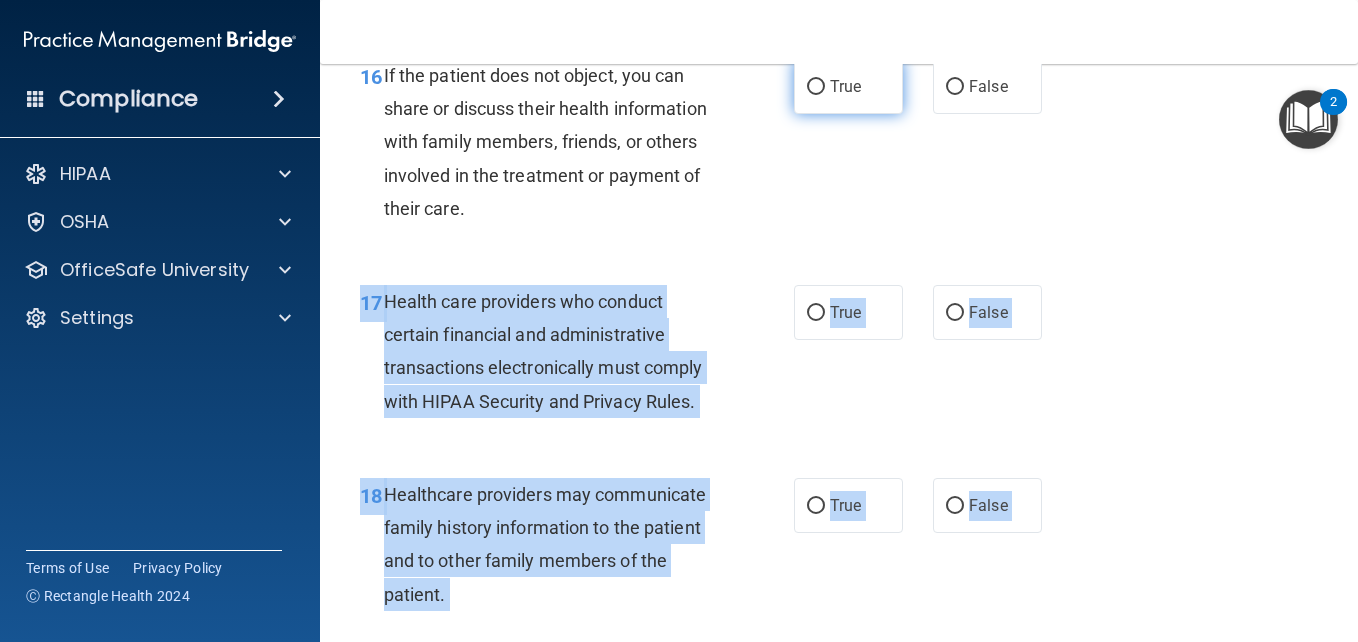 click on "True" at bounding box center [816, 87] 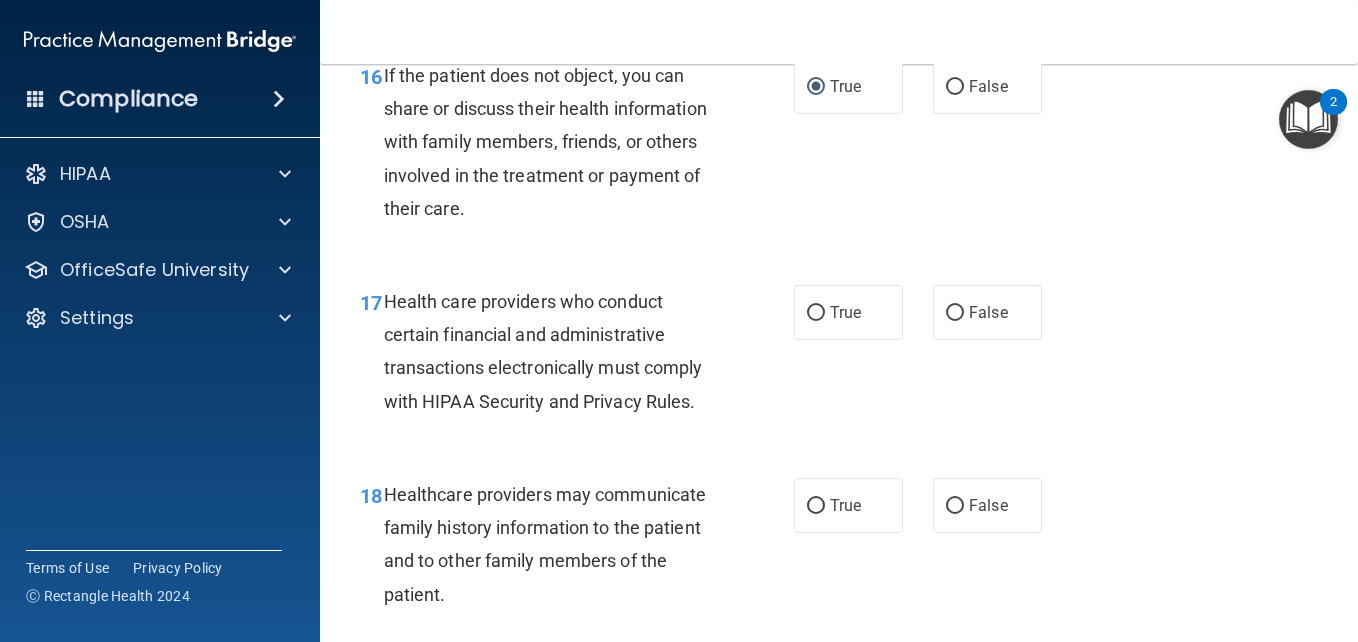 click on "16       If the patient does not object, you can share or discuss their health information with family members, friends, or others involved in the treatment or payment of their care." at bounding box center (577, 147) 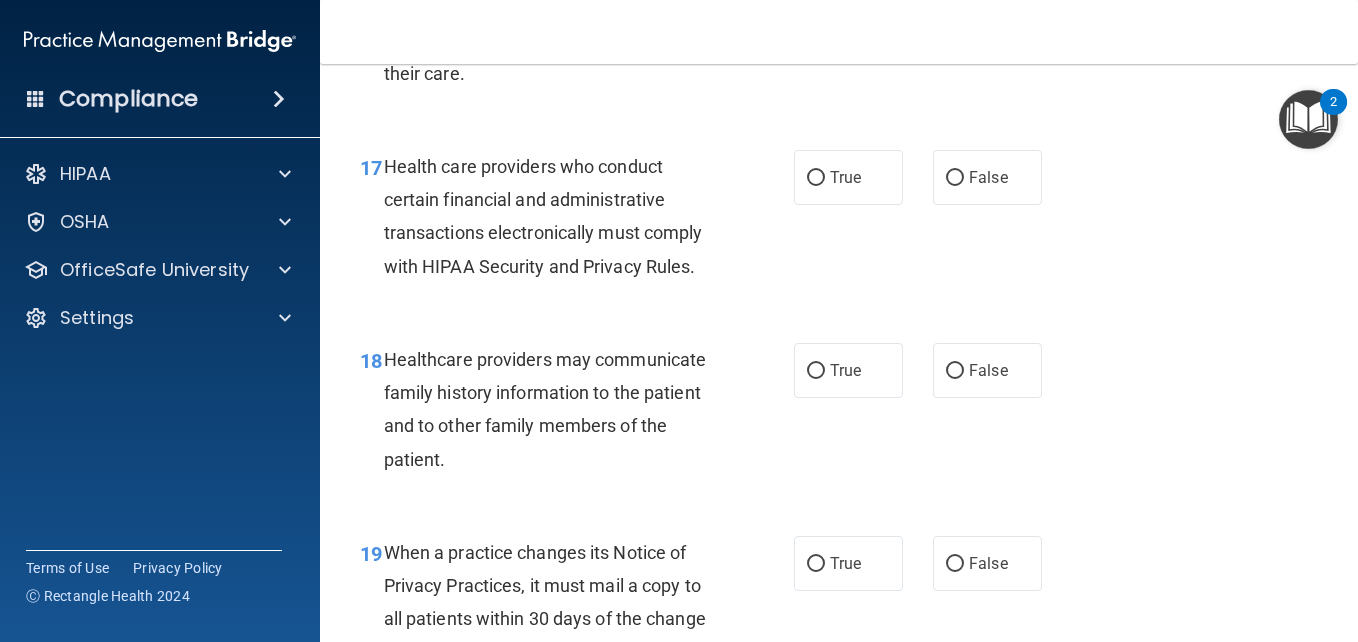 scroll, scrollTop: 3219, scrollLeft: 0, axis: vertical 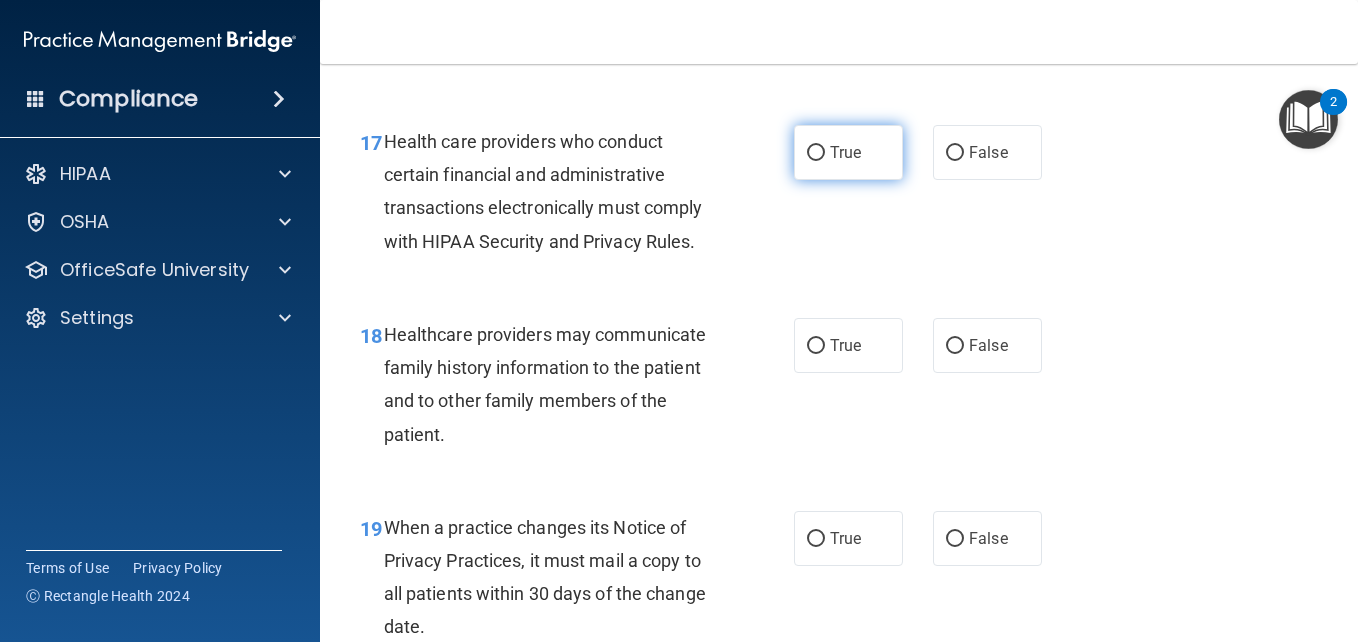 click on "True" at bounding box center [816, 153] 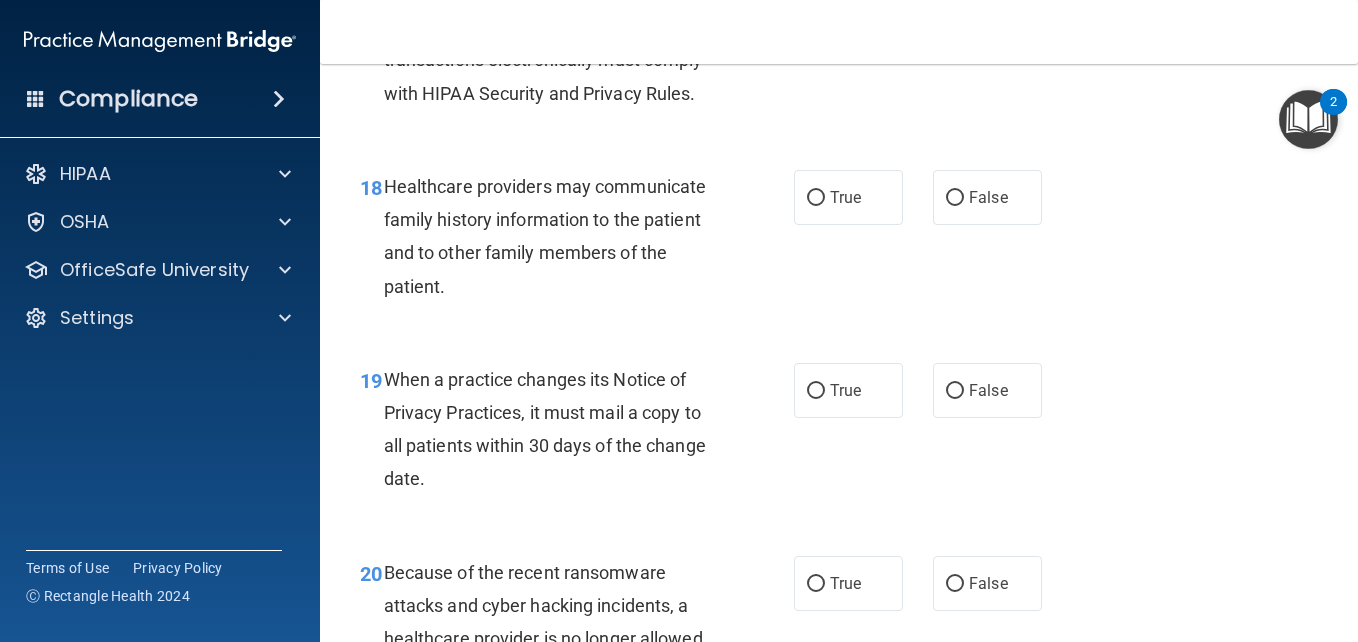 scroll, scrollTop: 3379, scrollLeft: 0, axis: vertical 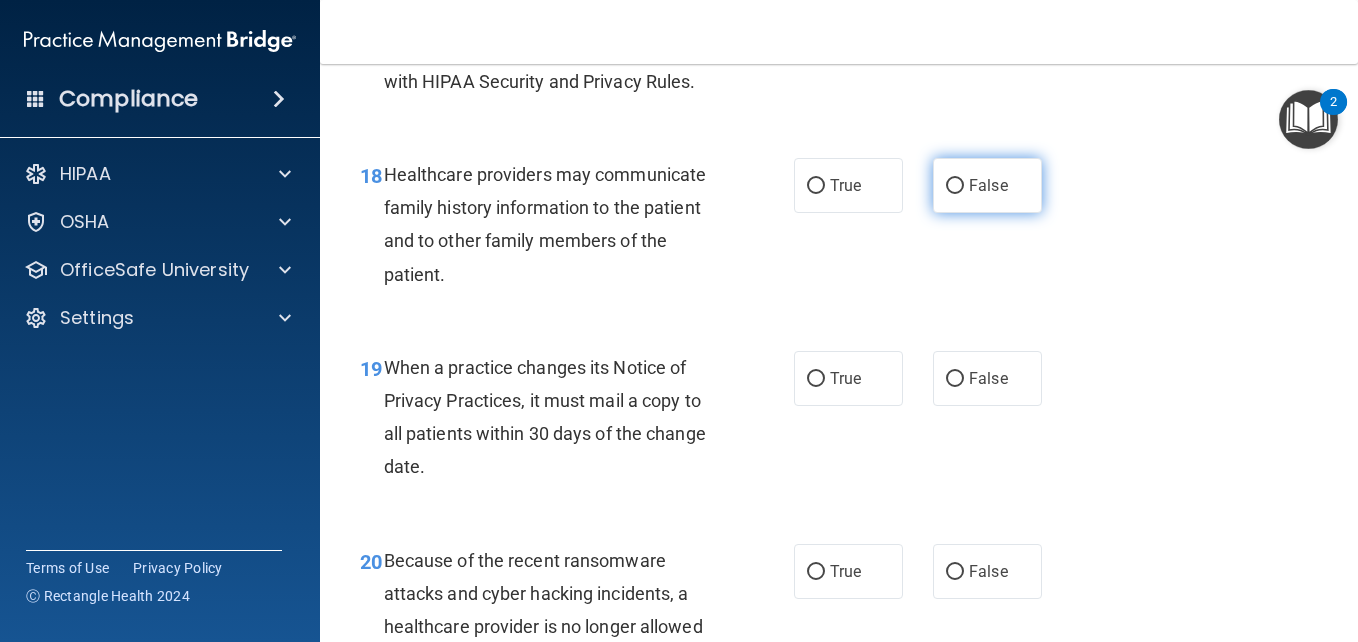 click on "False" at bounding box center [955, 186] 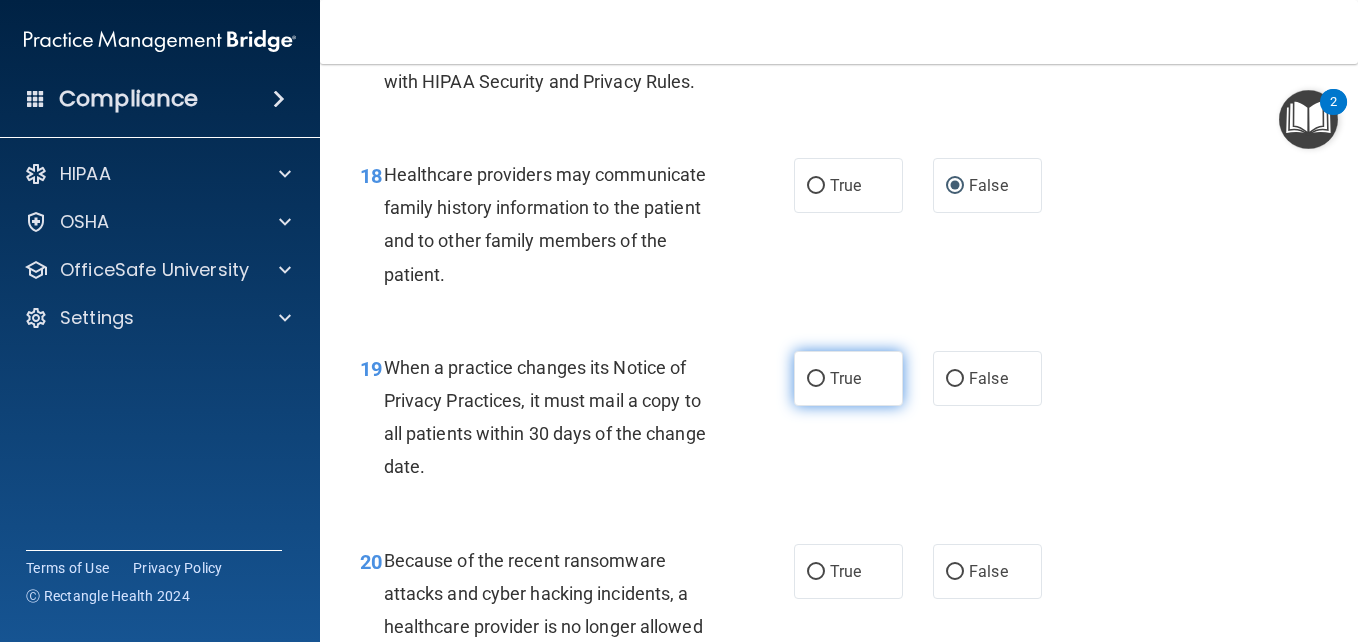 click on "True" at bounding box center (848, 378) 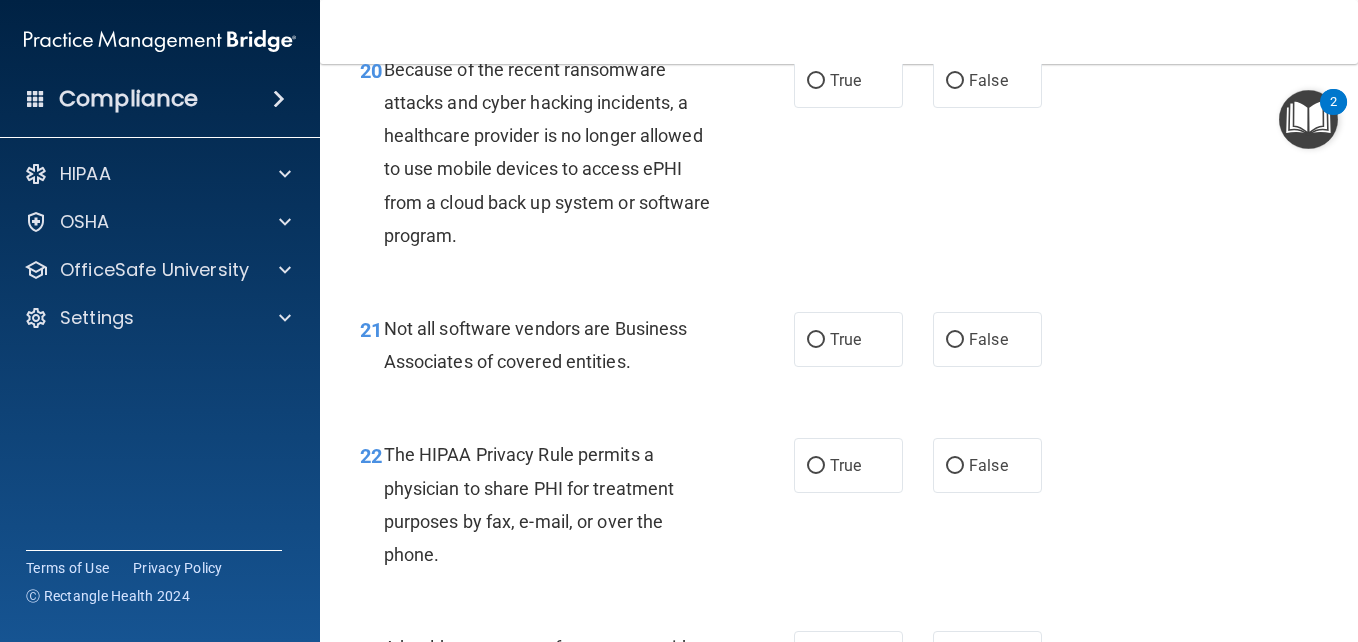 scroll, scrollTop: 3899, scrollLeft: 0, axis: vertical 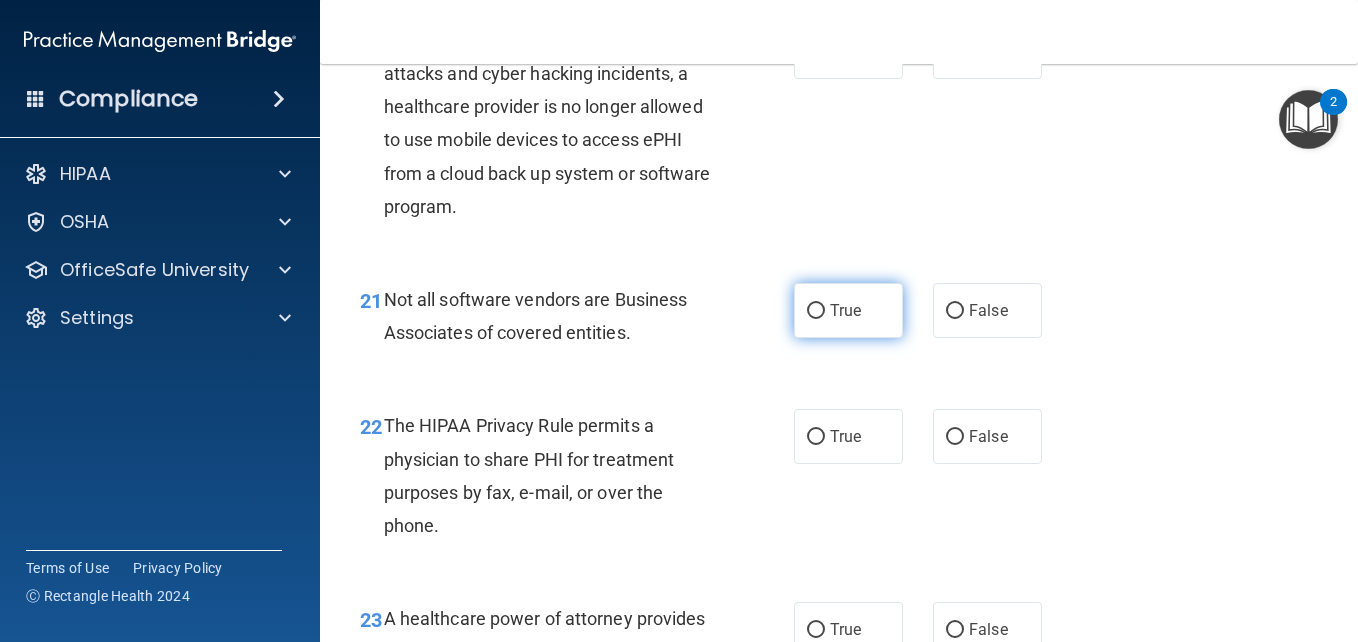 click on "True" at bounding box center (816, 311) 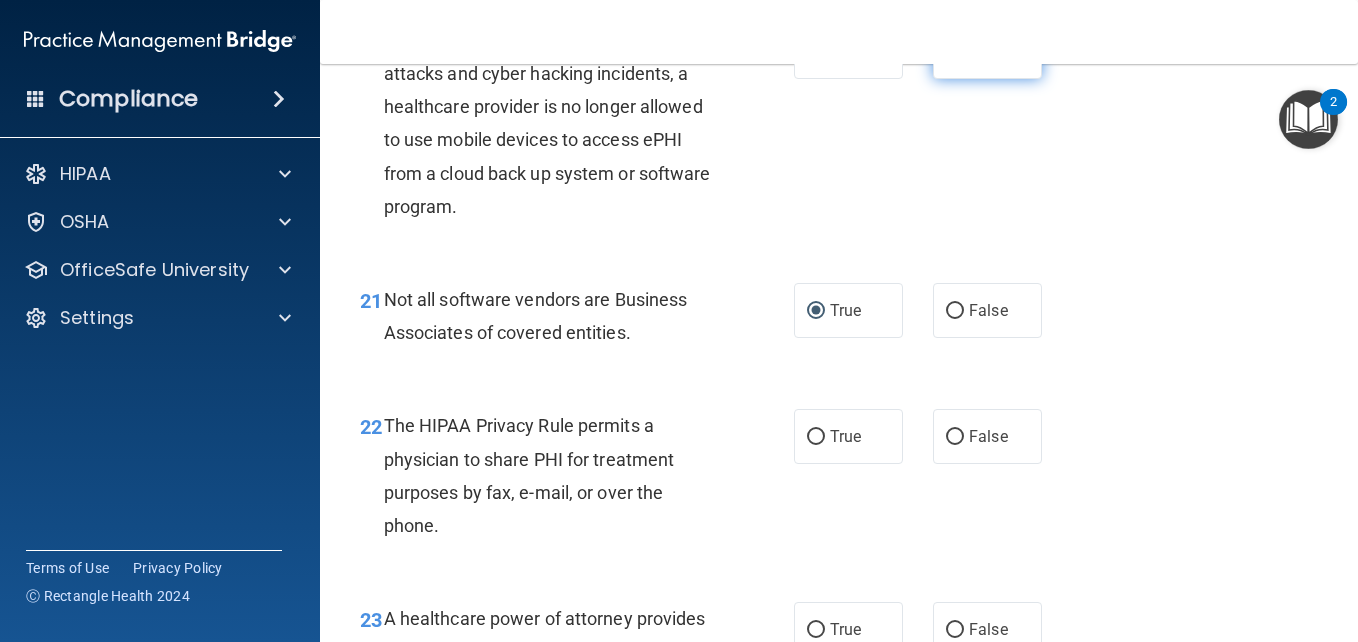 click on "False" at bounding box center (955, 52) 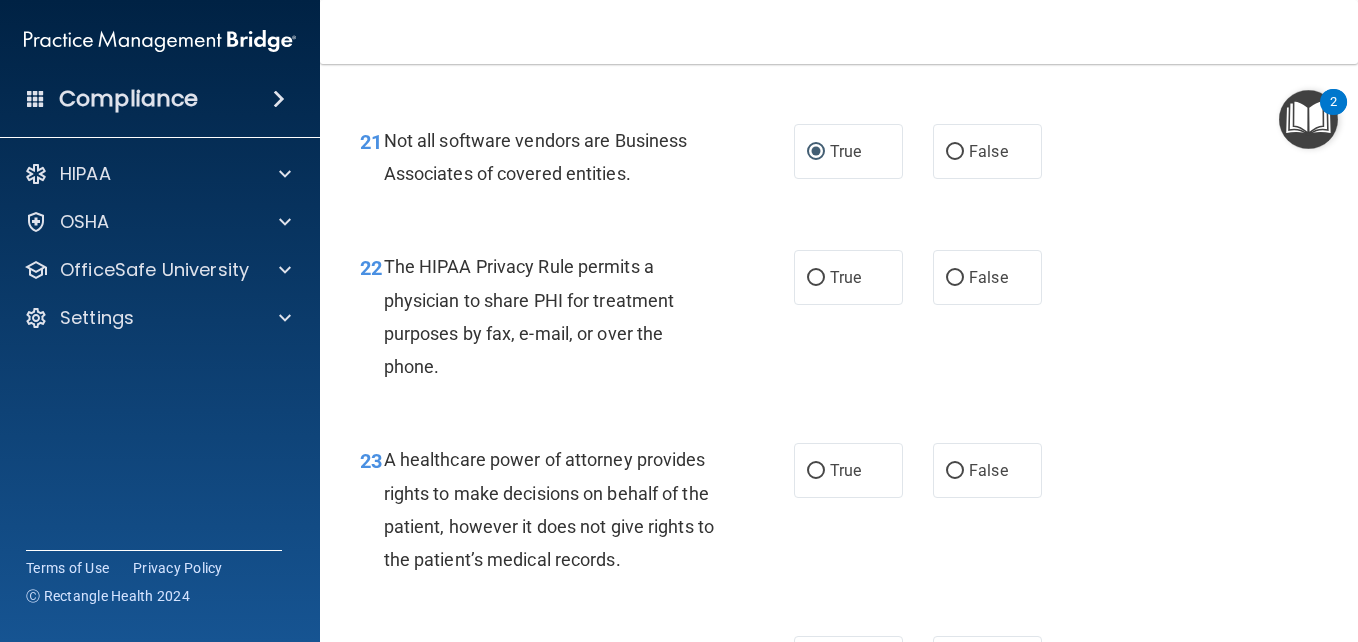 scroll, scrollTop: 4059, scrollLeft: 0, axis: vertical 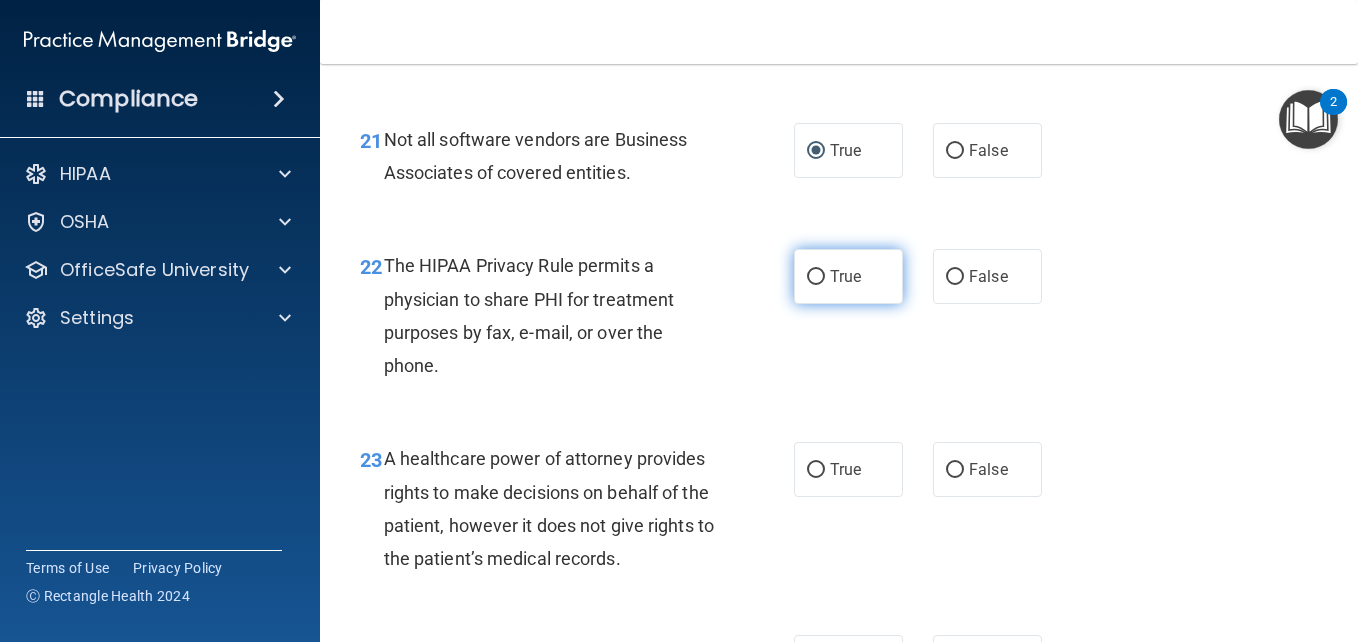 click on "True" at bounding box center (816, 277) 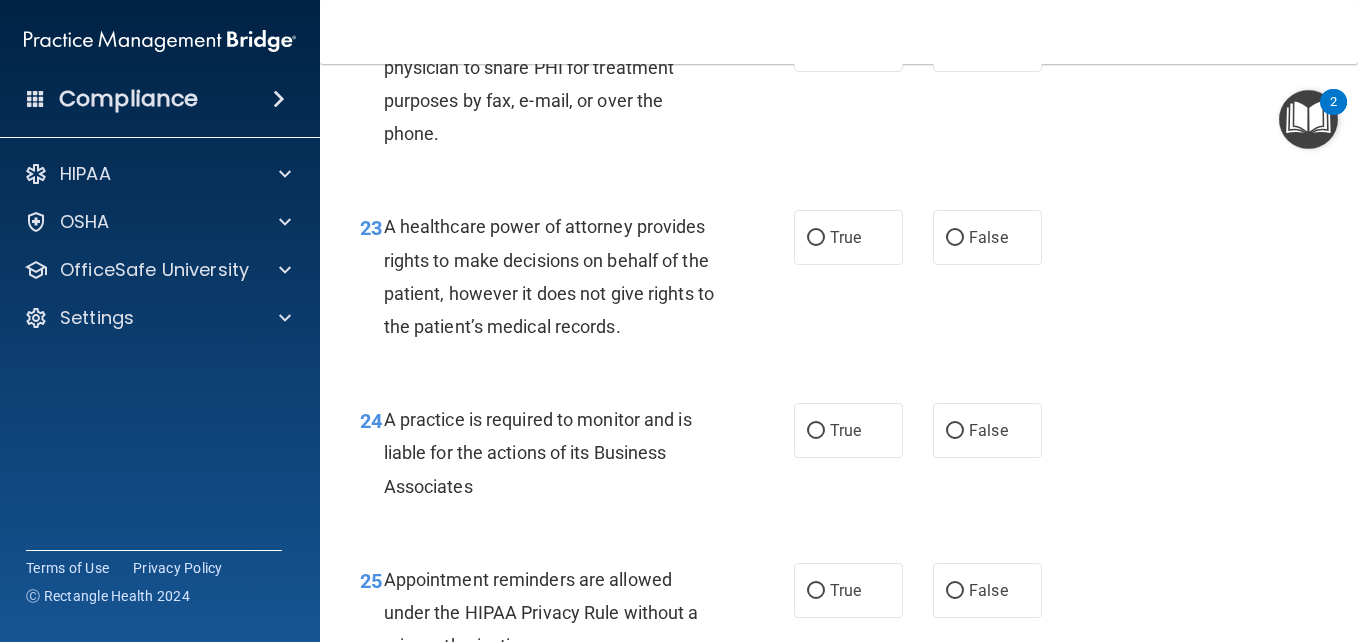 scroll, scrollTop: 4299, scrollLeft: 0, axis: vertical 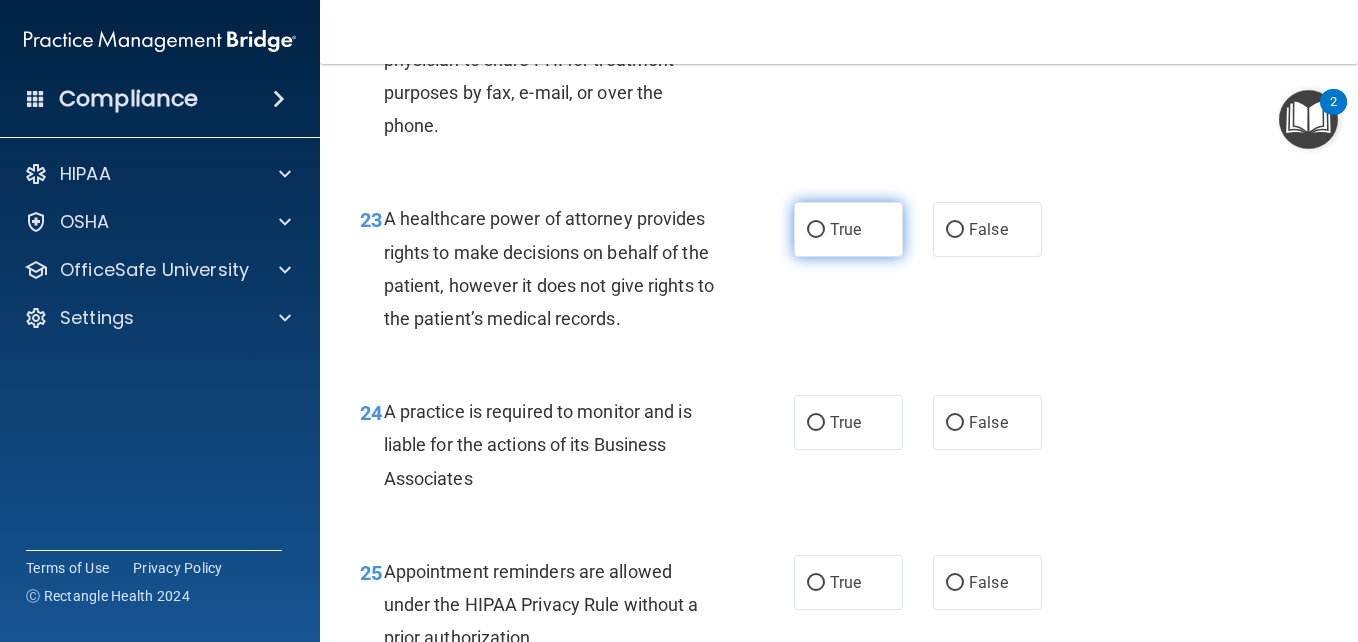 click on "True" at bounding box center [816, 230] 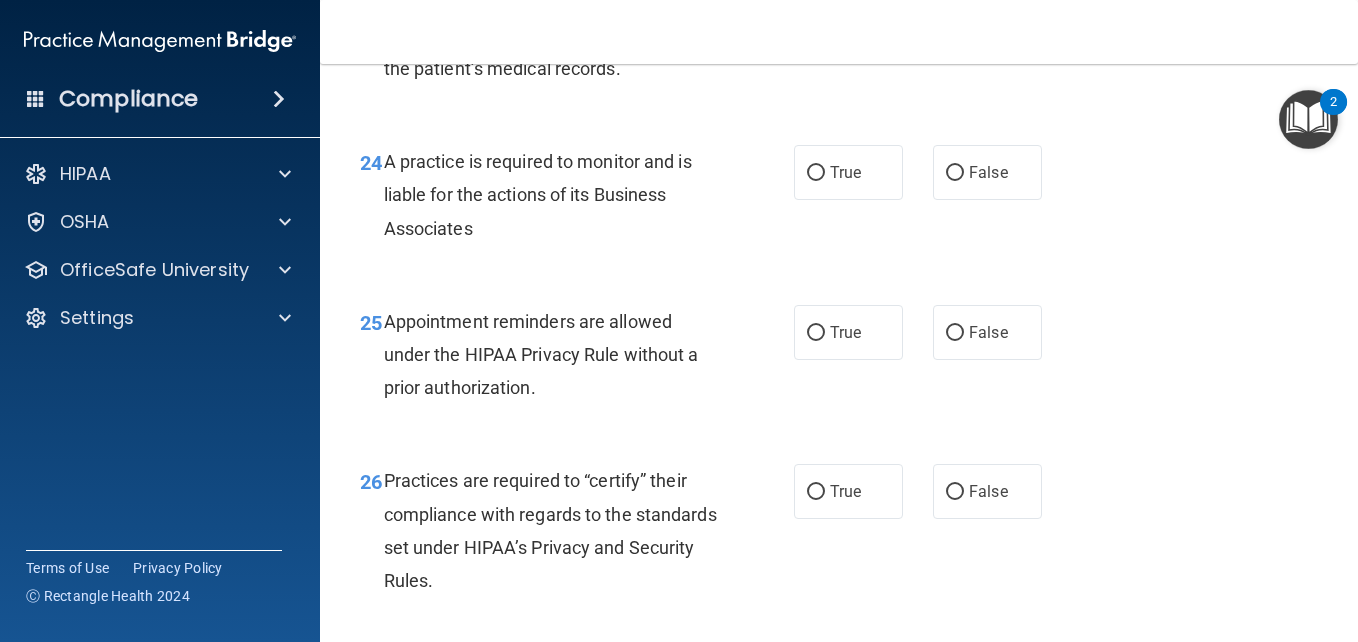 scroll, scrollTop: 4579, scrollLeft: 0, axis: vertical 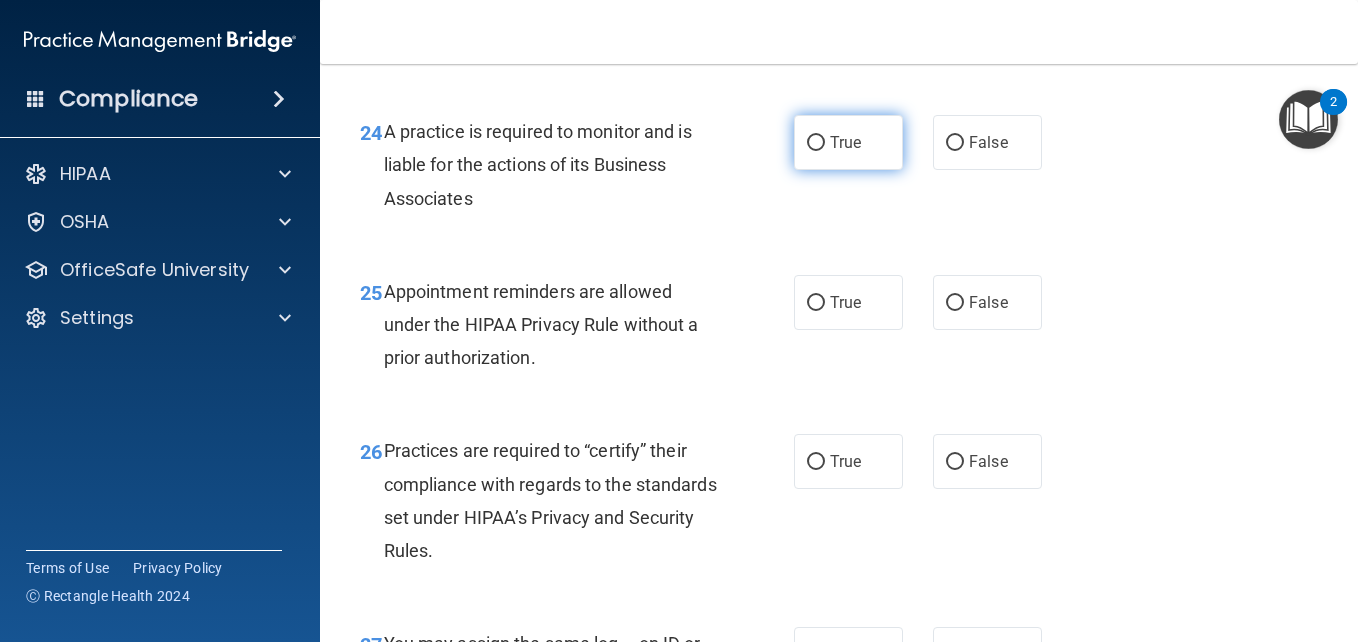 click on "True" at bounding box center [816, 143] 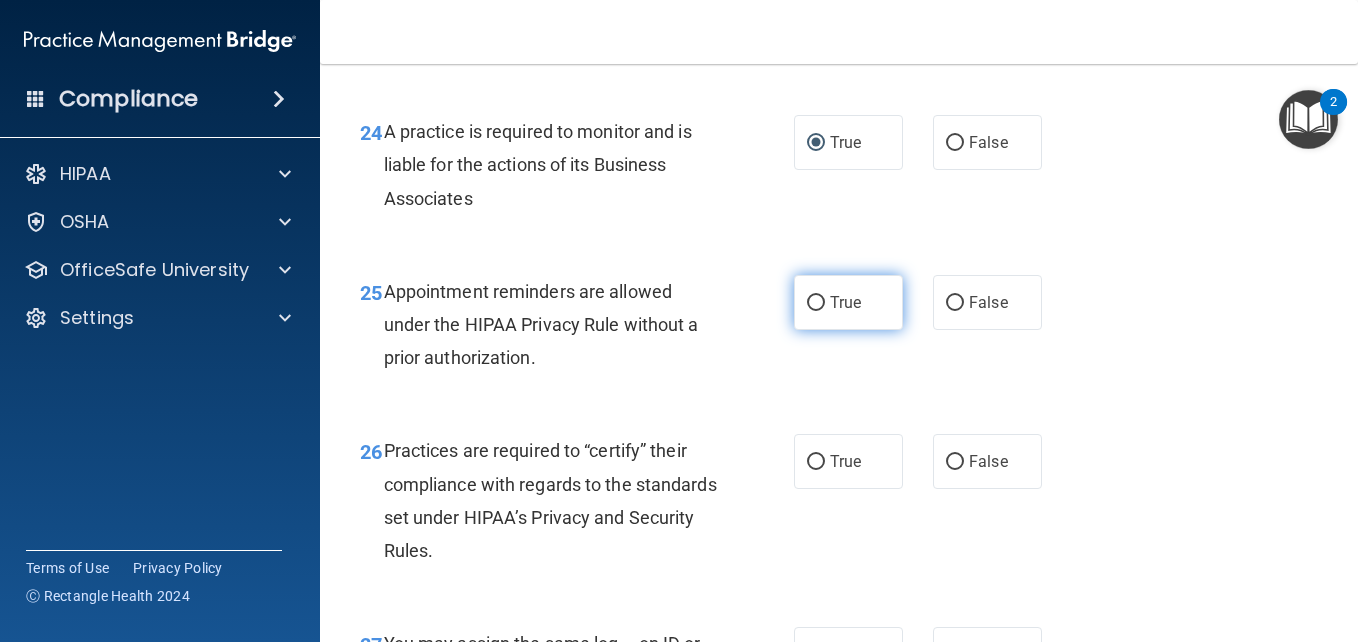 click on "True" at bounding box center (845, 302) 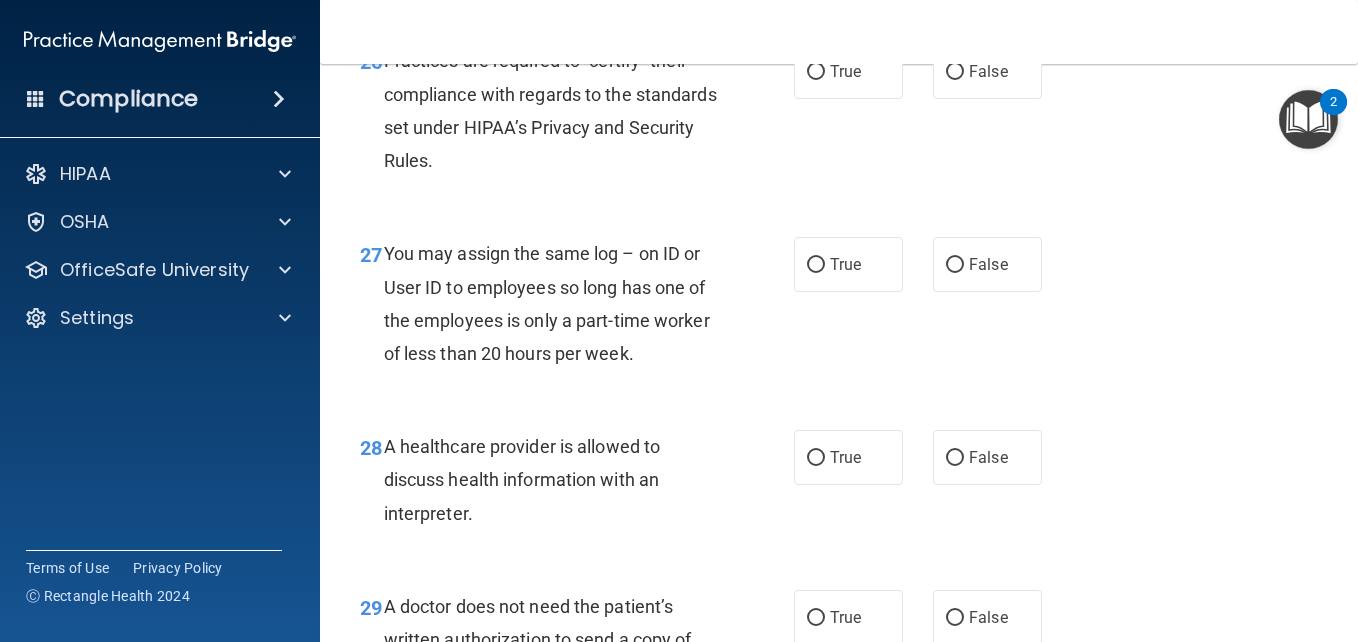 scroll, scrollTop: 4979, scrollLeft: 0, axis: vertical 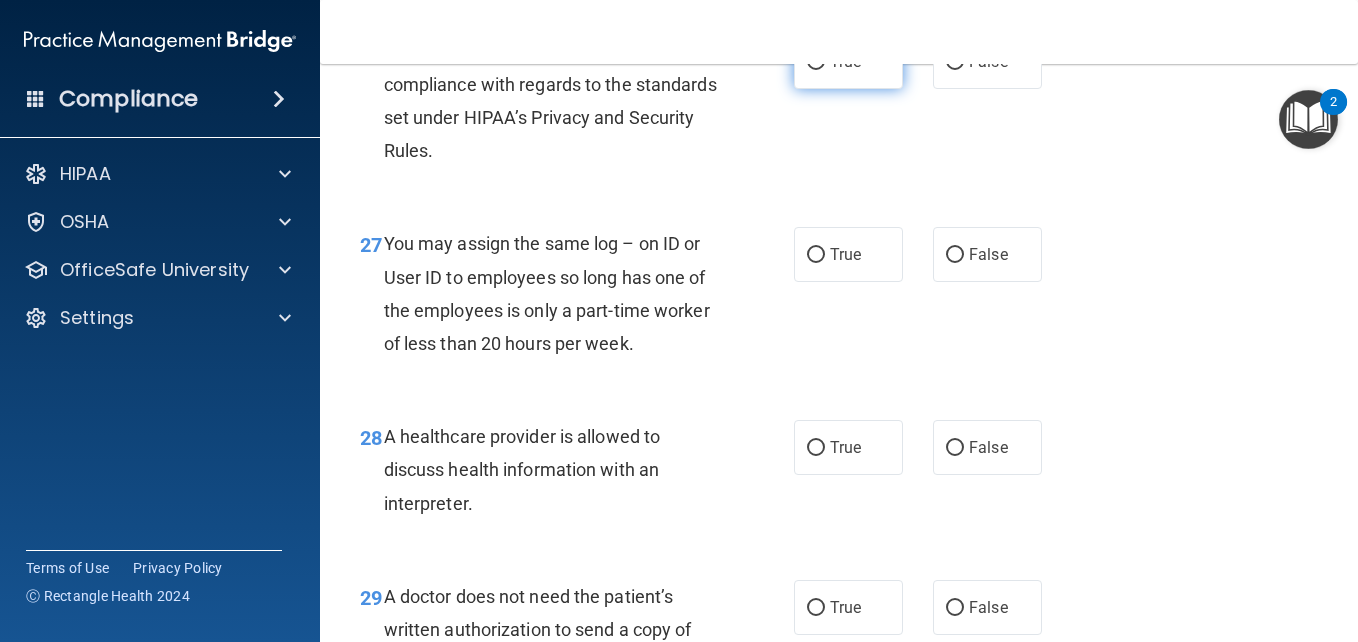 click on "True" at bounding box center [848, 61] 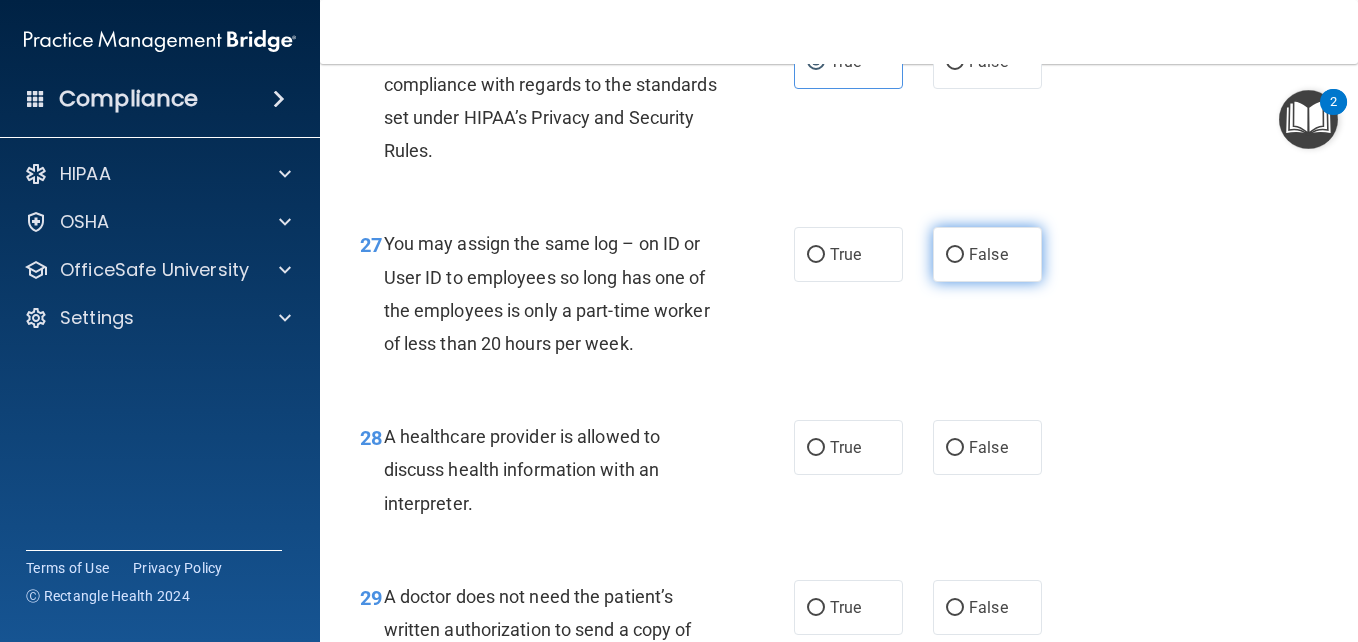 click on "False" at bounding box center (955, 255) 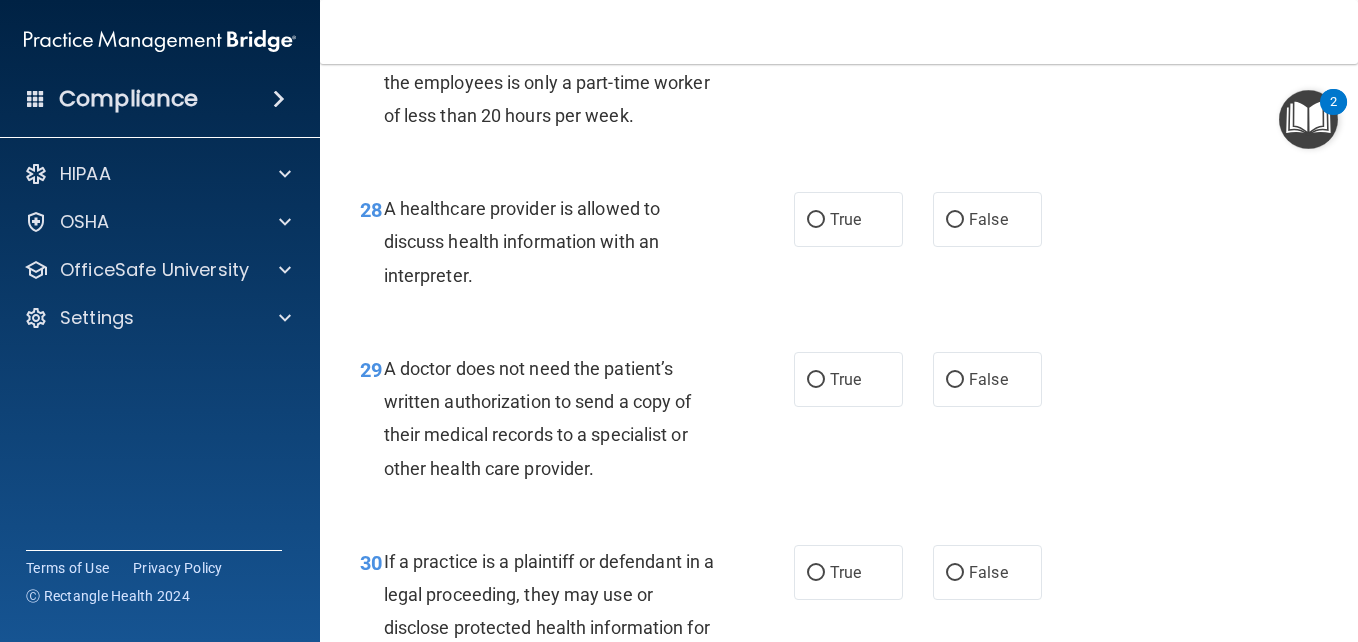 scroll, scrollTop: 5219, scrollLeft: 0, axis: vertical 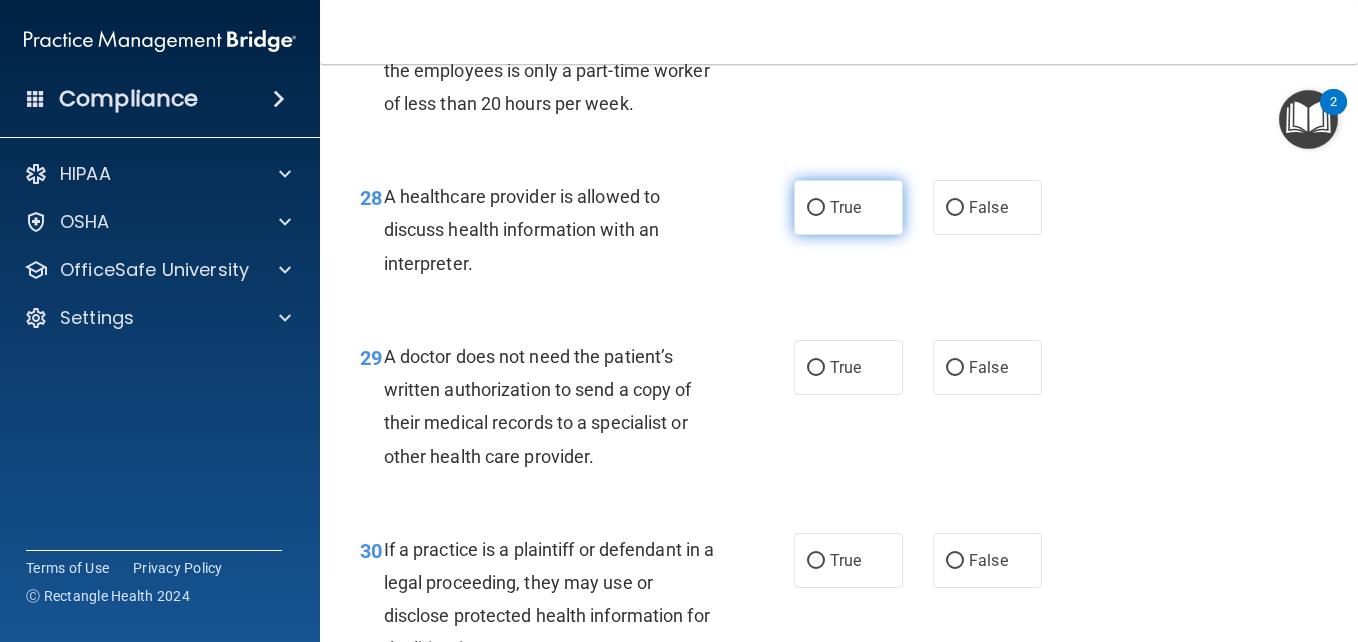 click on "True" at bounding box center [816, 208] 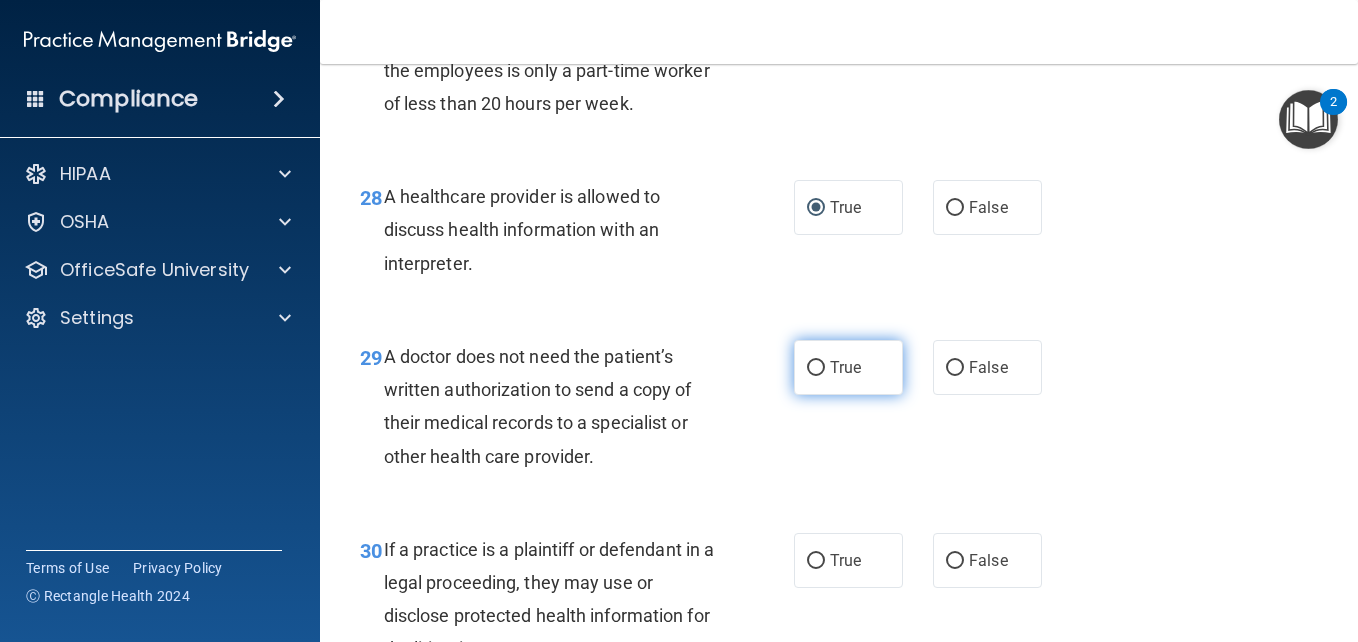 click on "True" at bounding box center [848, 367] 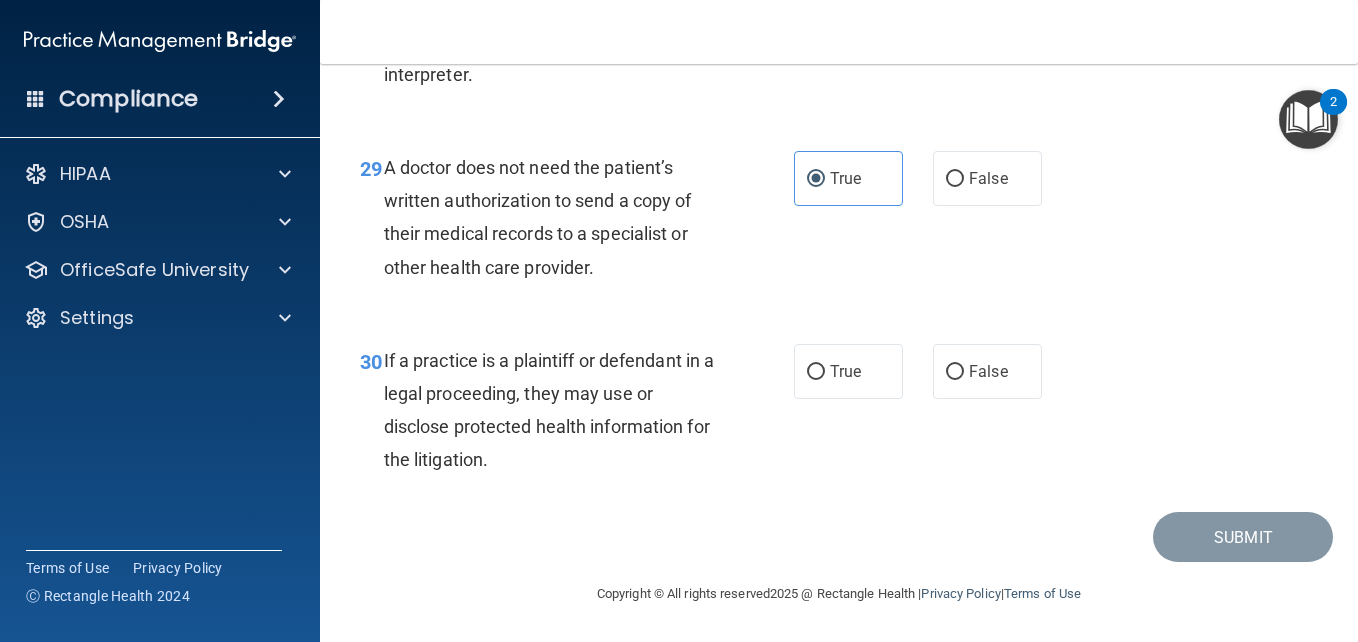 scroll, scrollTop: 5499, scrollLeft: 0, axis: vertical 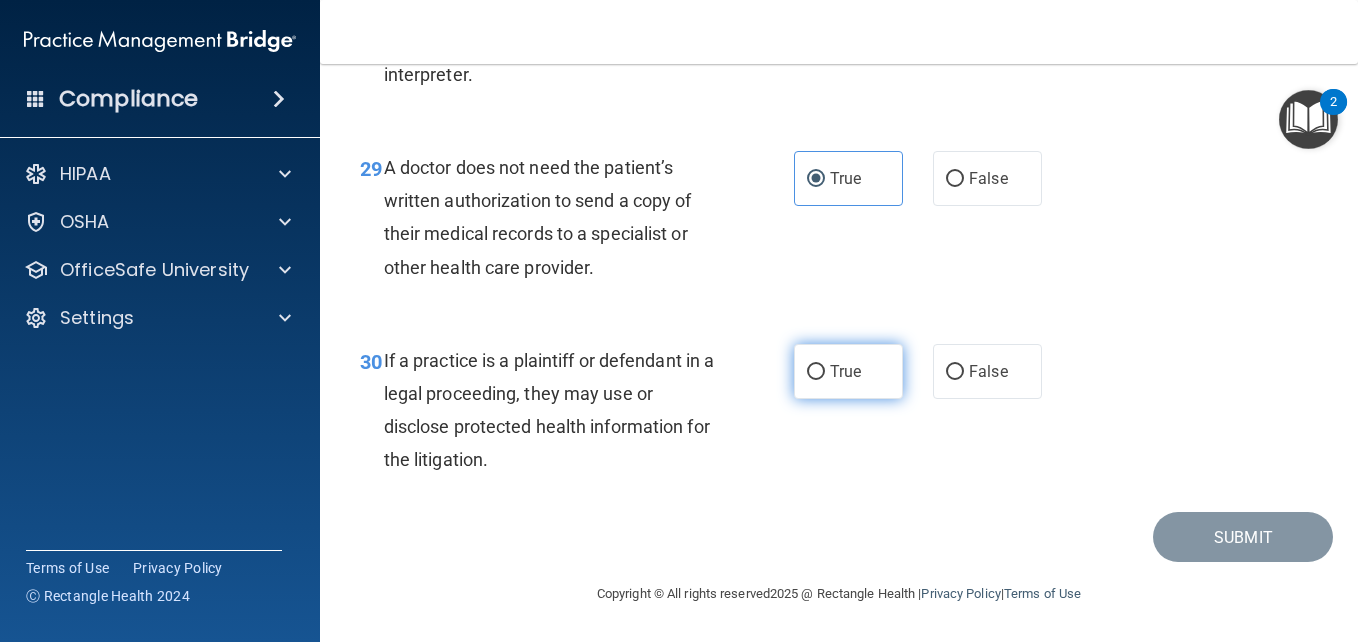 click on "True" at bounding box center (816, 372) 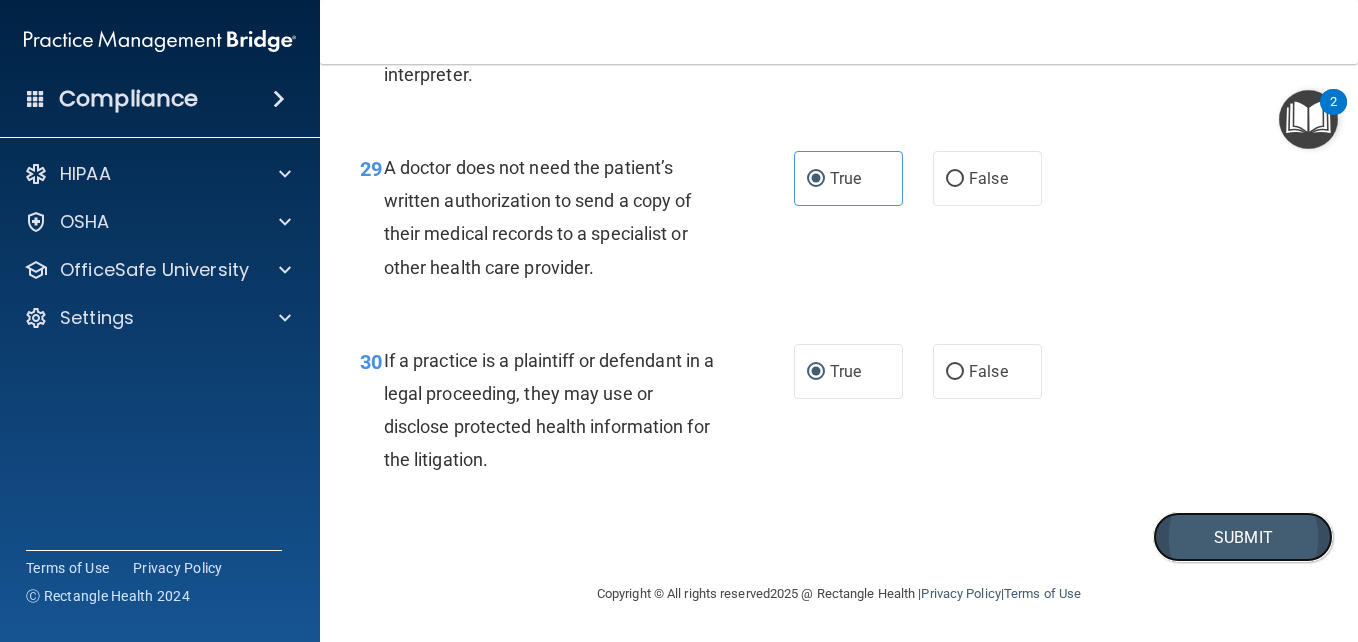 click on "Submit" at bounding box center (1243, 537) 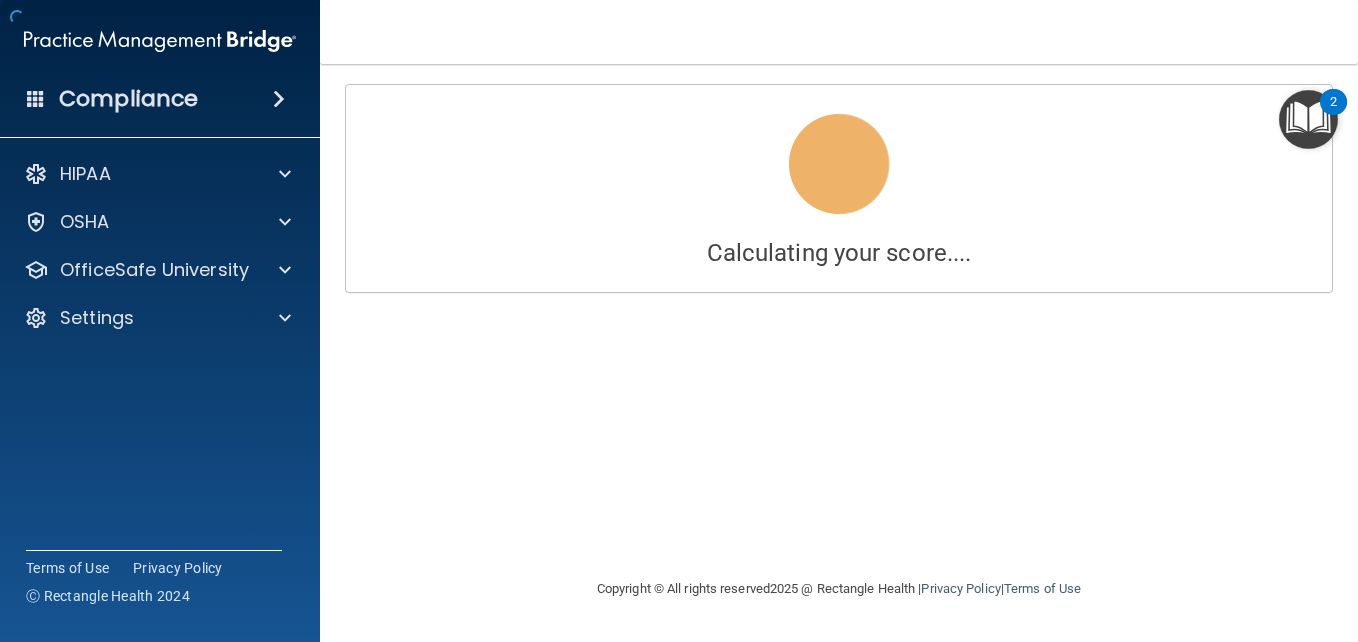 scroll, scrollTop: 0, scrollLeft: 0, axis: both 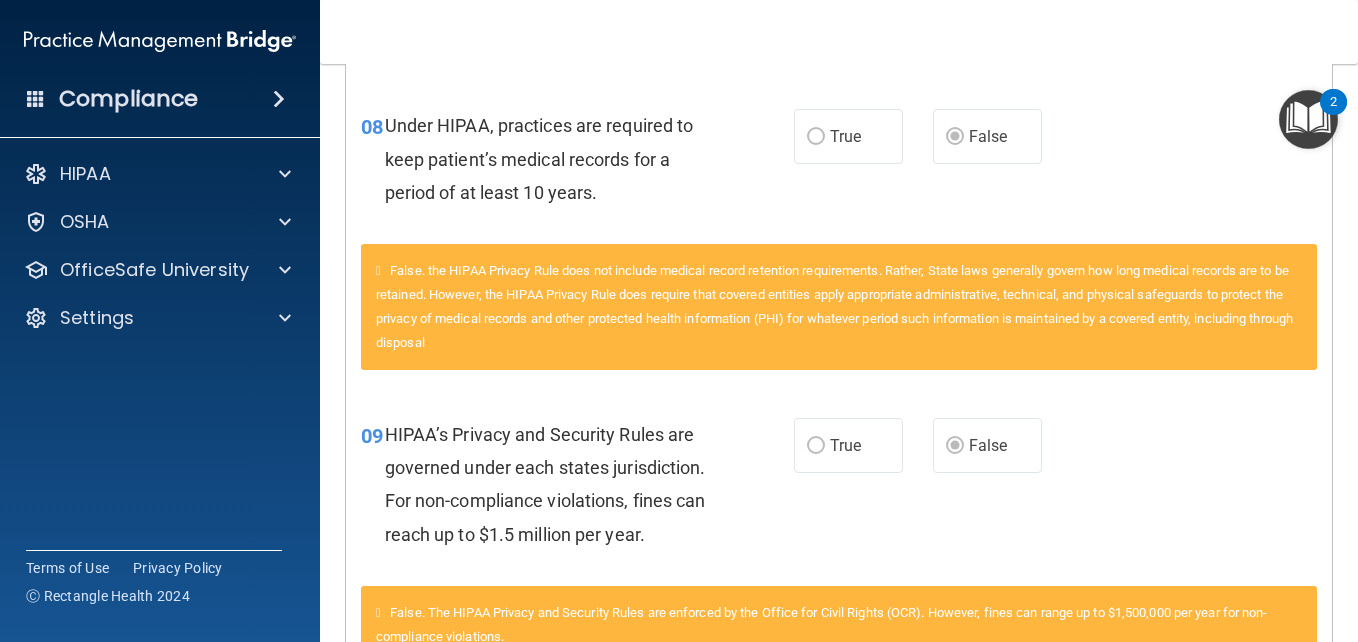 click on "Calculating your score....                      You did not pass the " The HIPAA Quiz #2 ".        60     out of     100         TAKE QUIZ AGAIN                Questions You Missed              01       A business associate agreement is required with organizations or persons where inadvertent contact with protected health information may result.  Like in the case of janitorial services?                 True           False                       False.  A business associate contract is not required with persons or organizations whose functions, activities, or services do not involve the use or disclosure of protected health information, and where any access to protected health information by such persons would be incidental, if at all                 06       Under the HIPAA Omnibus Rule, practices are no longer able to use sign-in sheets or call out patient’s names.                 True           False                       False.  covered entities                 08" at bounding box center (839, 353) 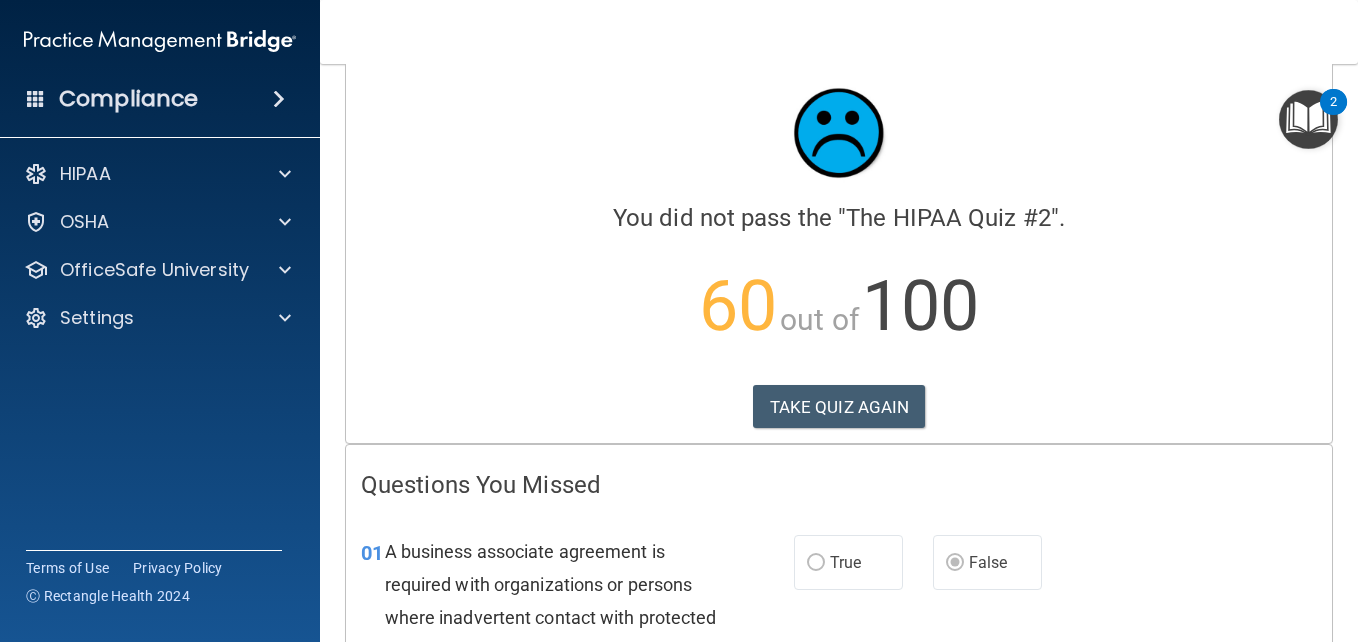 scroll, scrollTop: 0, scrollLeft: 0, axis: both 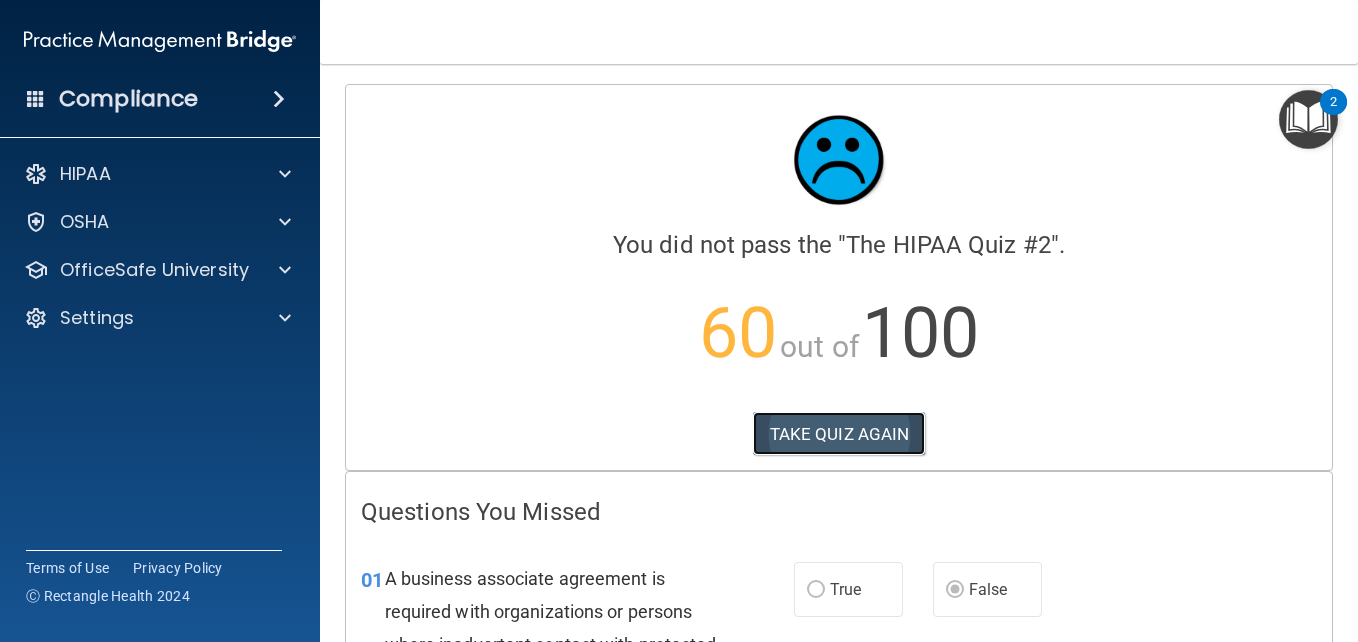click on "TAKE QUIZ AGAIN" at bounding box center [839, 434] 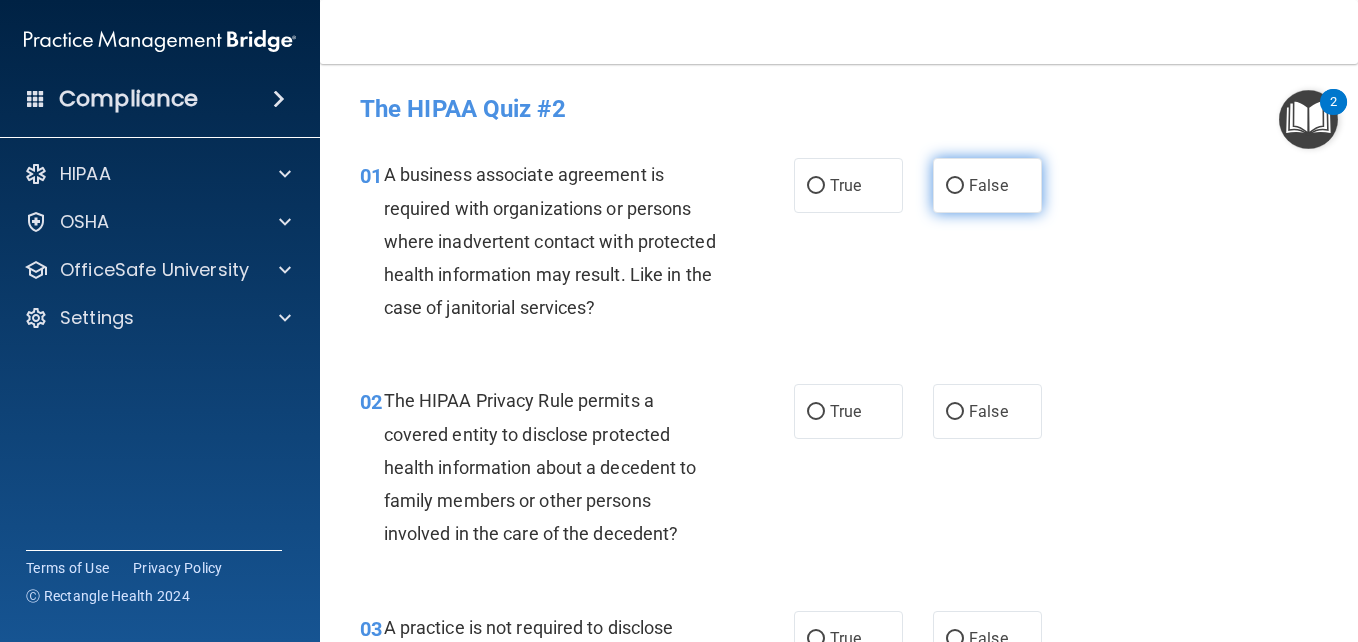 click on "False" at bounding box center (955, 186) 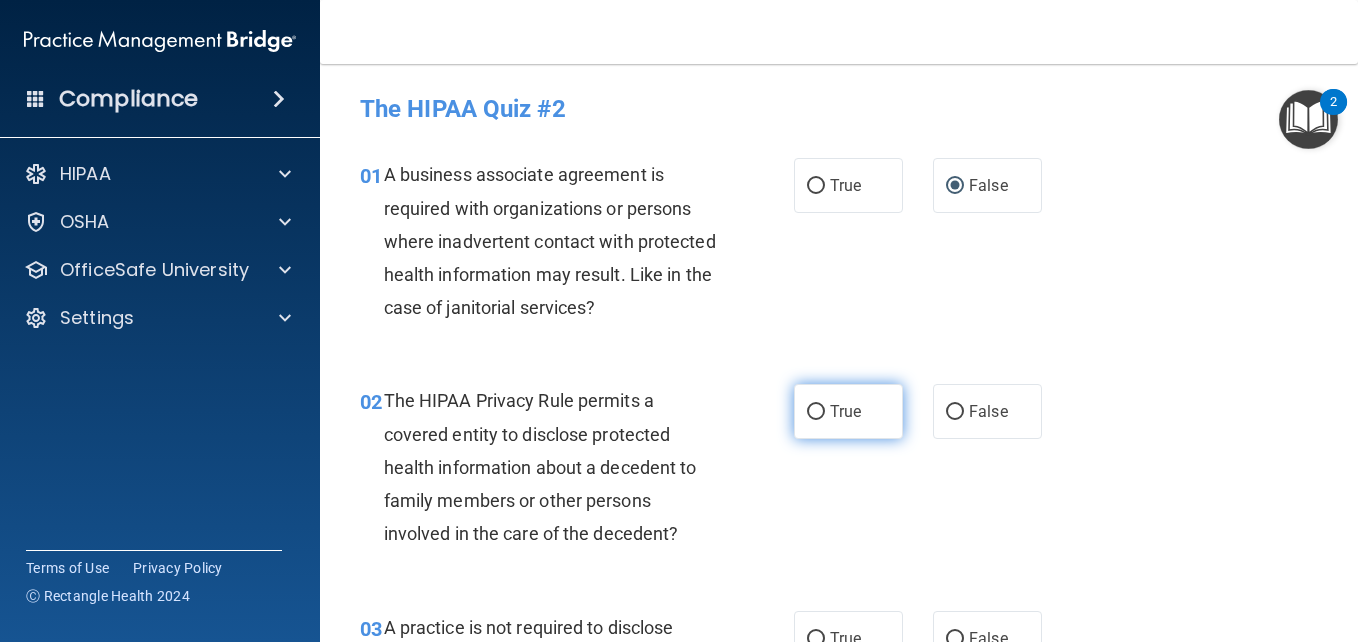click on "True" at bounding box center (848, 411) 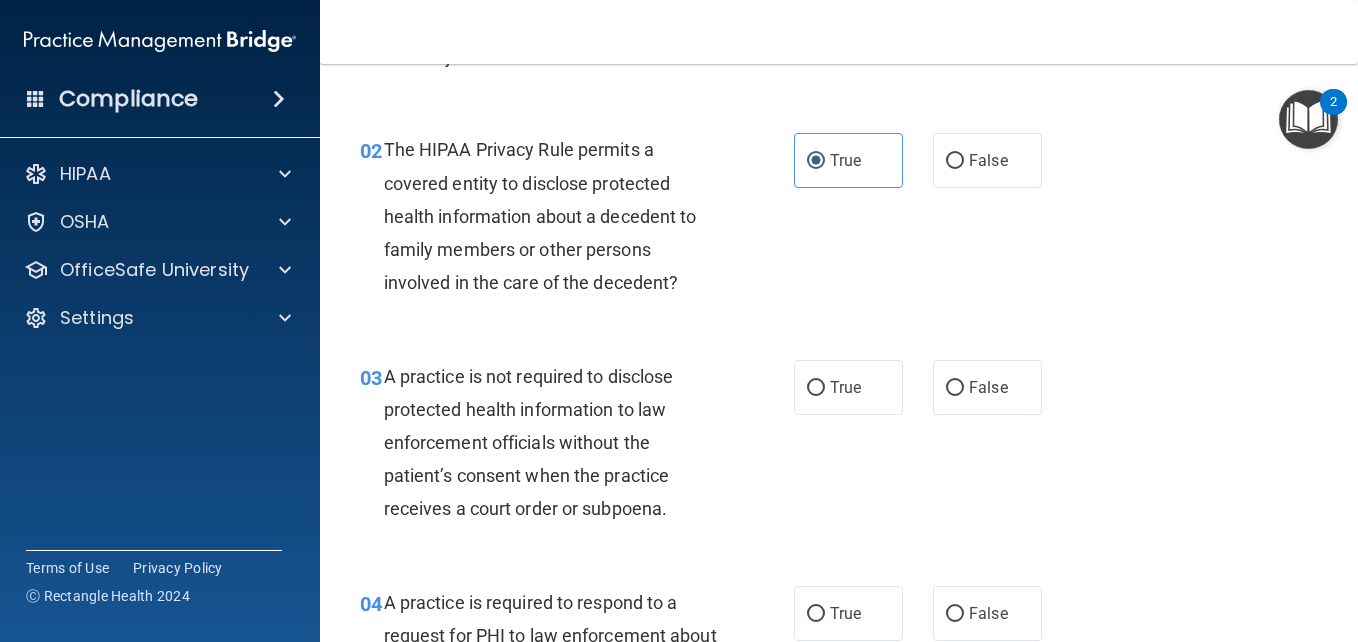 scroll, scrollTop: 280, scrollLeft: 0, axis: vertical 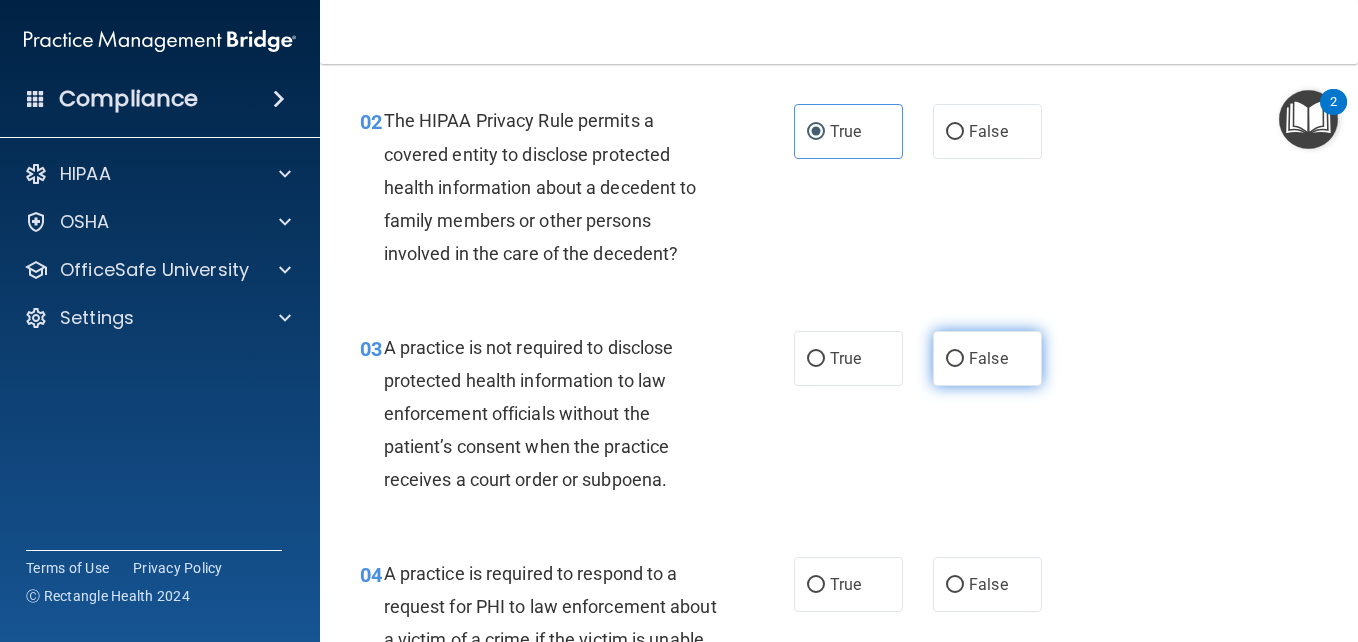 click on "False" at bounding box center (987, 358) 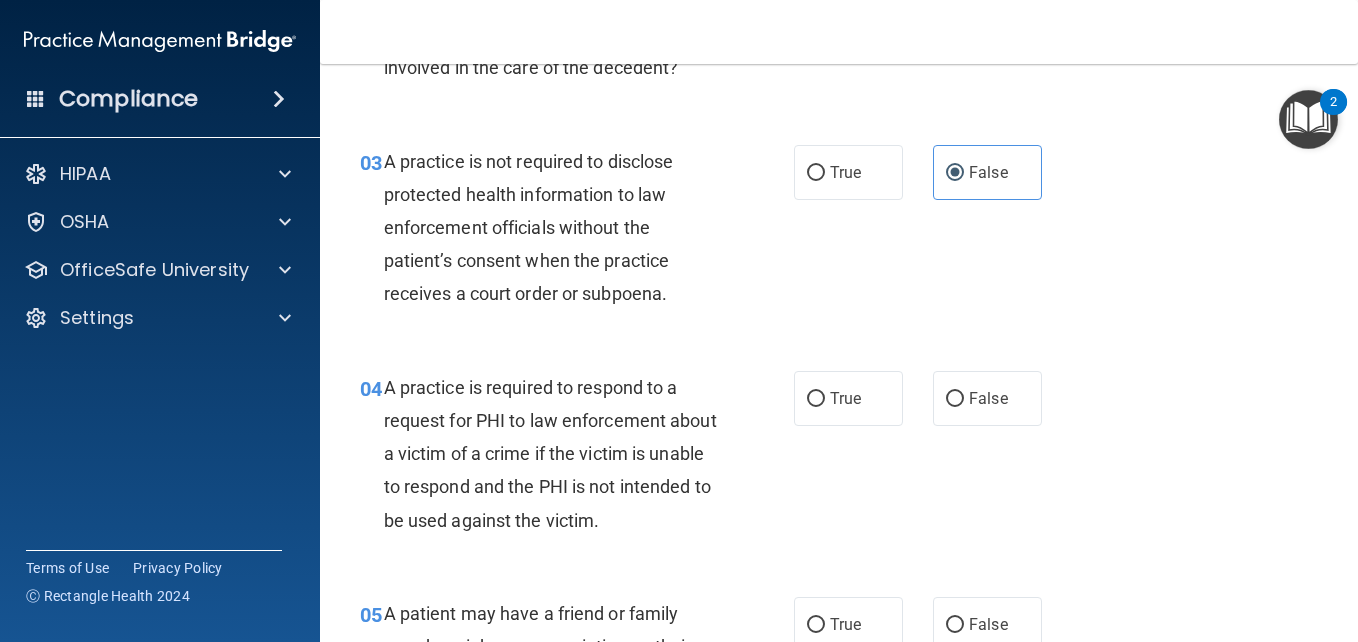 scroll, scrollTop: 480, scrollLeft: 0, axis: vertical 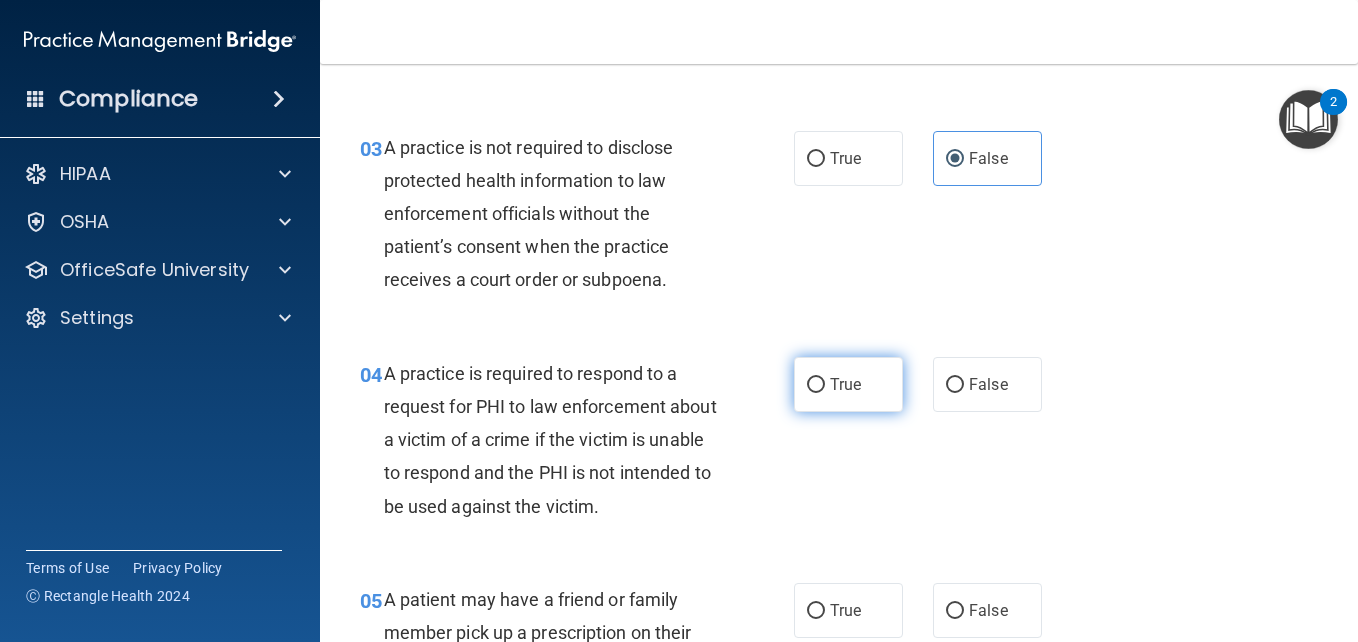 click on "True" at bounding box center (848, 384) 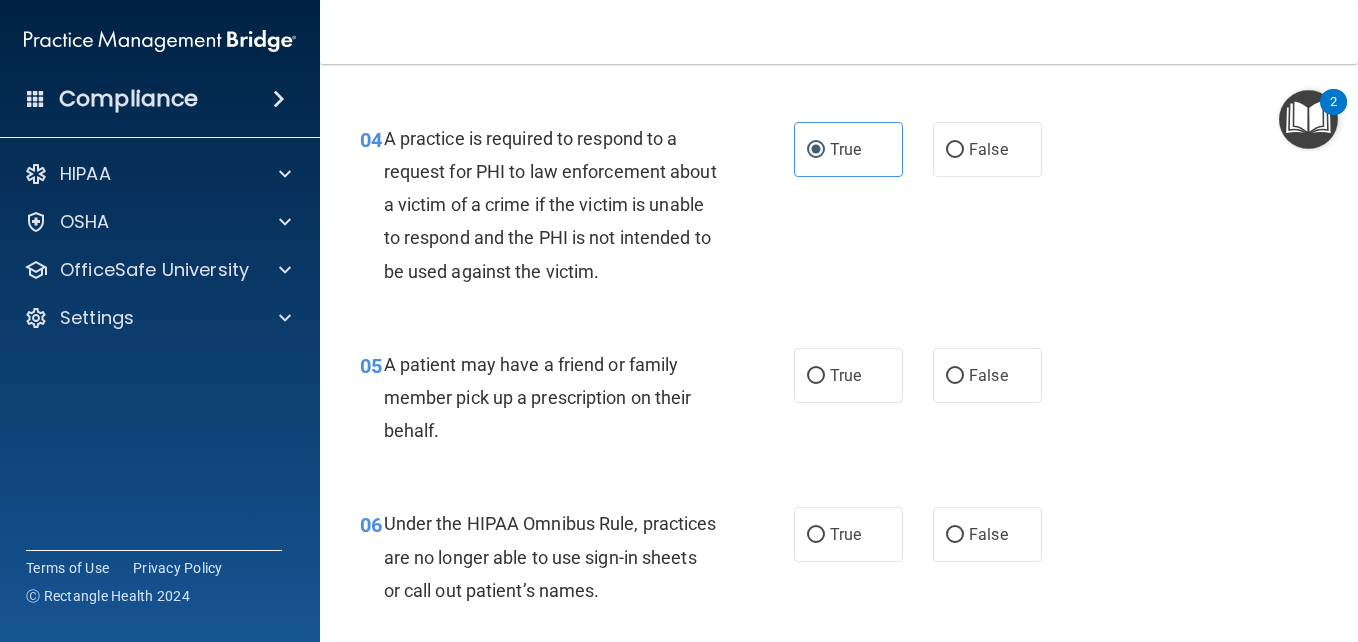 scroll, scrollTop: 733, scrollLeft: 0, axis: vertical 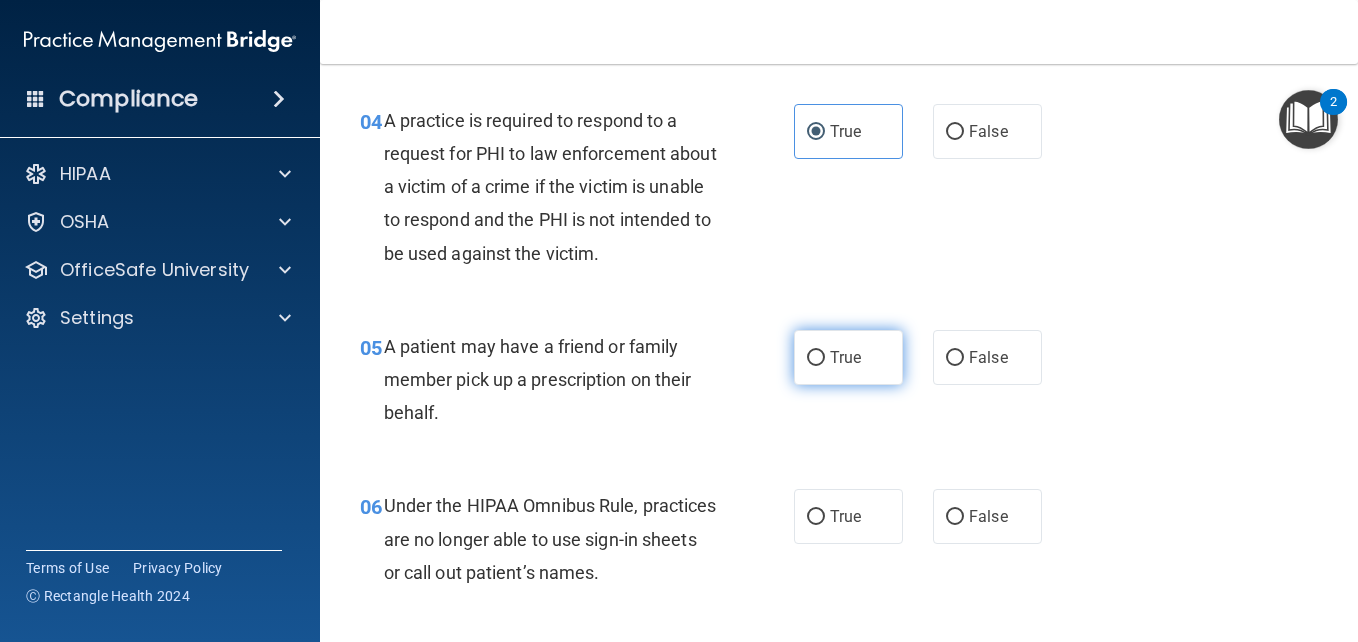 click on "True" at bounding box center (848, 357) 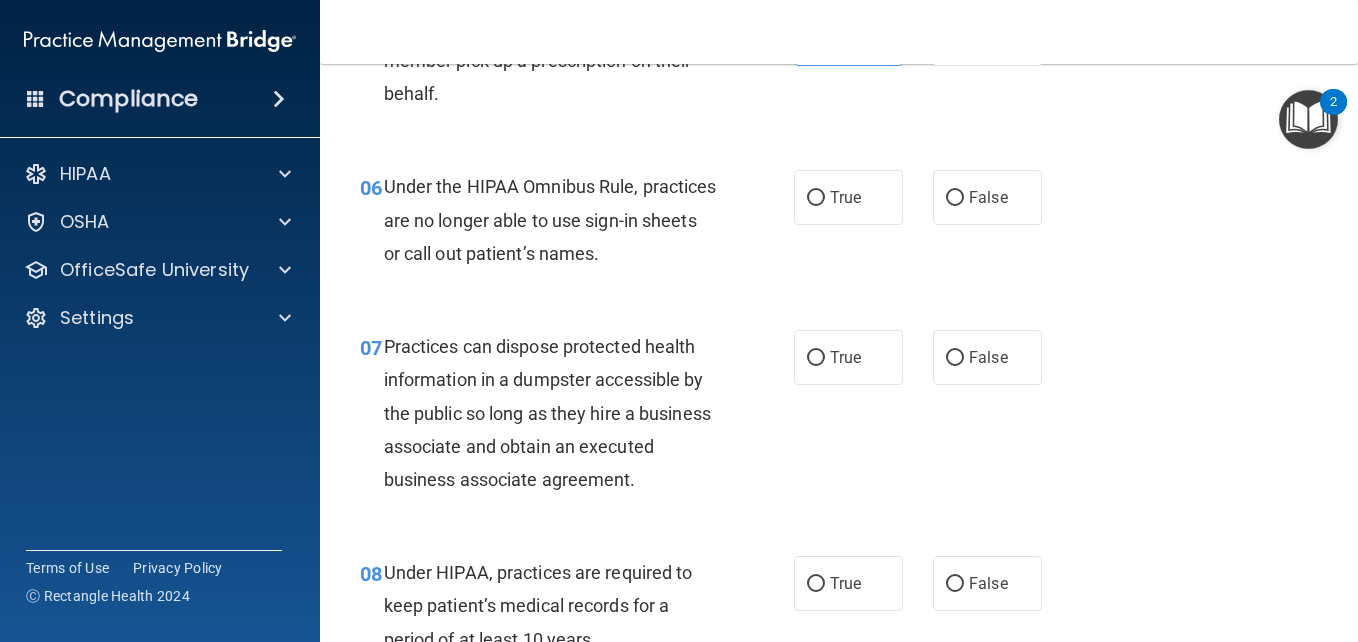 scroll, scrollTop: 1053, scrollLeft: 0, axis: vertical 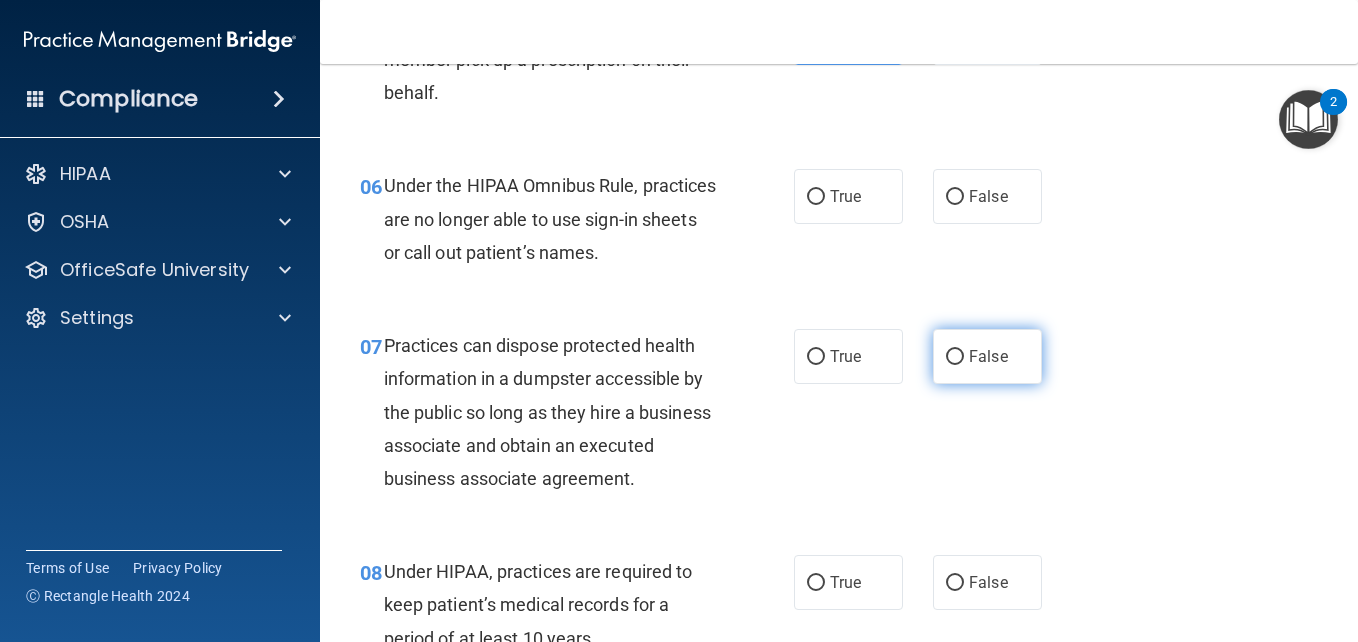 click on "False" at bounding box center [987, 356] 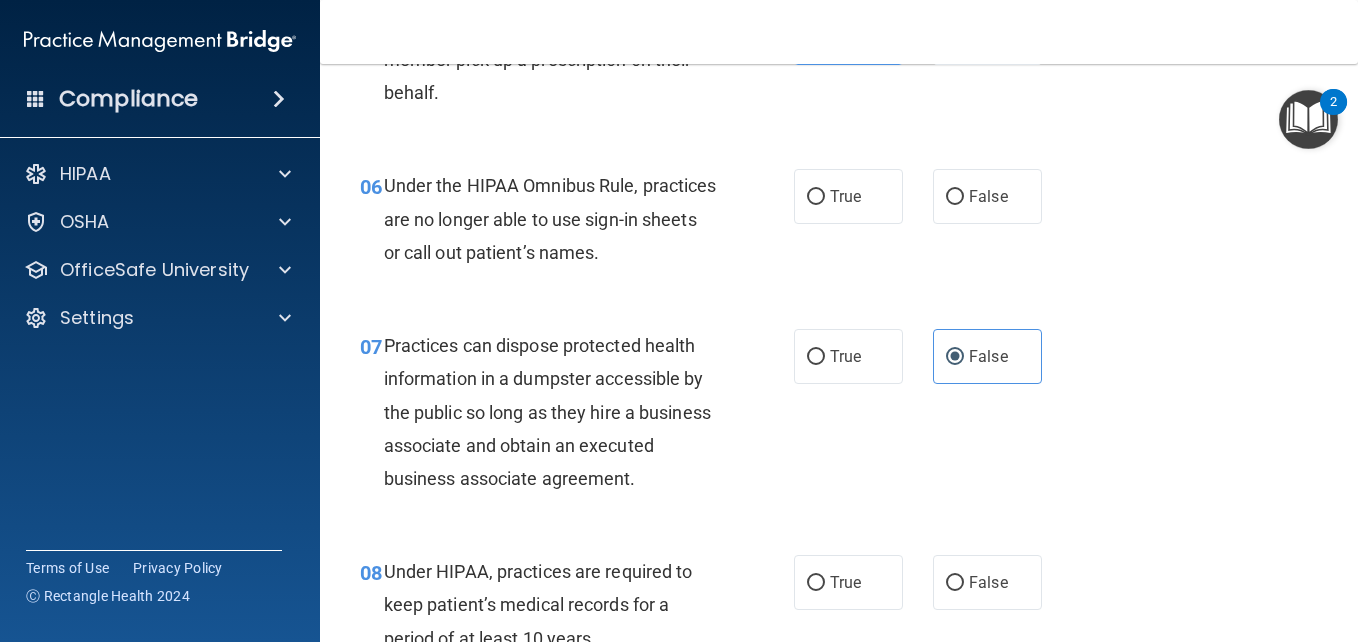 click on "-                The HIPAA Quiz #2         This quiz doesn’t expire until . Are you sure you want to take this quiz now?   Take the quiz anyway!                       01       A business associate agreement is required with organizations or persons where inadvertent contact with protected health information may result.  Like in the case of janitorial services?                 True           False                       02       The HIPAA Privacy Rule permits a covered entity to disclose protected health information about a decedent to family members or other persons involved in the care of the decedent?                 True           False                       03       A practice is not required to disclose protected health information to law enforcement officials without the patient’s consent when the practice receives  a court order or subpoena.                 True           False                       04                       True           False                       05" at bounding box center [839, 353] 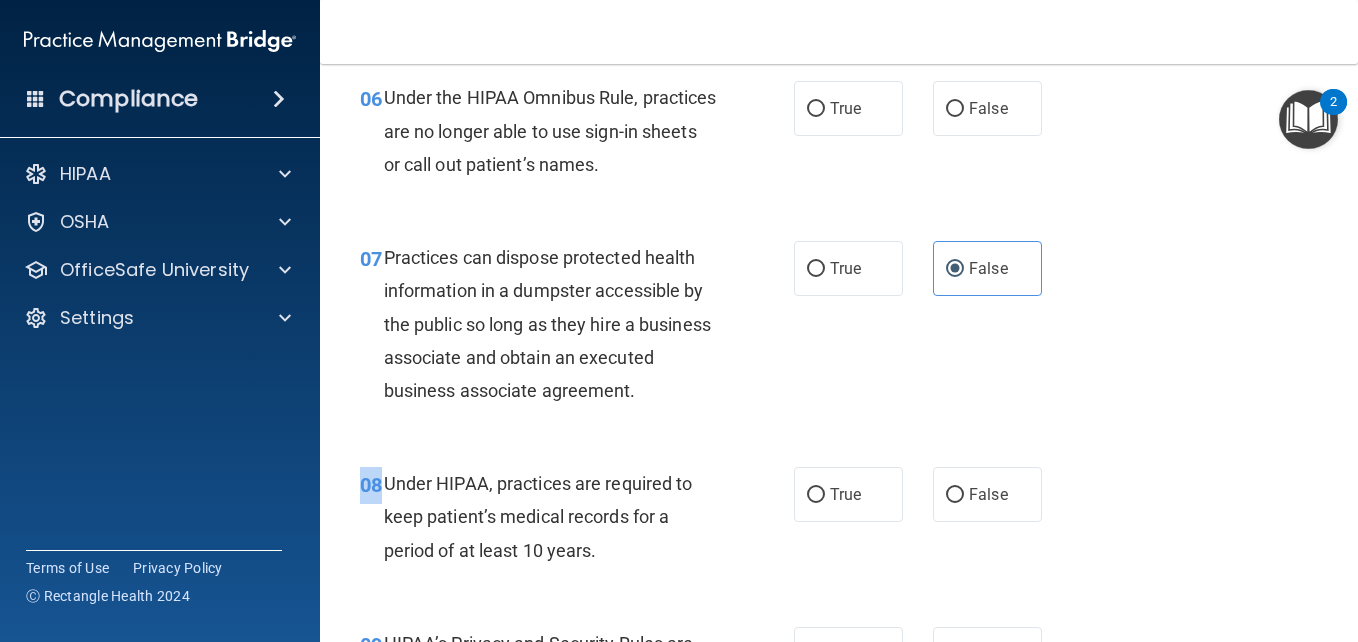 click on "-                The HIPAA Quiz #2         This quiz doesn’t expire until . Are you sure you want to take this quiz now?   Take the quiz anyway!                       01       A business associate agreement is required with organizations or persons where inadvertent contact with protected health information may result.  Like in the case of janitorial services?                 True           False                       02       The HIPAA Privacy Rule permits a covered entity to disclose protected health information about a decedent to family members or other persons involved in the care of the decedent?                 True           False                       03       A practice is not required to disclose protected health information to law enforcement officials without the patient’s consent when the practice receives  a court order or subpoena.                 True           False                       04                       True           False                       05" at bounding box center [839, 353] 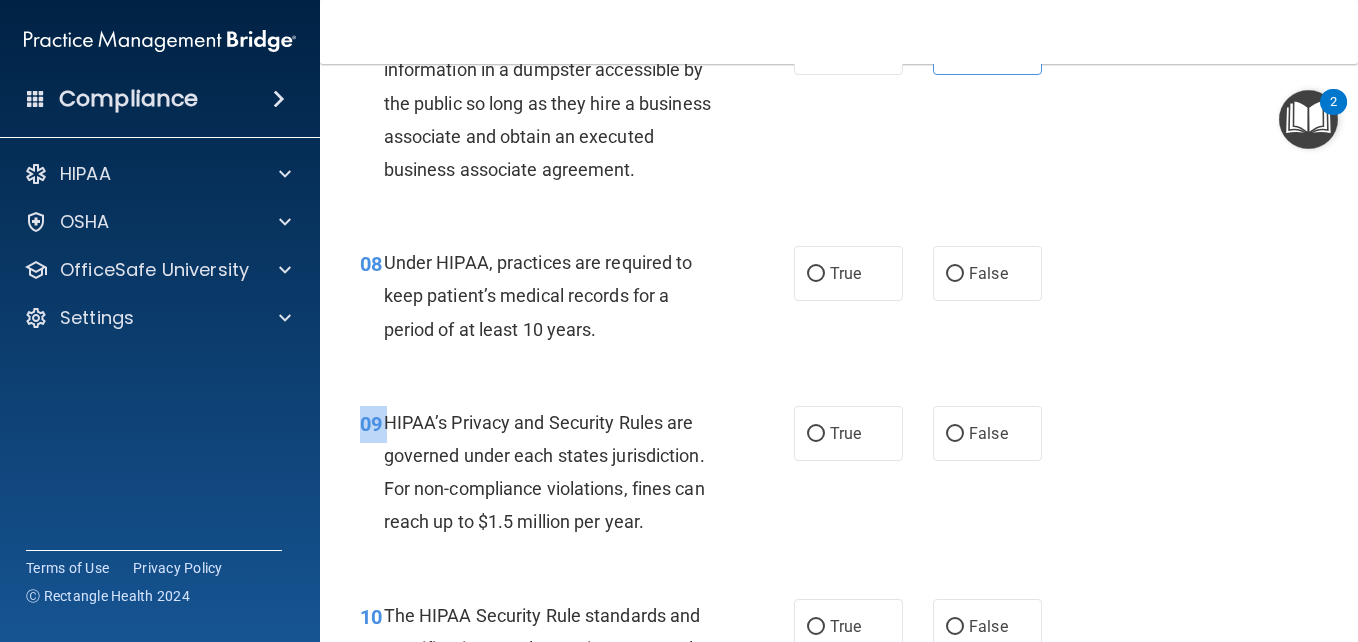 scroll, scrollTop: 1374, scrollLeft: 0, axis: vertical 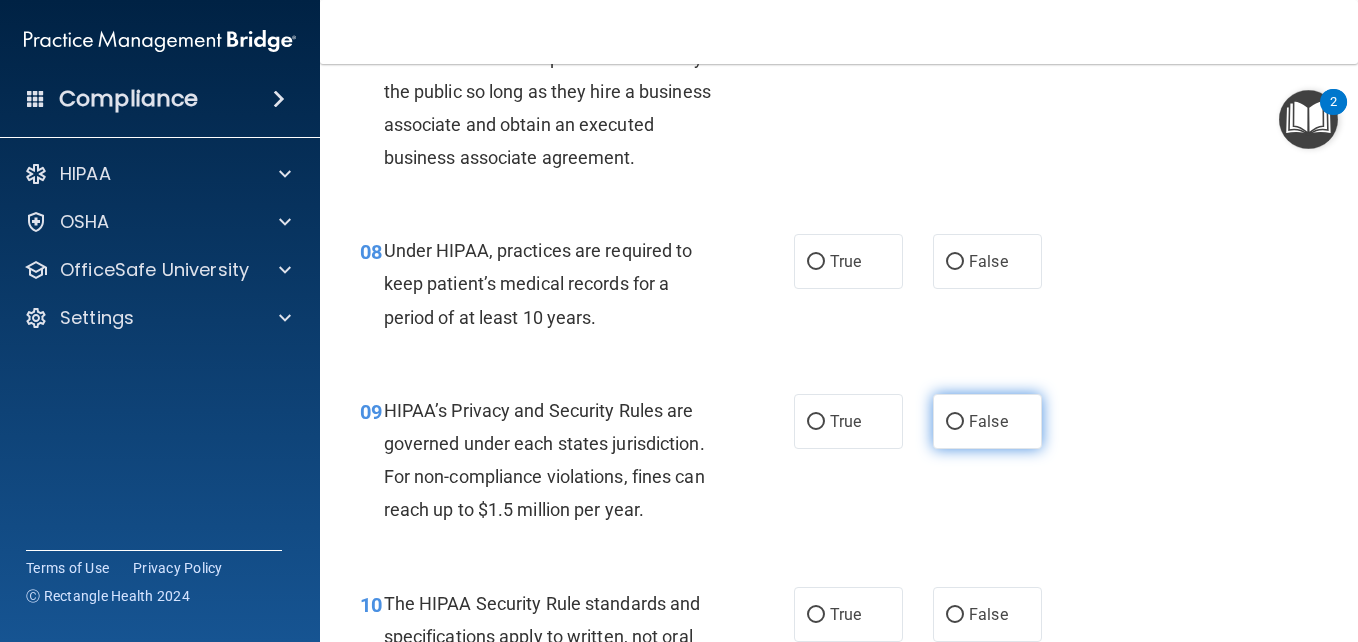 click on "False" at bounding box center (987, 421) 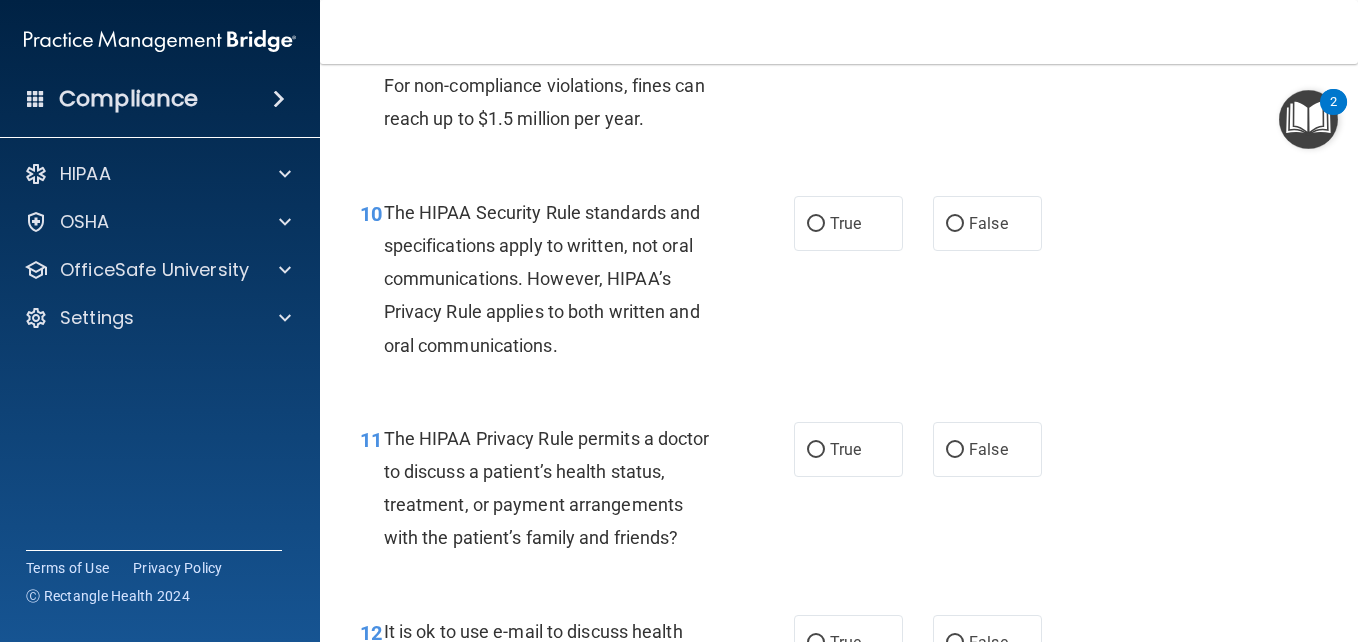 scroll, scrollTop: 1734, scrollLeft: 0, axis: vertical 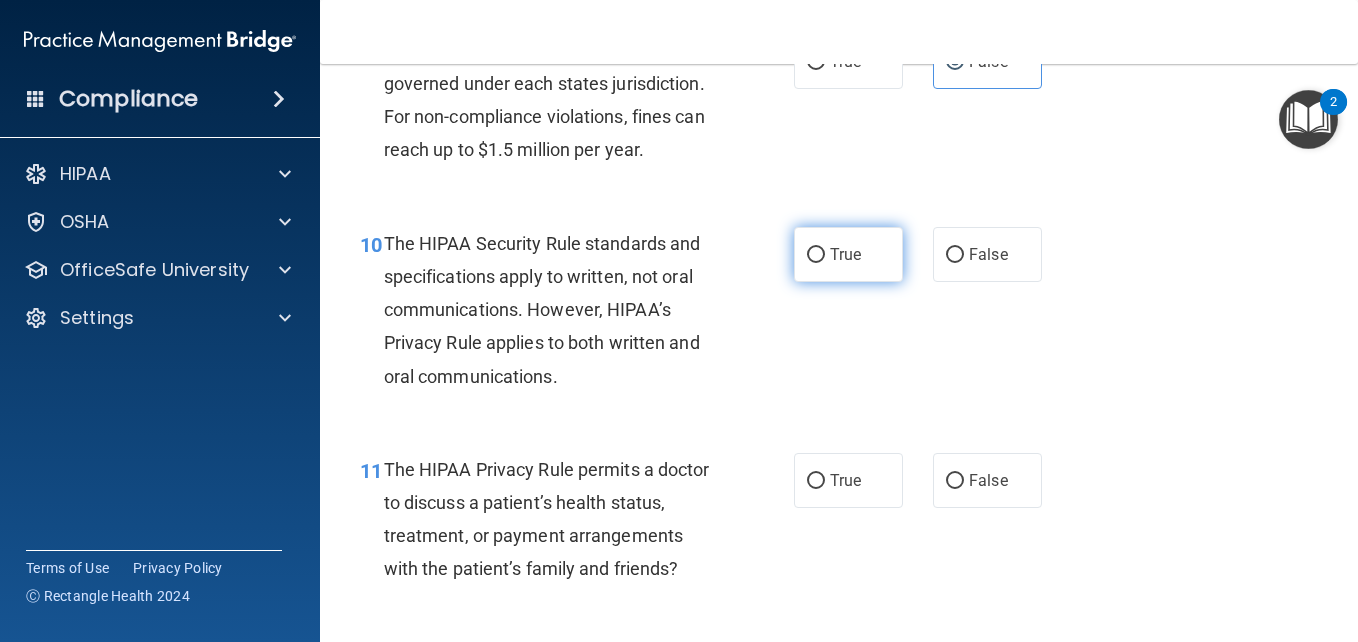click on "True" at bounding box center [816, 255] 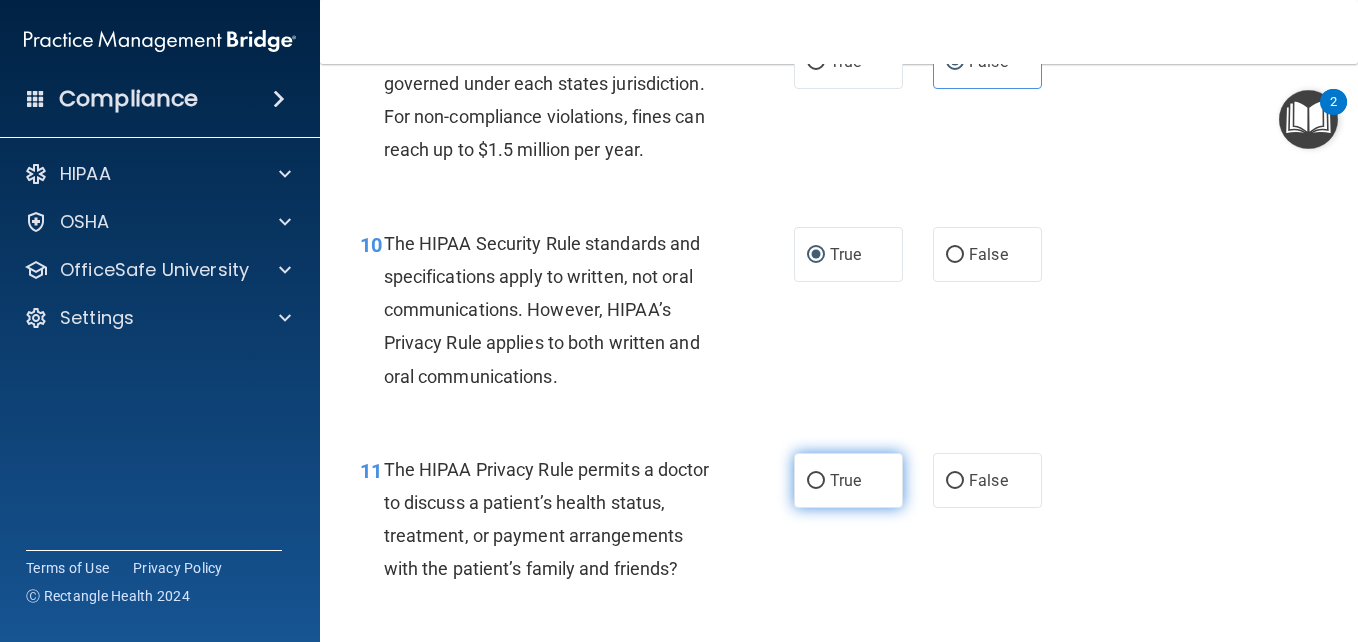 click on "True" at bounding box center (816, 481) 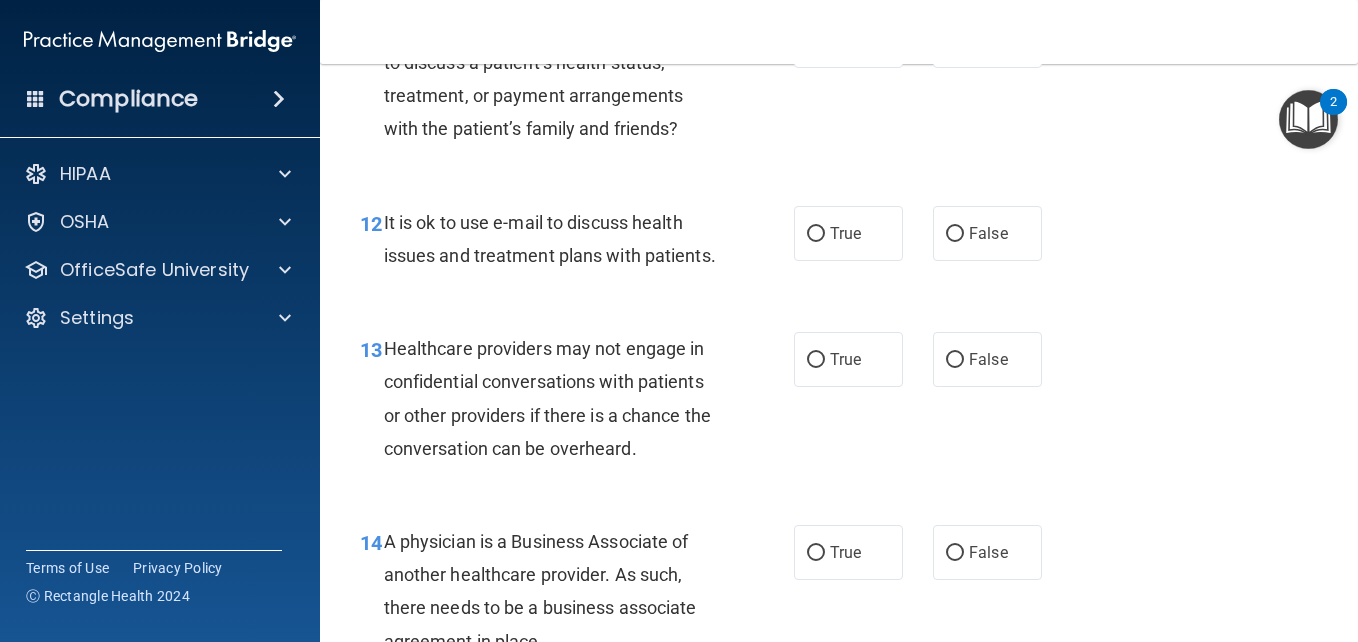 scroll, scrollTop: 2214, scrollLeft: 0, axis: vertical 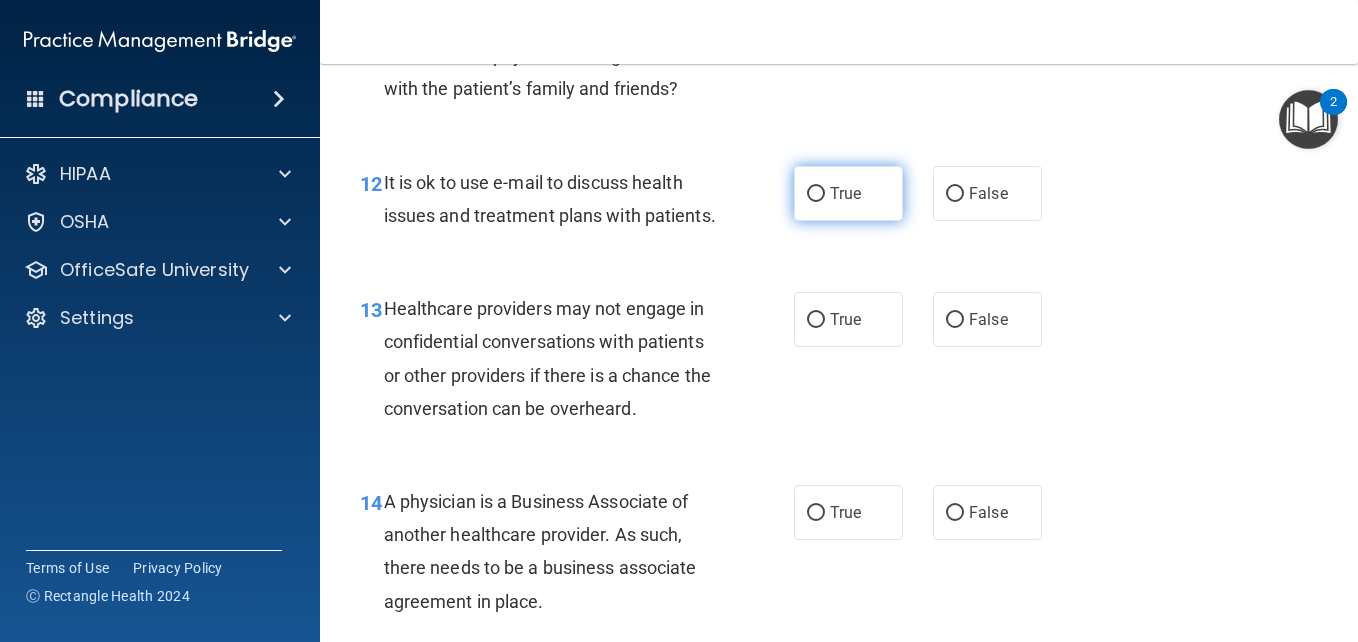 click on "True" at bounding box center (816, 194) 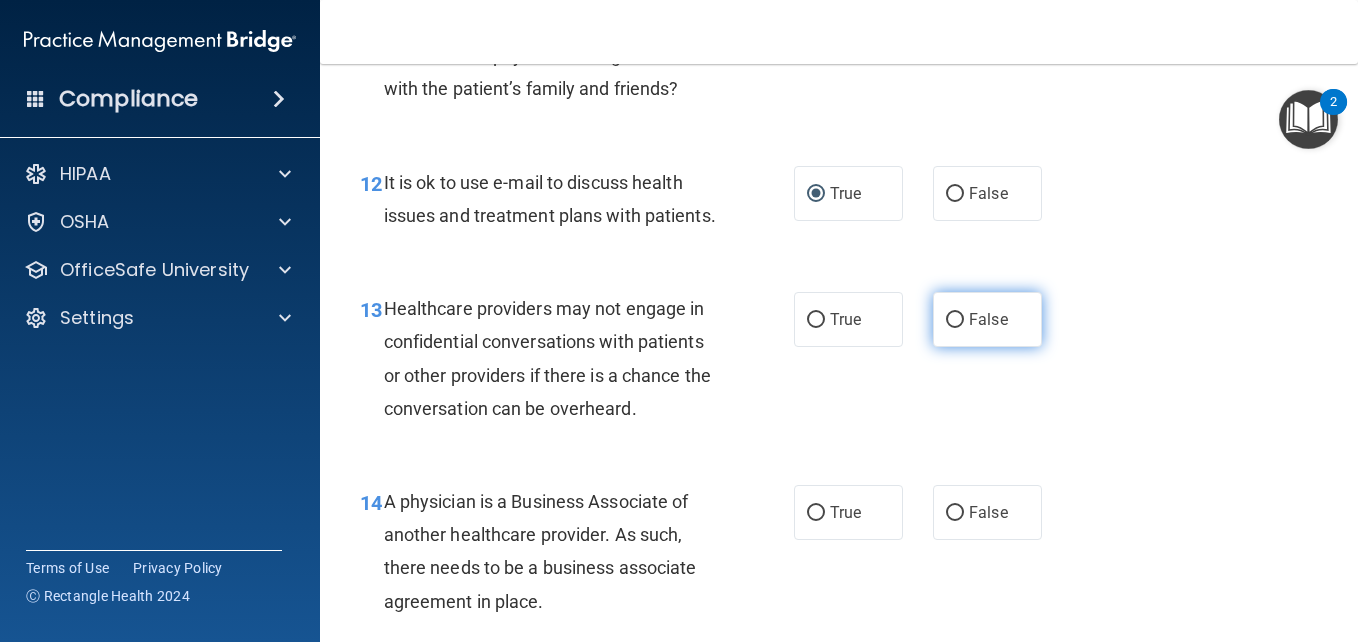 click on "False" at bounding box center (987, 319) 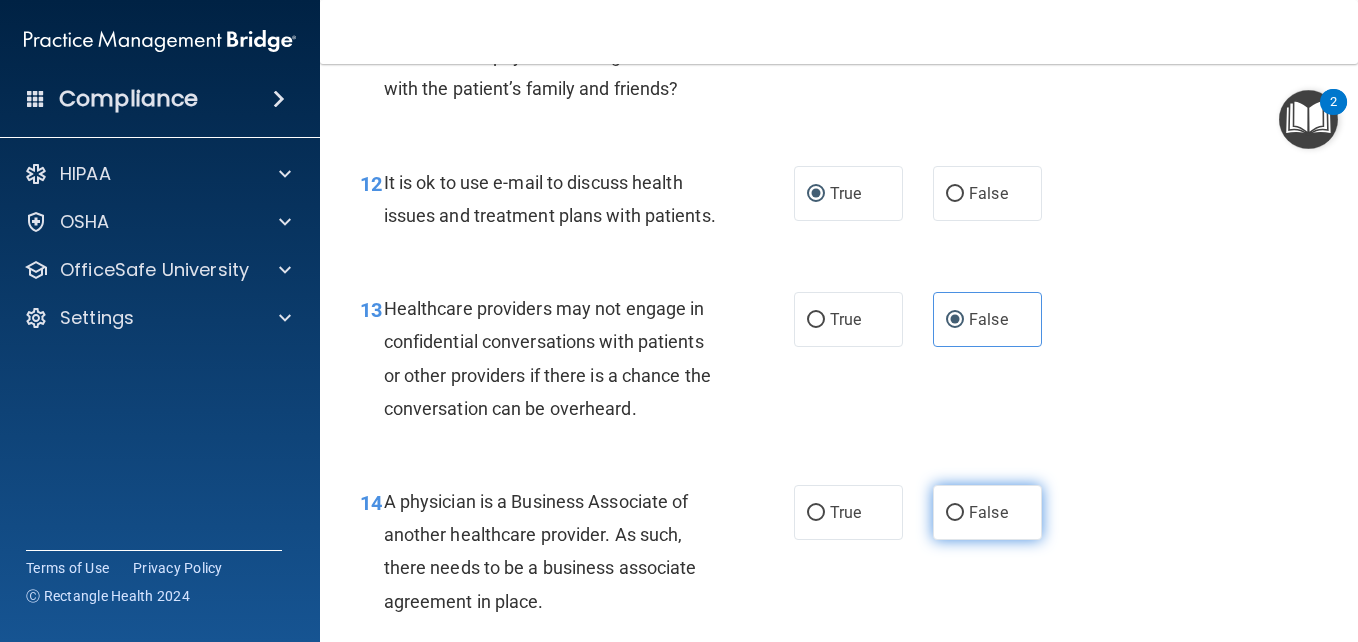 click on "False" at bounding box center (955, 513) 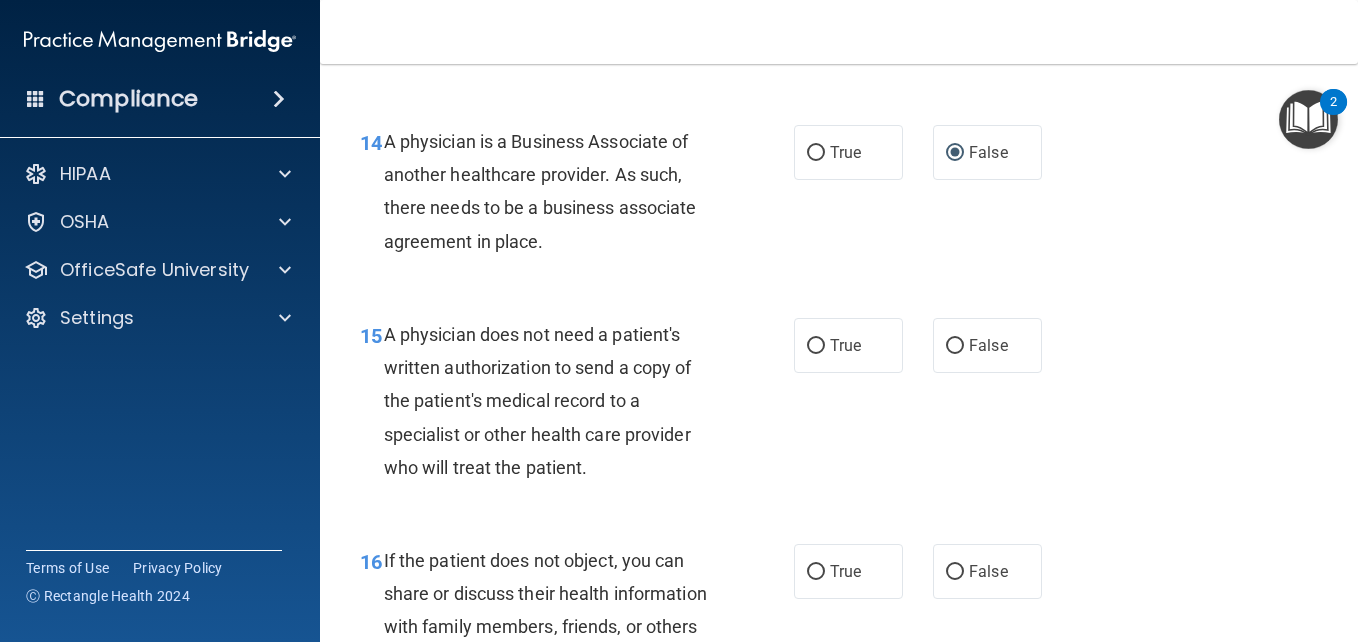 scroll, scrollTop: 2614, scrollLeft: 0, axis: vertical 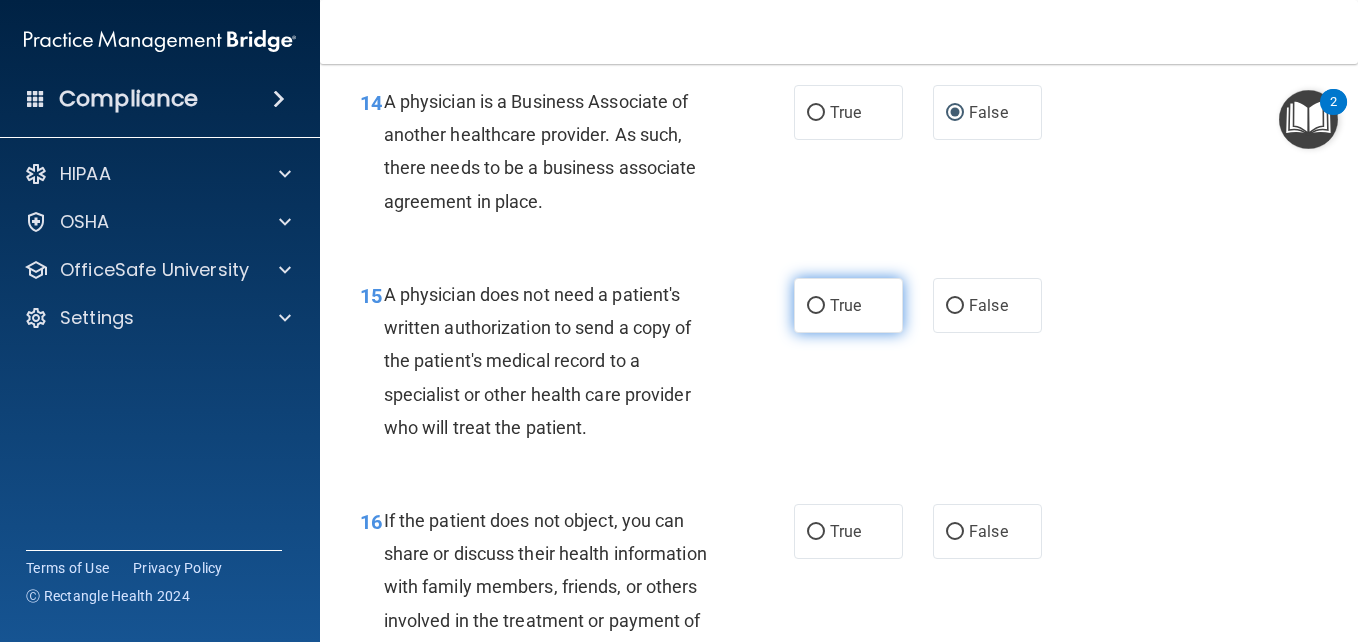 click on "True" at bounding box center (816, 306) 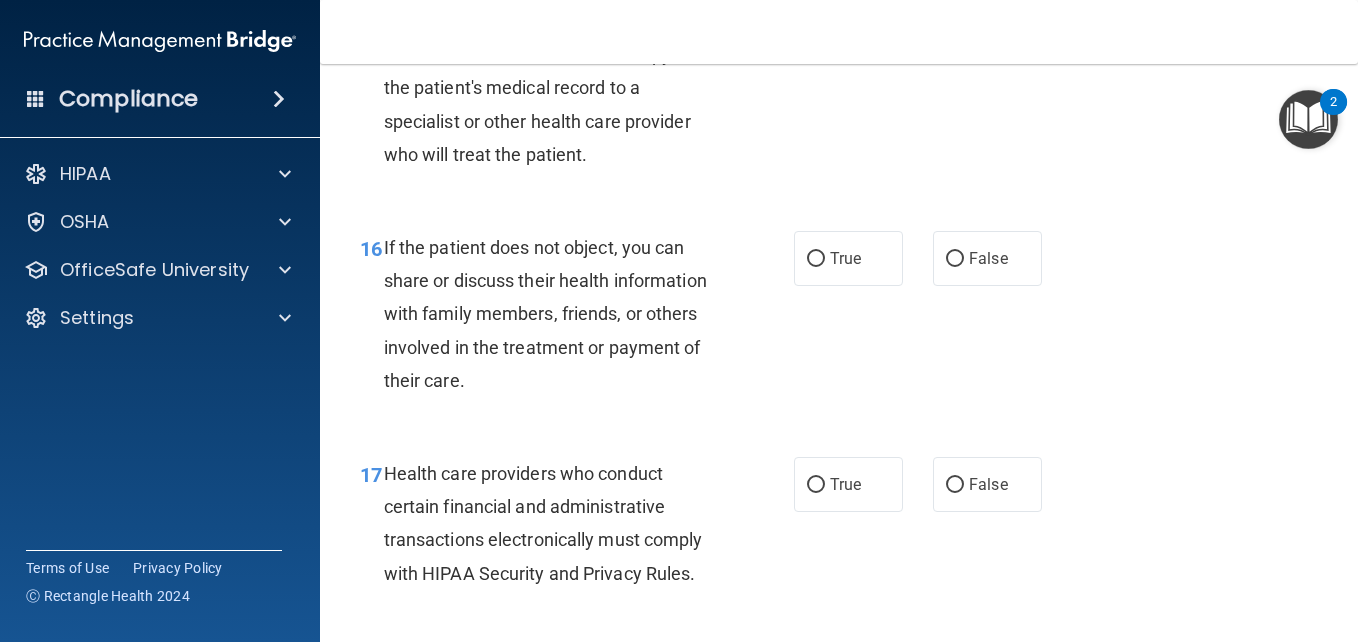 scroll, scrollTop: 2934, scrollLeft: 0, axis: vertical 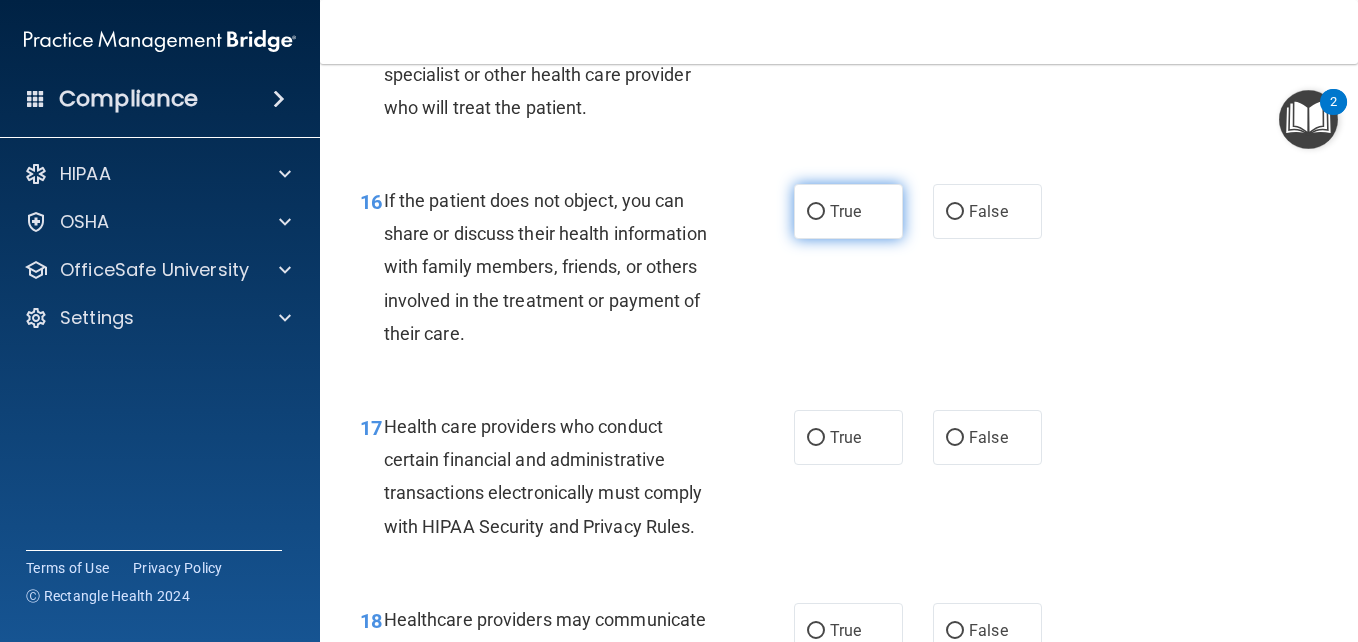 click on "True" at bounding box center [816, 212] 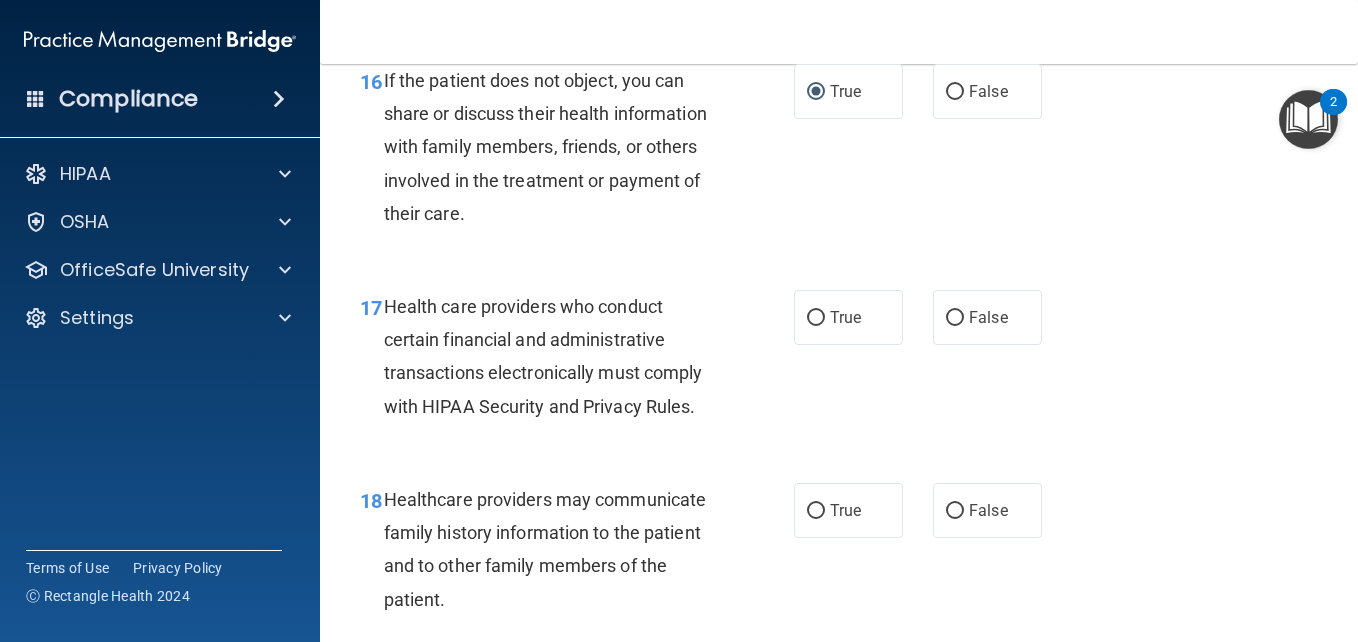 scroll, scrollTop: 3094, scrollLeft: 0, axis: vertical 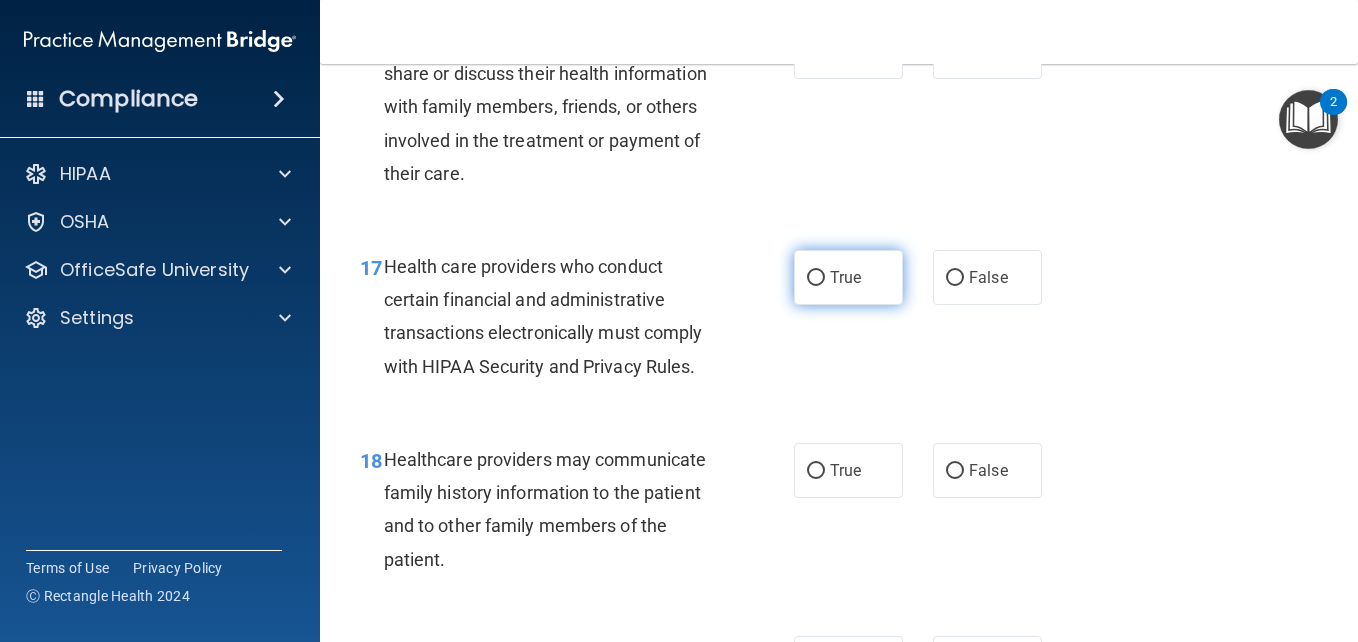 click on "True" at bounding box center [848, 277] 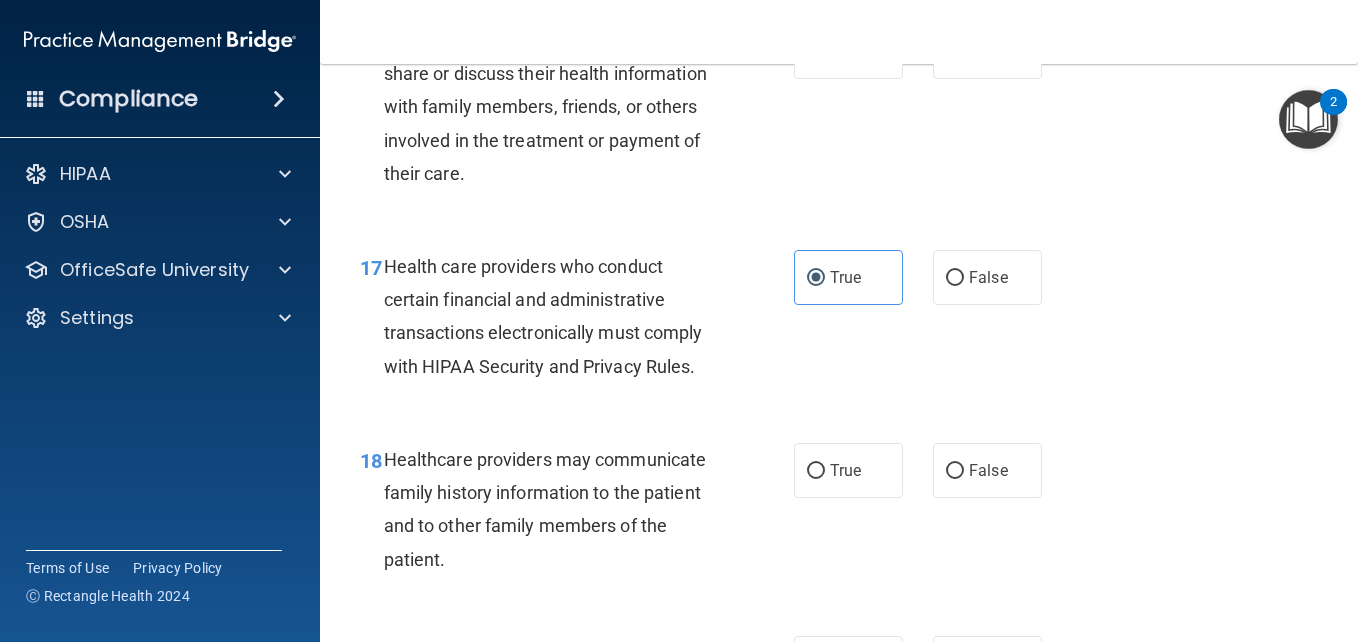 click on "-                The HIPAA Quiz #2         This quiz doesn’t expire until . Are you sure you want to take this quiz now?   Take the quiz anyway!                       01       A business associate agreement is required with organizations or persons where inadvertent contact with protected health information may result.  Like in the case of janitorial services?                 True           False                       02       The HIPAA Privacy Rule permits a covered entity to disclose protected health information about a decedent to family members or other persons involved in the care of the decedent?                 True           False                       03       A practice is not required to disclose protected health information to law enforcement officials without the patient’s consent when the practice receives  a court order or subpoena.                 True           False                       04                       True           False                       05" at bounding box center (839, 353) 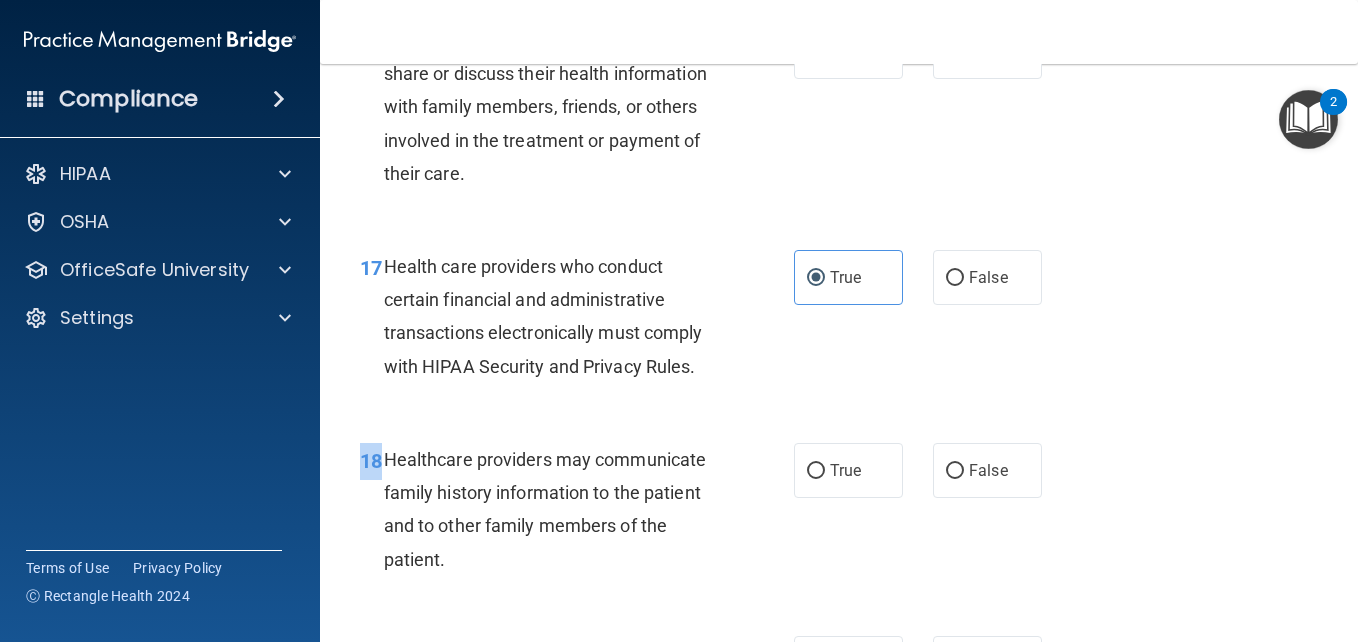 click on "-                The HIPAA Quiz #2         This quiz doesn’t expire until . Are you sure you want to take this quiz now?   Take the quiz anyway!                       01       A business associate agreement is required with organizations or persons where inadvertent contact with protected health information may result.  Like in the case of janitorial services?                 True           False                       02       The HIPAA Privacy Rule permits a covered entity to disclose protected health information about a decedent to family members or other persons involved in the care of the decedent?                 True           False                       03       A practice is not required to disclose protected health information to law enforcement officials without the patient’s consent when the practice receives  a court order or subpoena.                 True           False                       04                       True           False                       05" at bounding box center [839, 353] 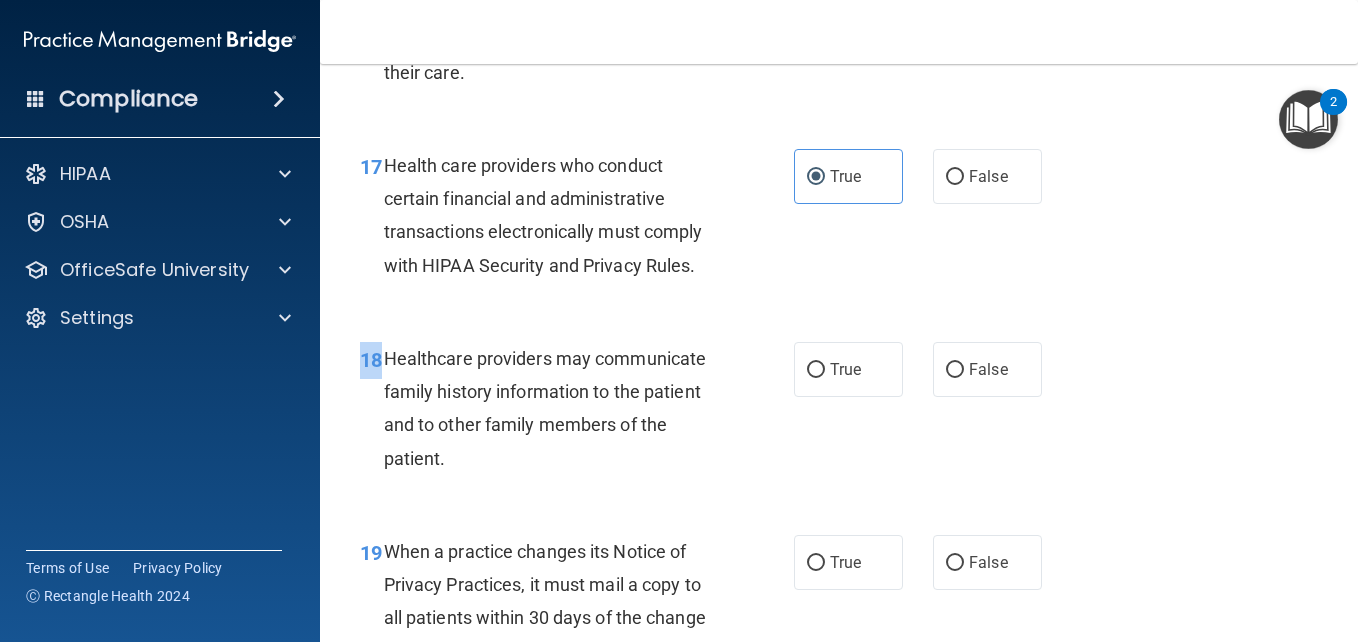 scroll, scrollTop: 3214, scrollLeft: 0, axis: vertical 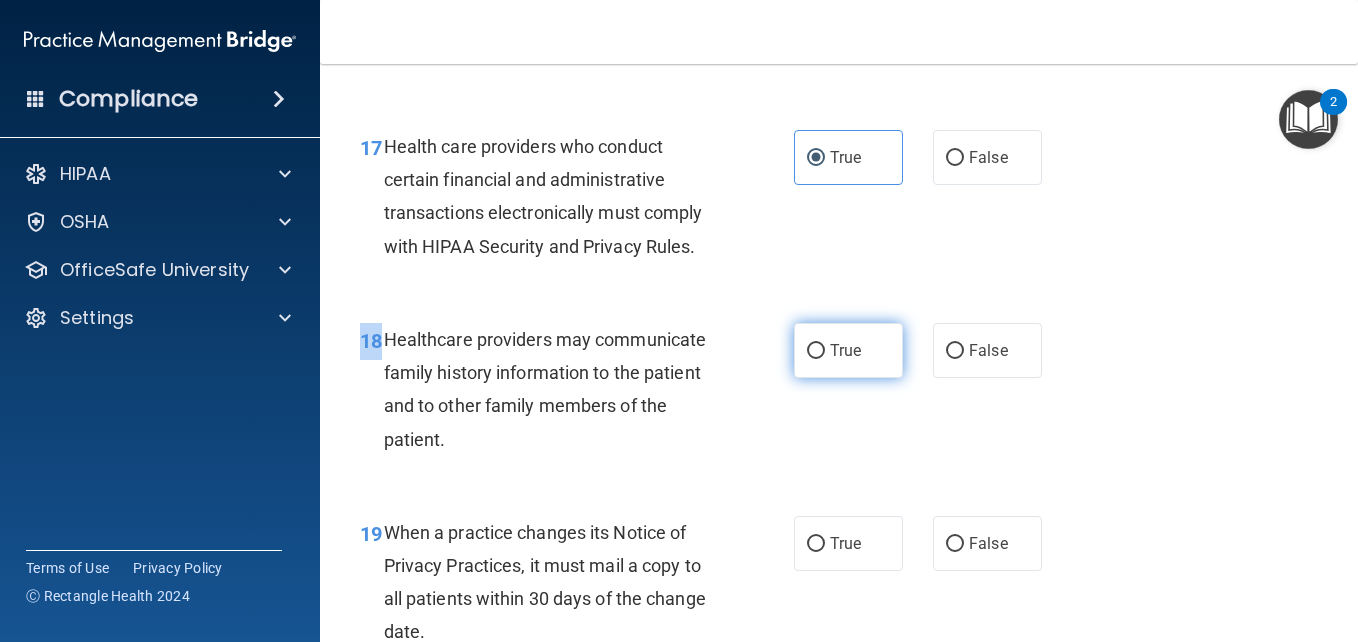click on "True" at bounding box center (816, 351) 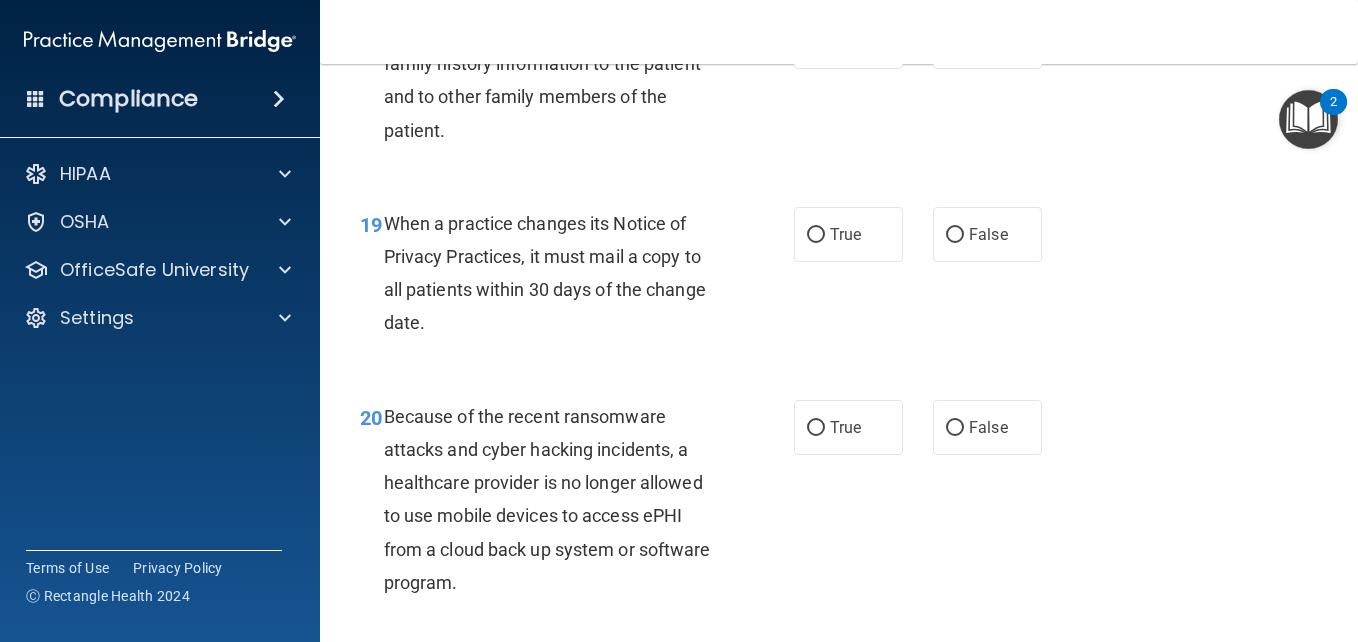 scroll, scrollTop: 3534, scrollLeft: 0, axis: vertical 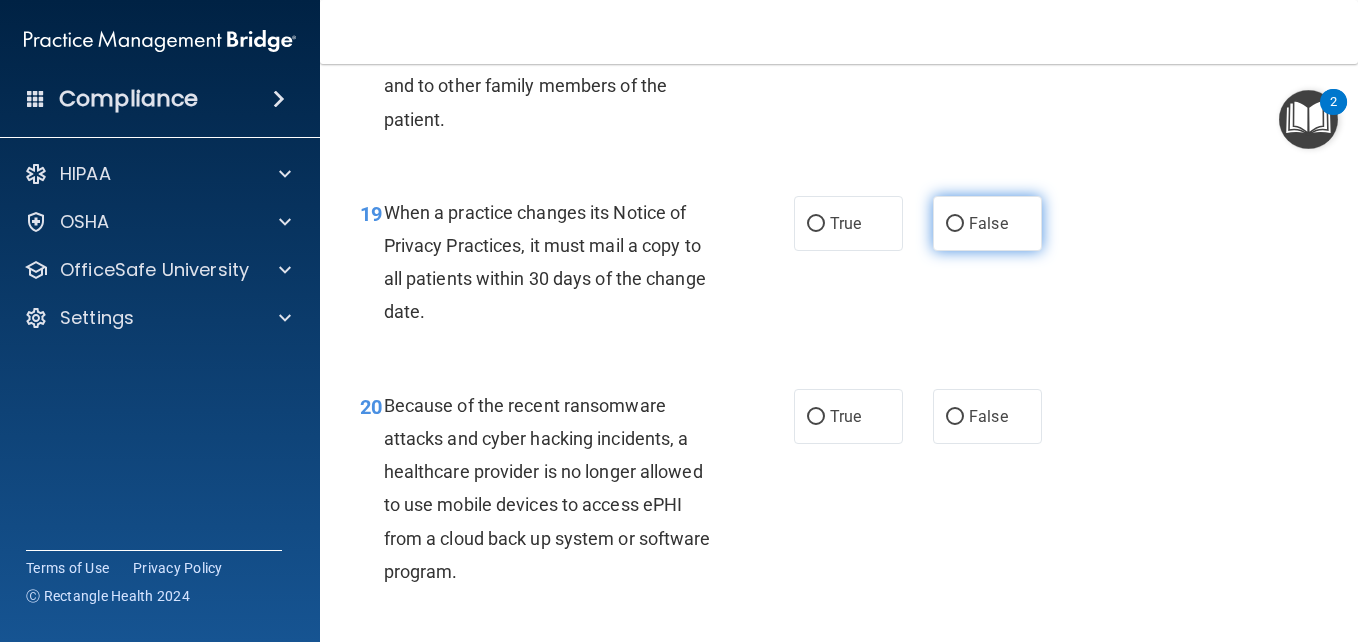 click on "False" at bounding box center (955, 224) 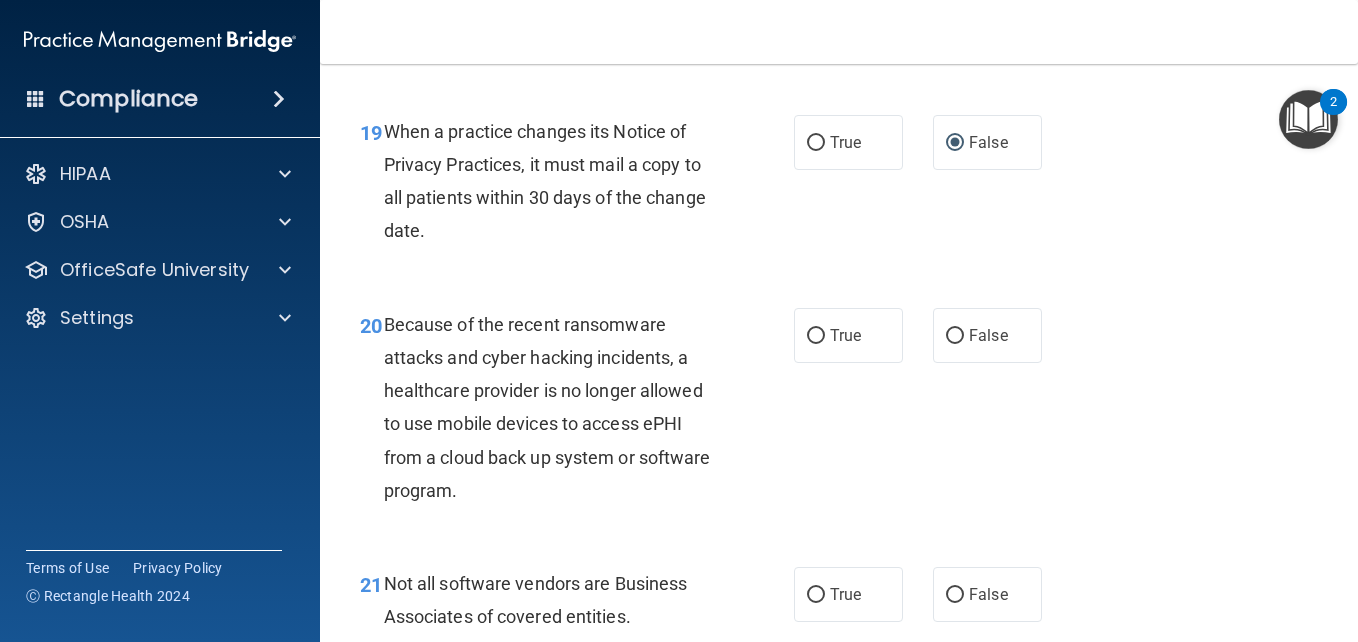 scroll, scrollTop: 3654, scrollLeft: 0, axis: vertical 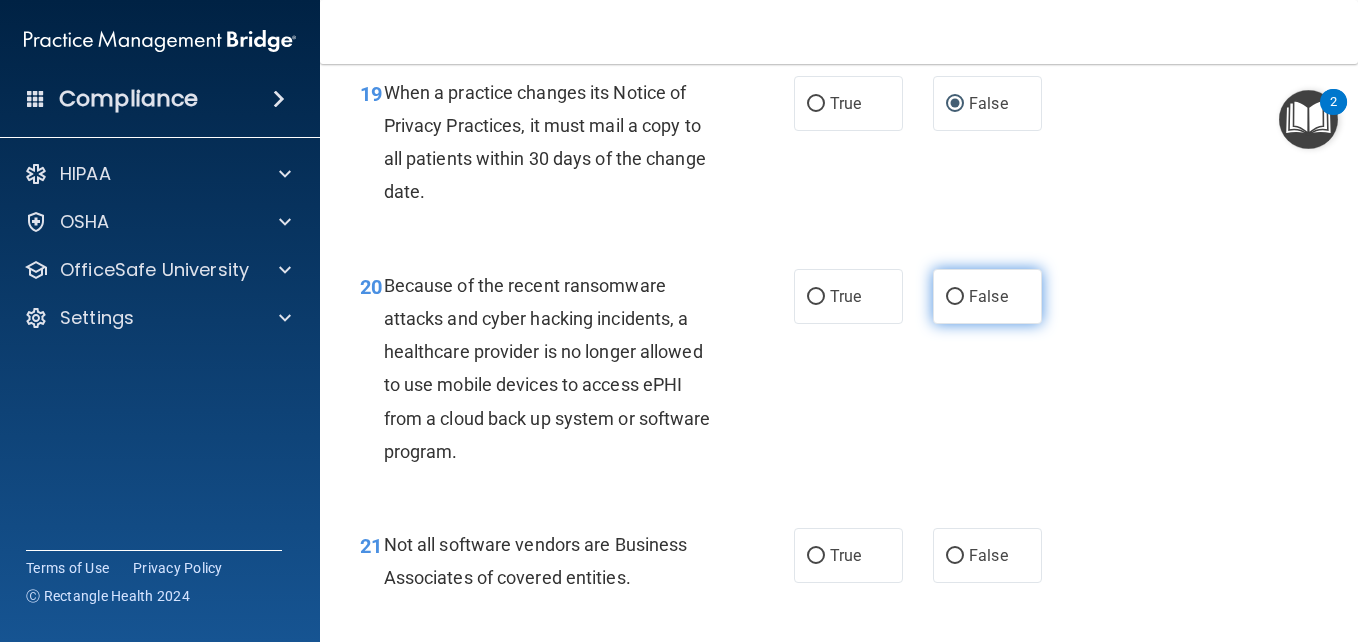 click on "False" at bounding box center [955, 297] 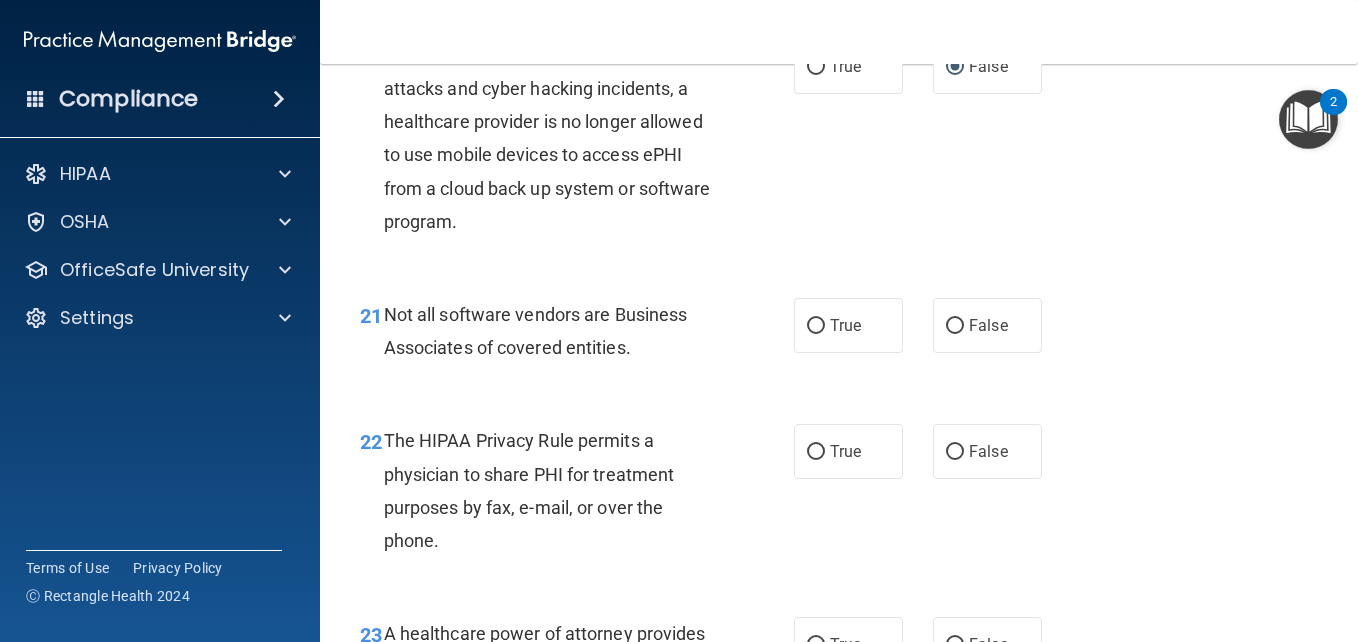 scroll, scrollTop: 3894, scrollLeft: 0, axis: vertical 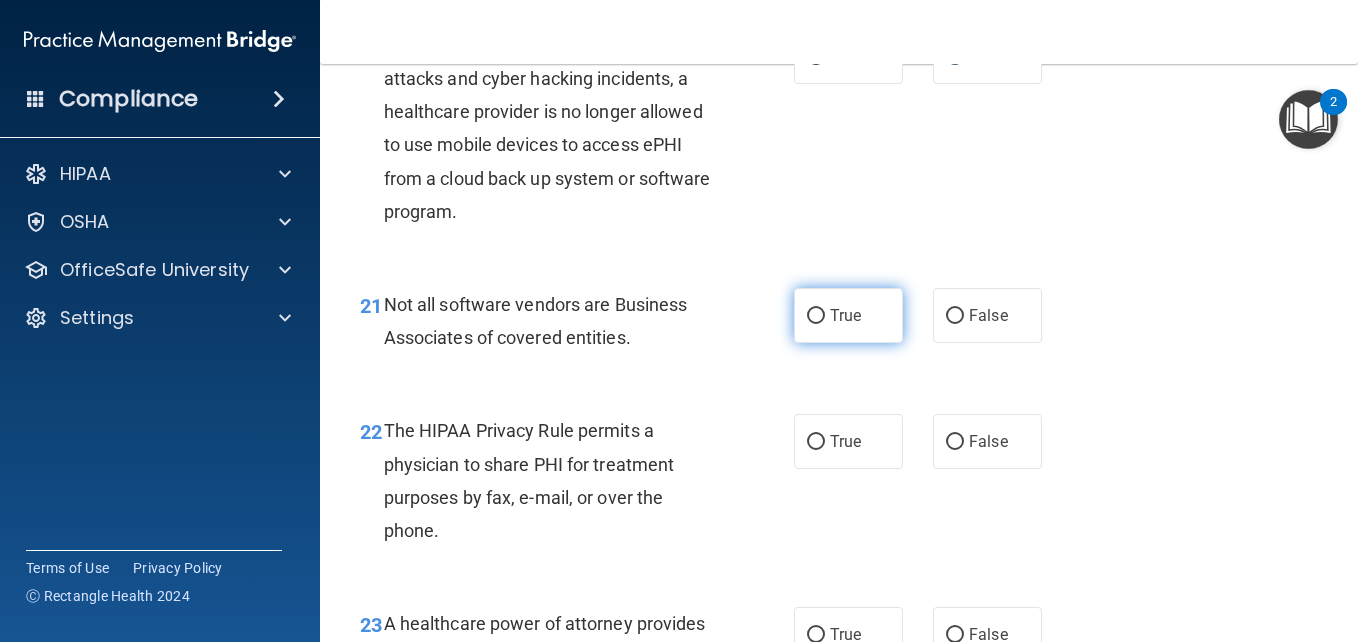 click on "True" at bounding box center (816, 316) 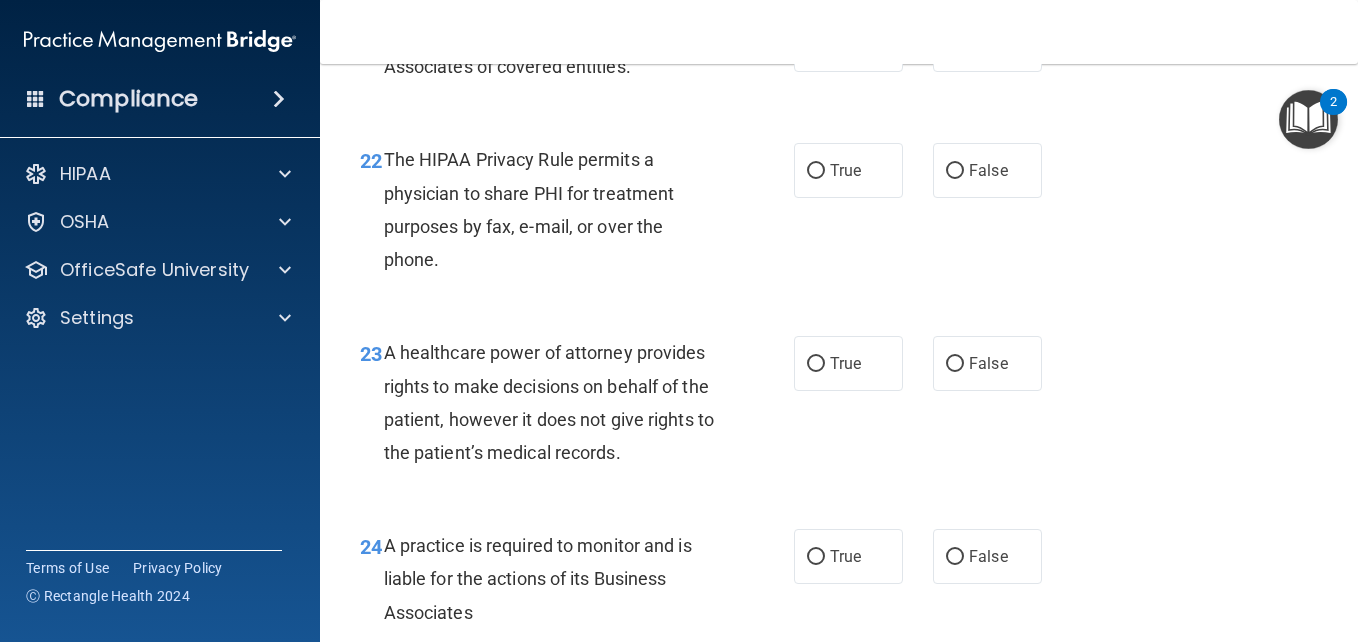 scroll, scrollTop: 4174, scrollLeft: 0, axis: vertical 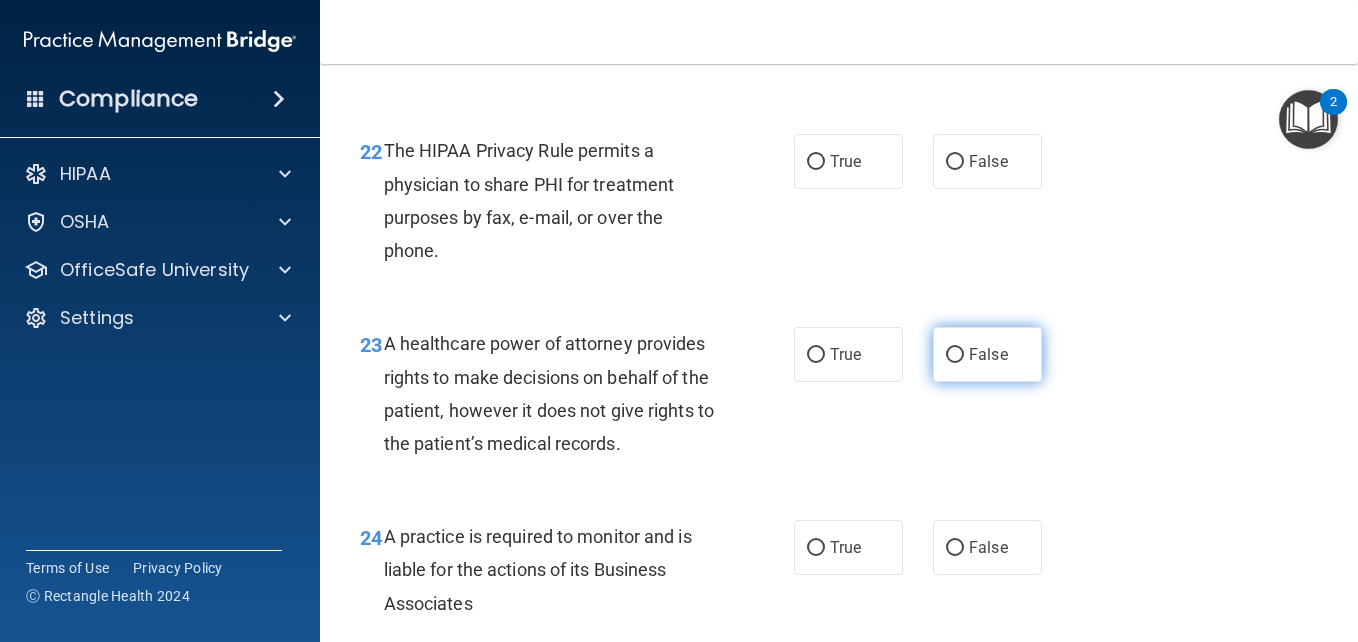click on "False" at bounding box center [955, 355] 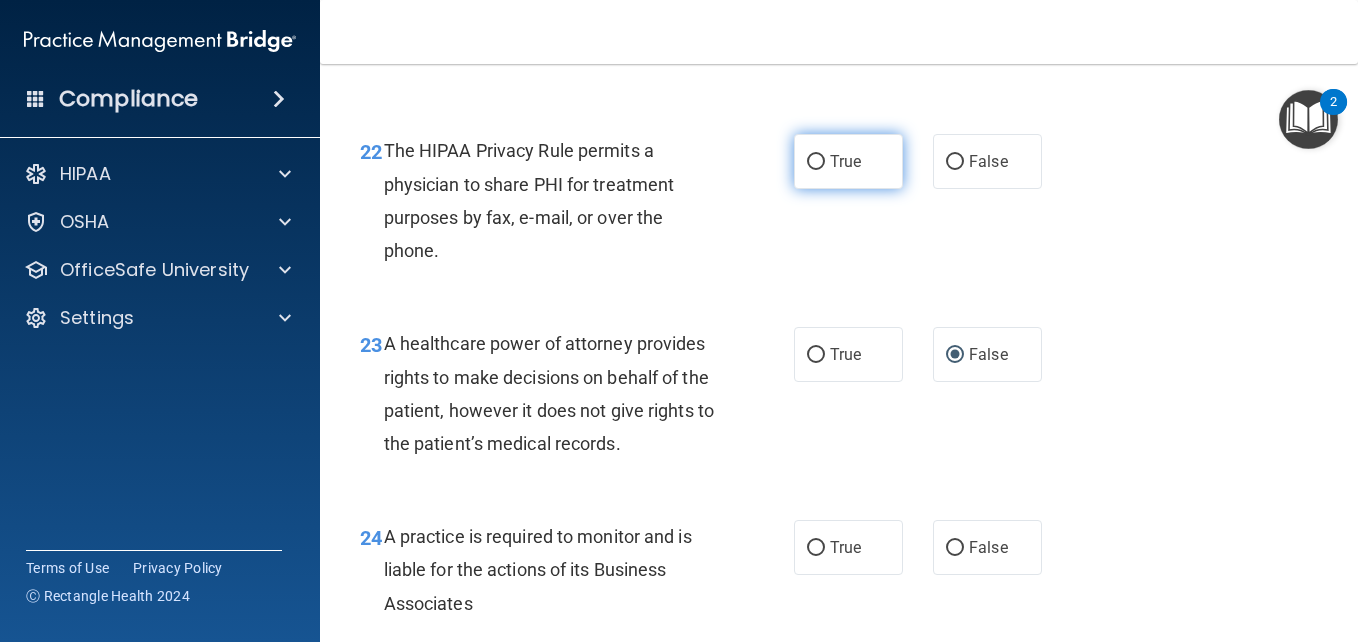 click on "True" at bounding box center [816, 162] 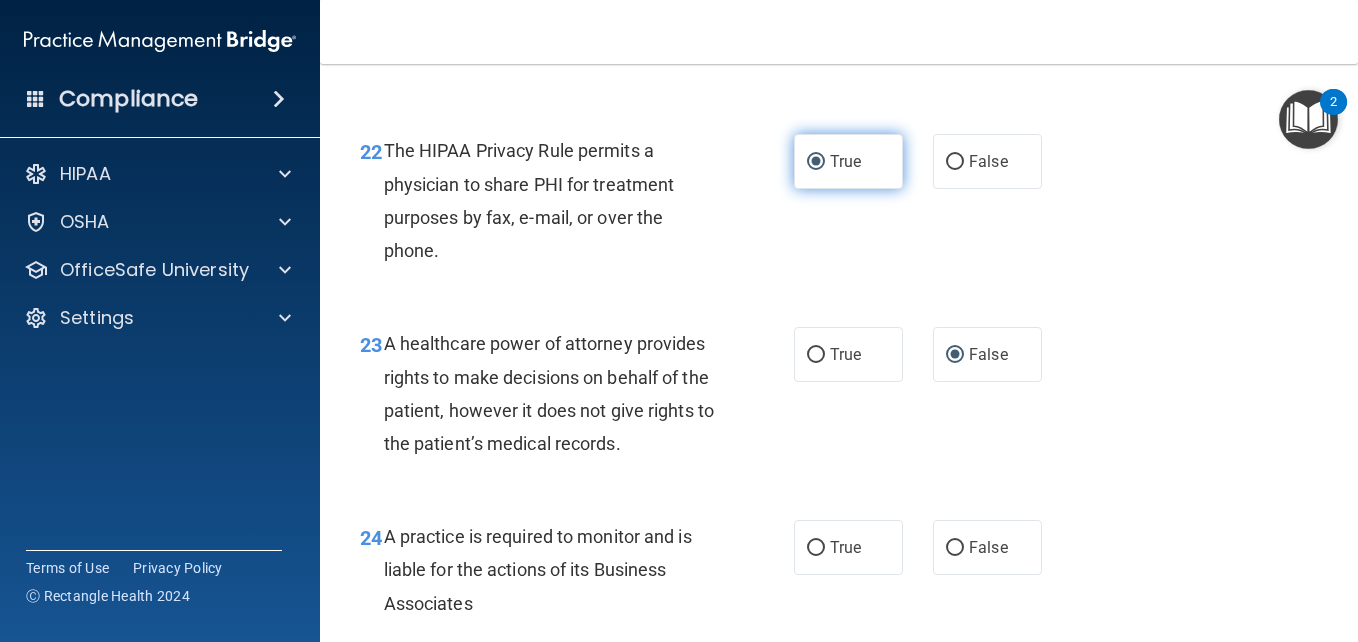 click on "True" at bounding box center [816, 162] 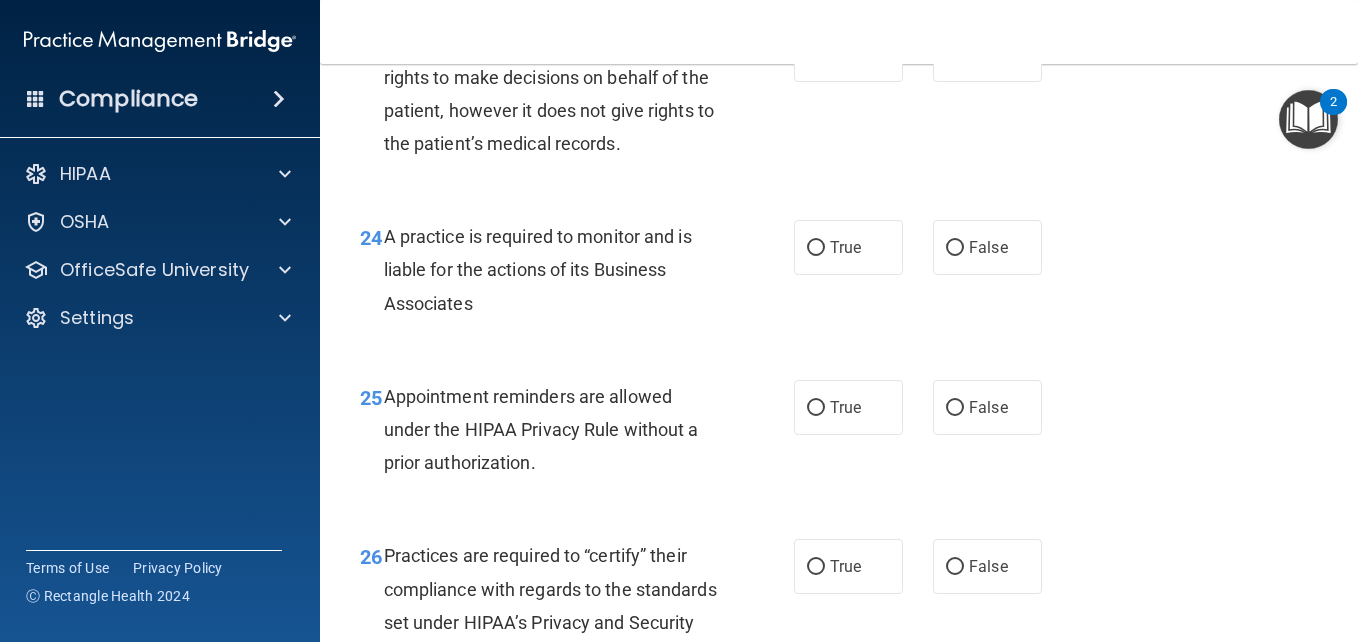 scroll, scrollTop: 4494, scrollLeft: 0, axis: vertical 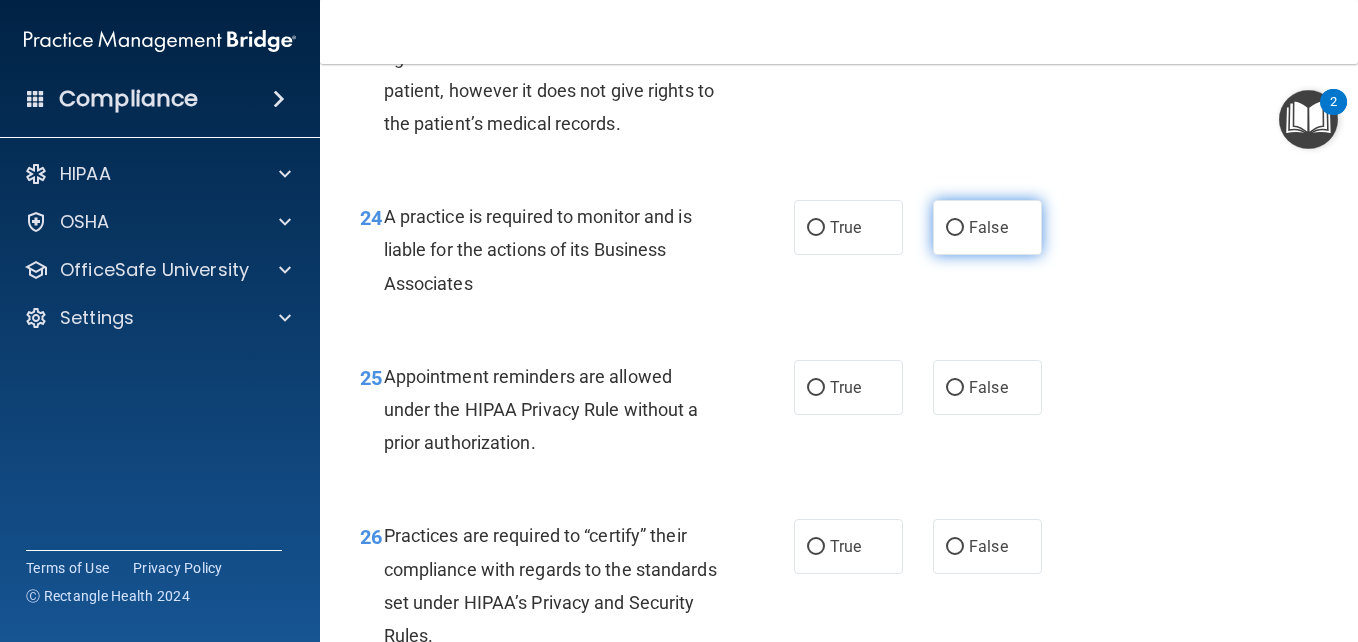 click on "False" at bounding box center [955, 228] 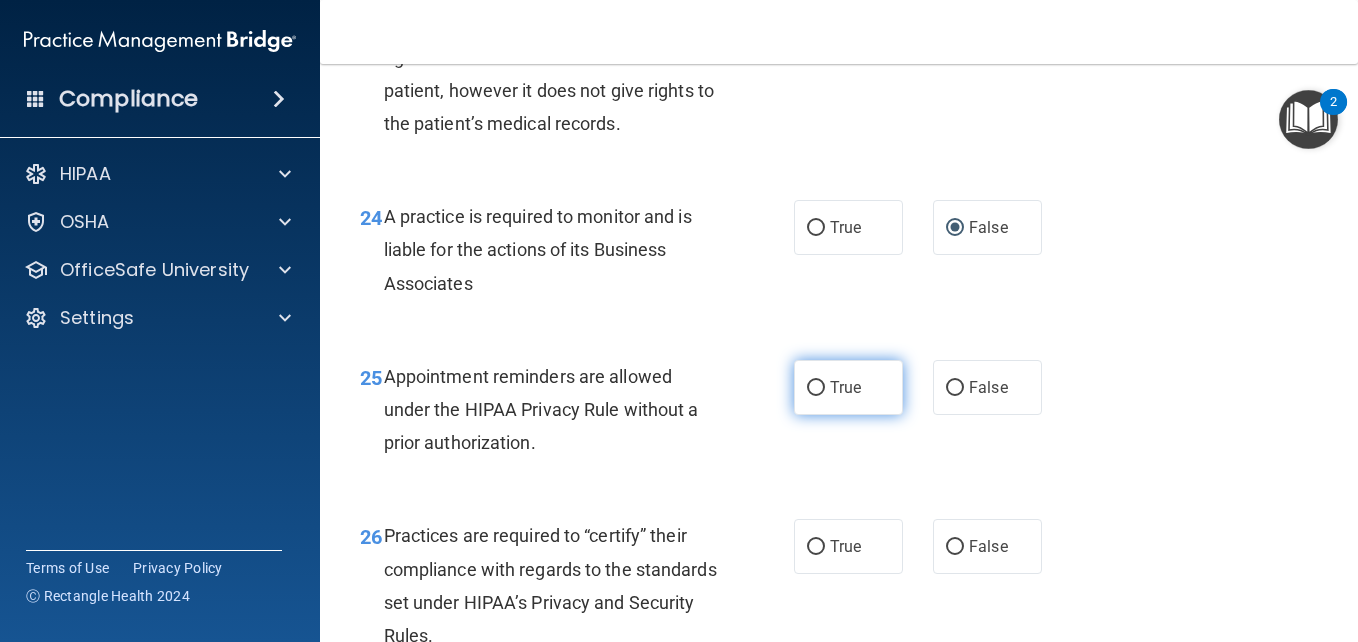 click on "True" at bounding box center [816, 388] 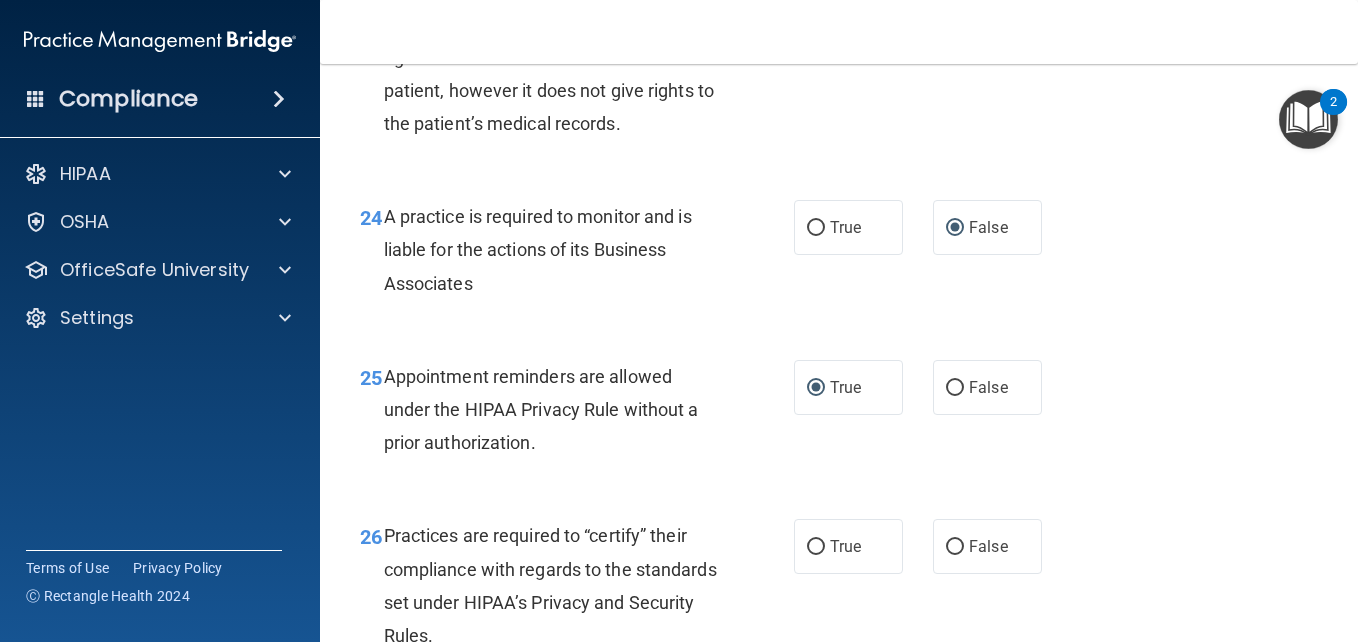 scroll, scrollTop: 4534, scrollLeft: 0, axis: vertical 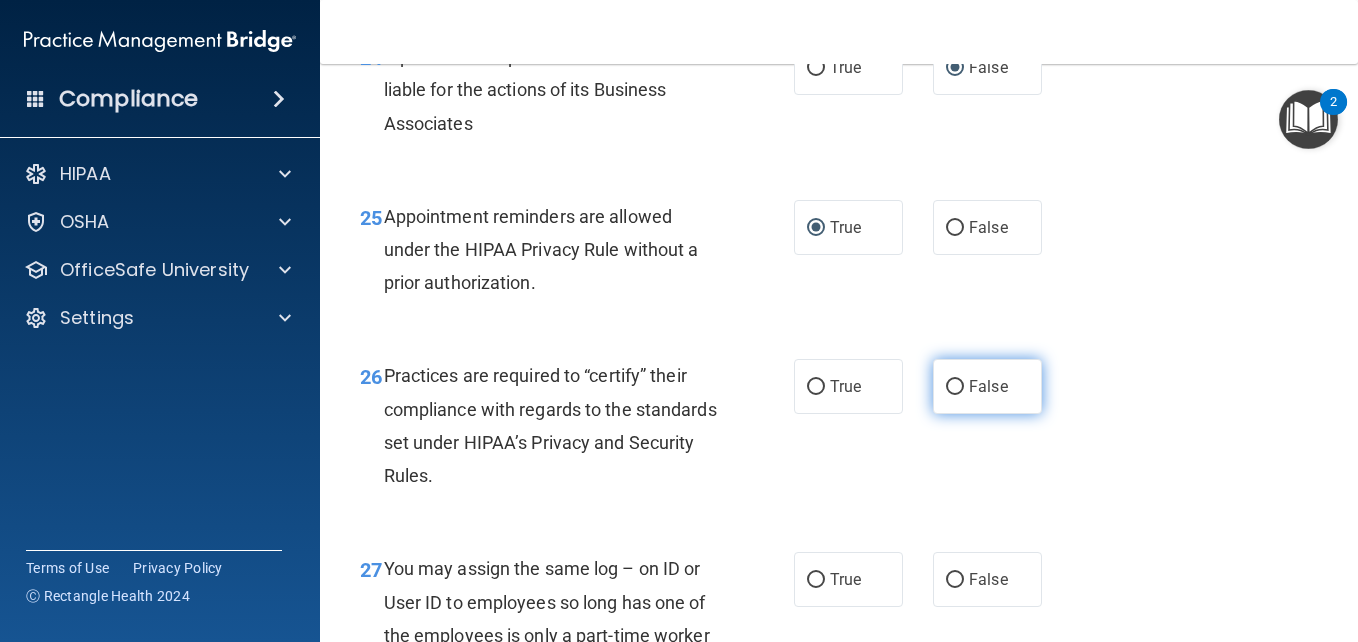 click on "False" at bounding box center (955, 387) 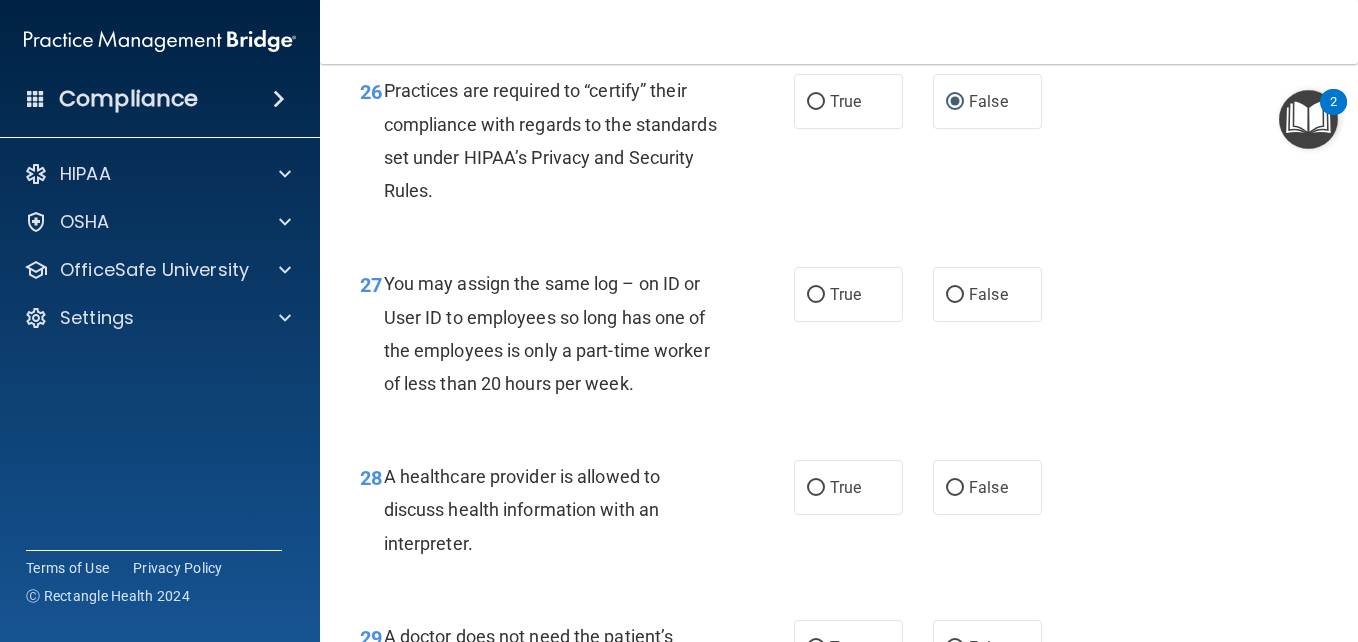 scroll, scrollTop: 4974, scrollLeft: 0, axis: vertical 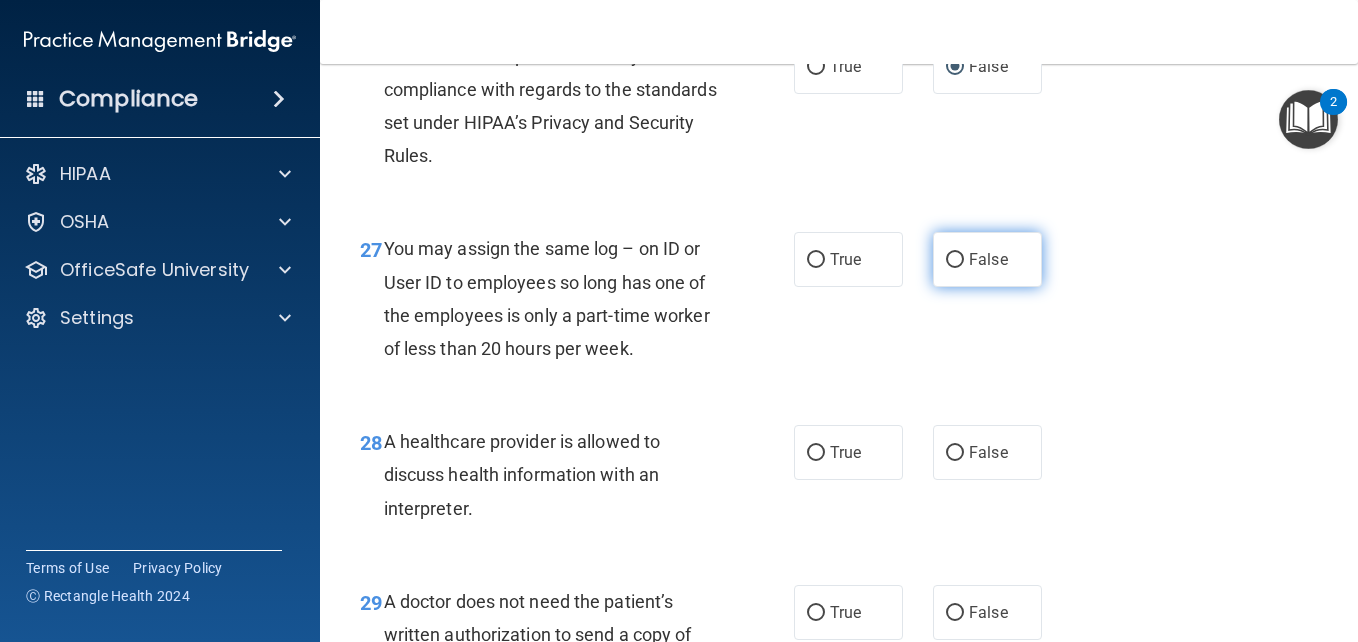 click on "False" at bounding box center (955, 260) 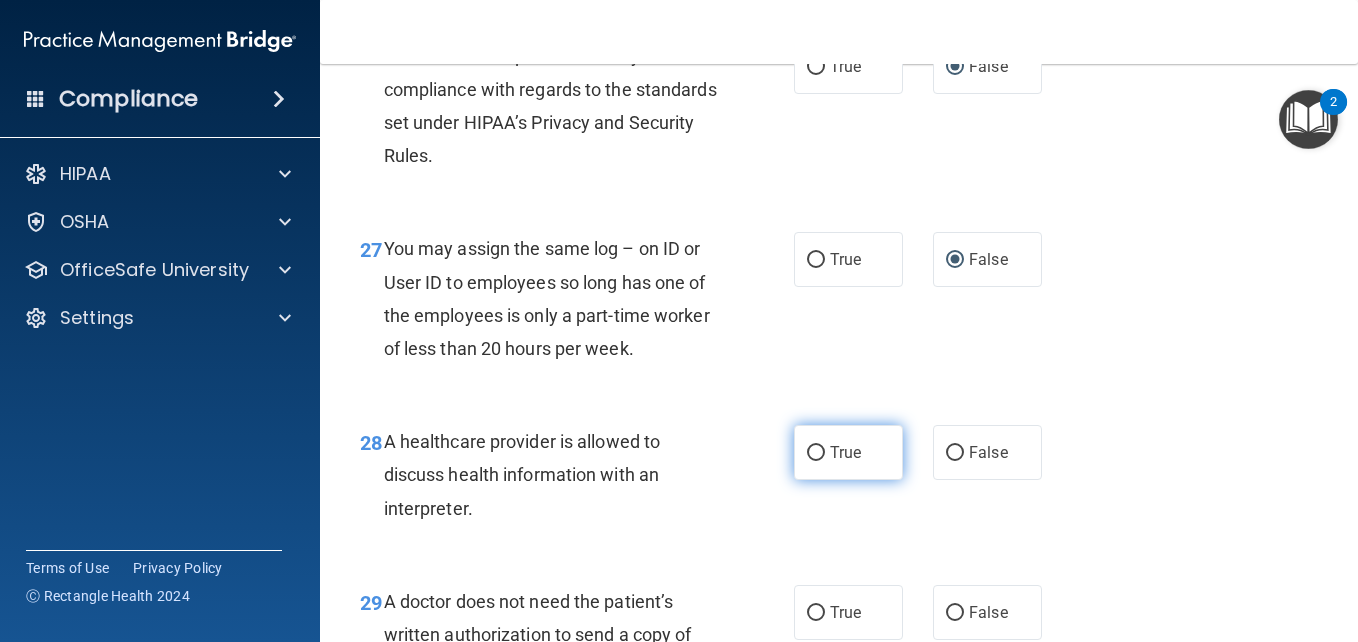 click on "True" at bounding box center (848, 452) 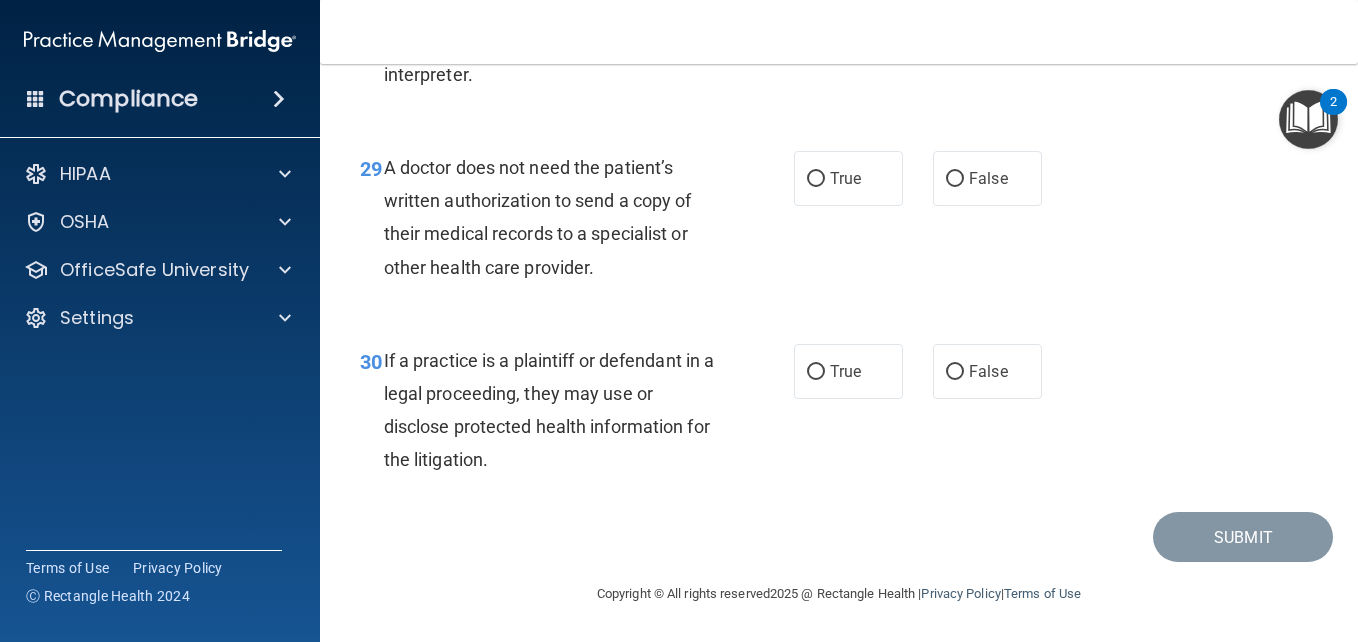 scroll, scrollTop: 5454, scrollLeft: 0, axis: vertical 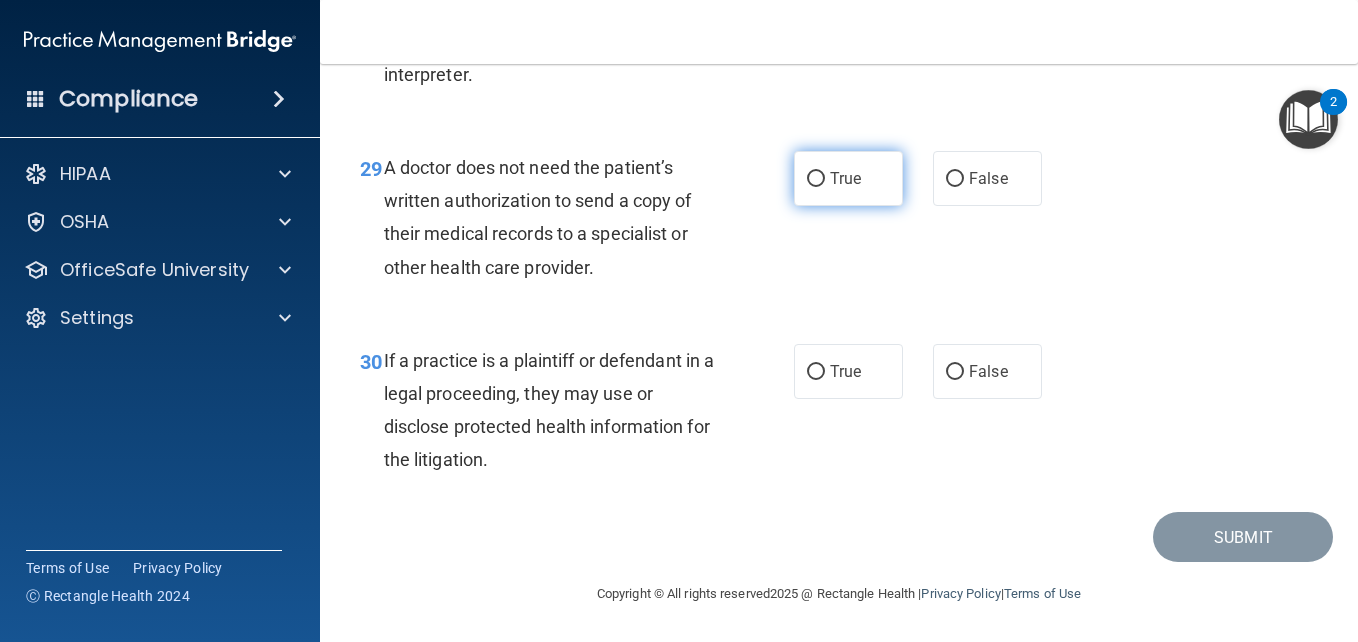 click on "True" at bounding box center (816, 179) 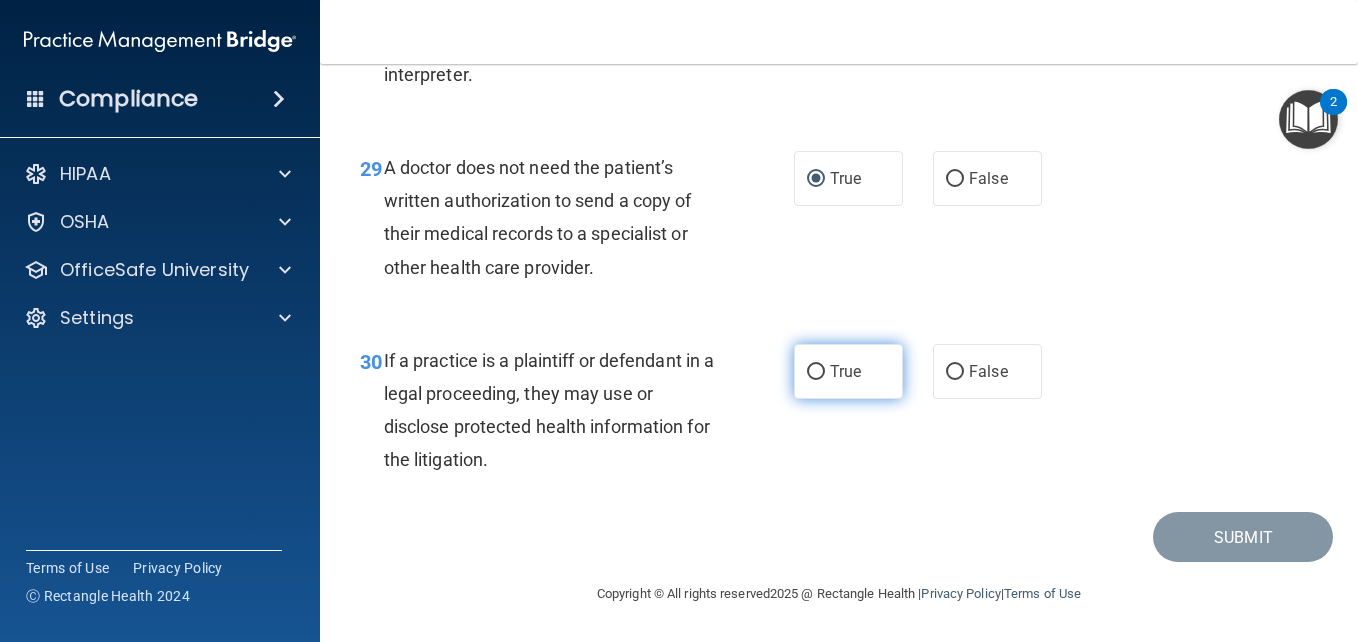 click on "True" at bounding box center [816, 372] 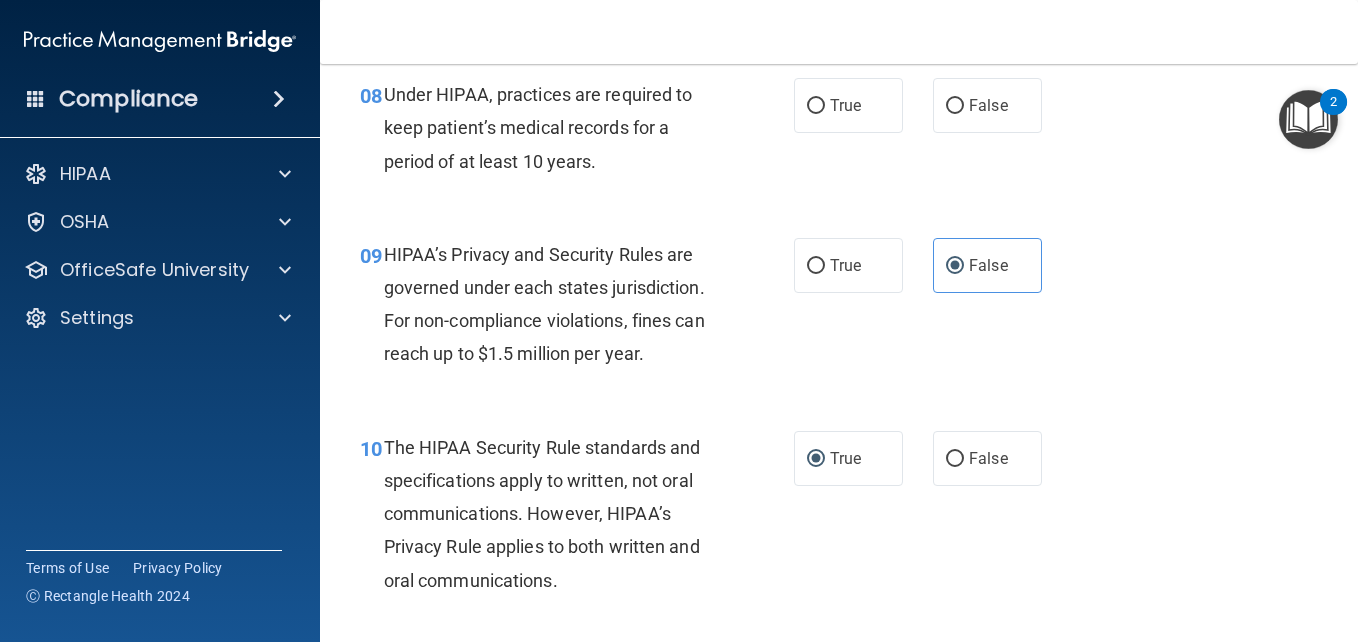 scroll, scrollTop: 1496, scrollLeft: 0, axis: vertical 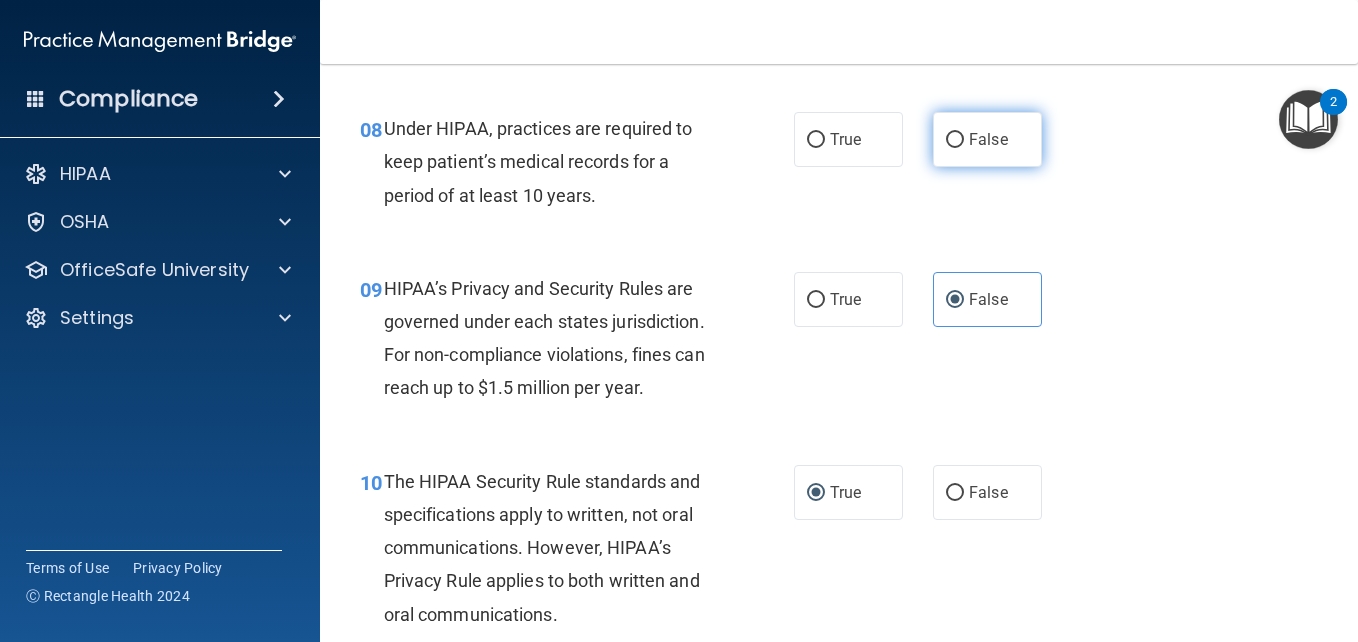 click on "False" at bounding box center (987, 139) 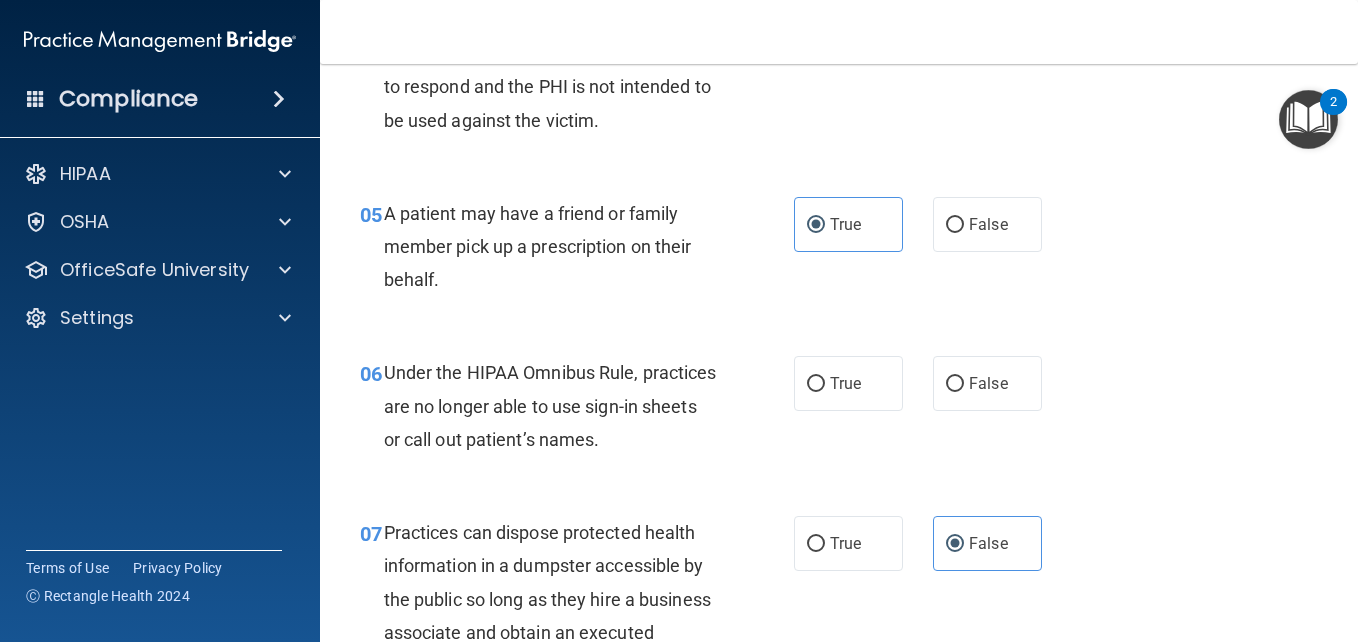 scroll, scrollTop: 880, scrollLeft: 0, axis: vertical 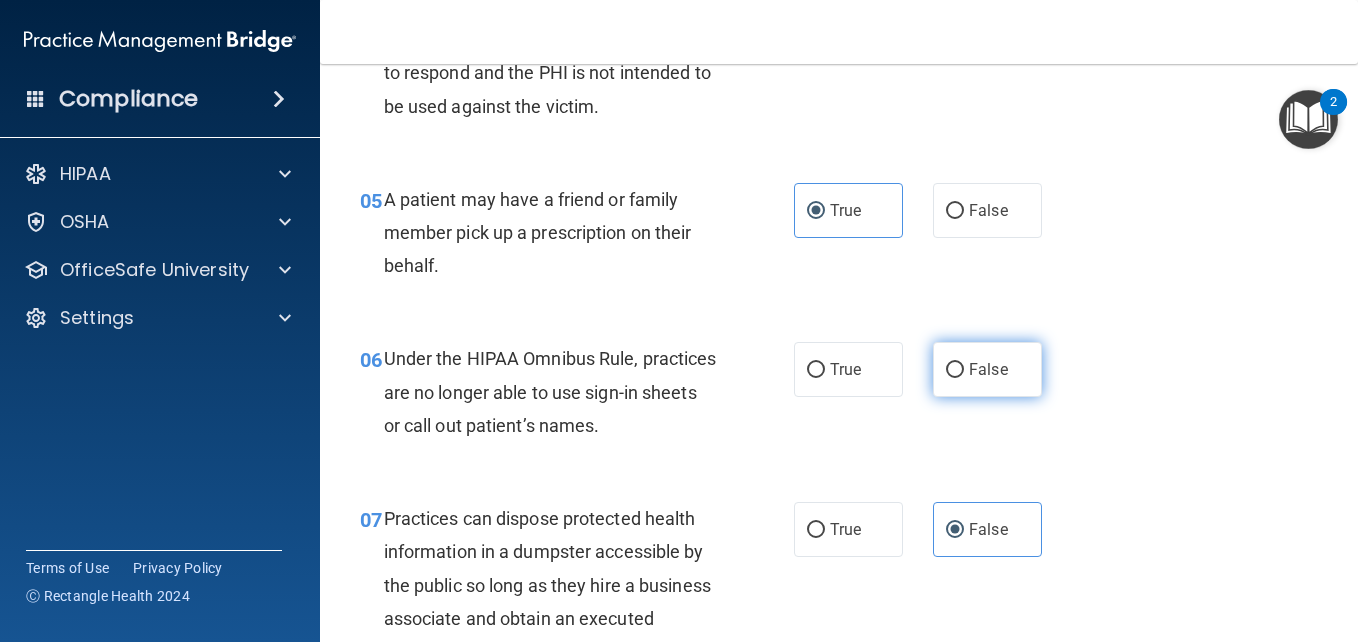 click on "False" at bounding box center [955, 370] 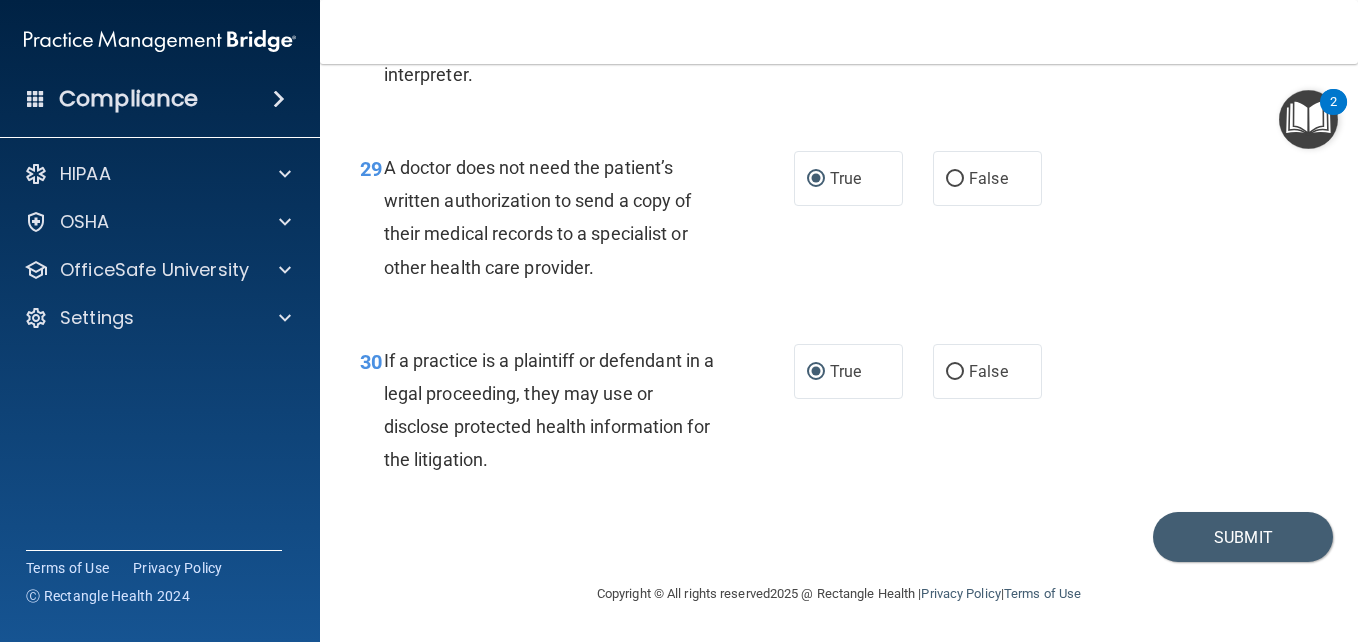 scroll, scrollTop: 5508, scrollLeft: 0, axis: vertical 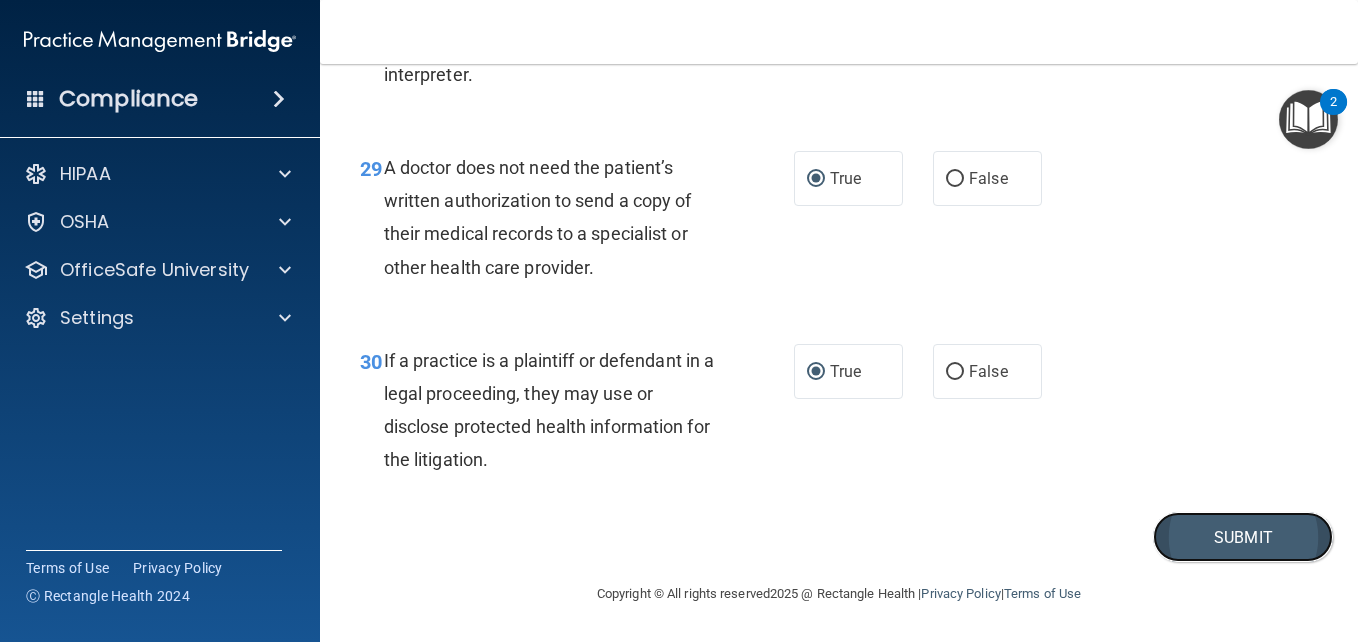 click on "Submit" at bounding box center (1243, 537) 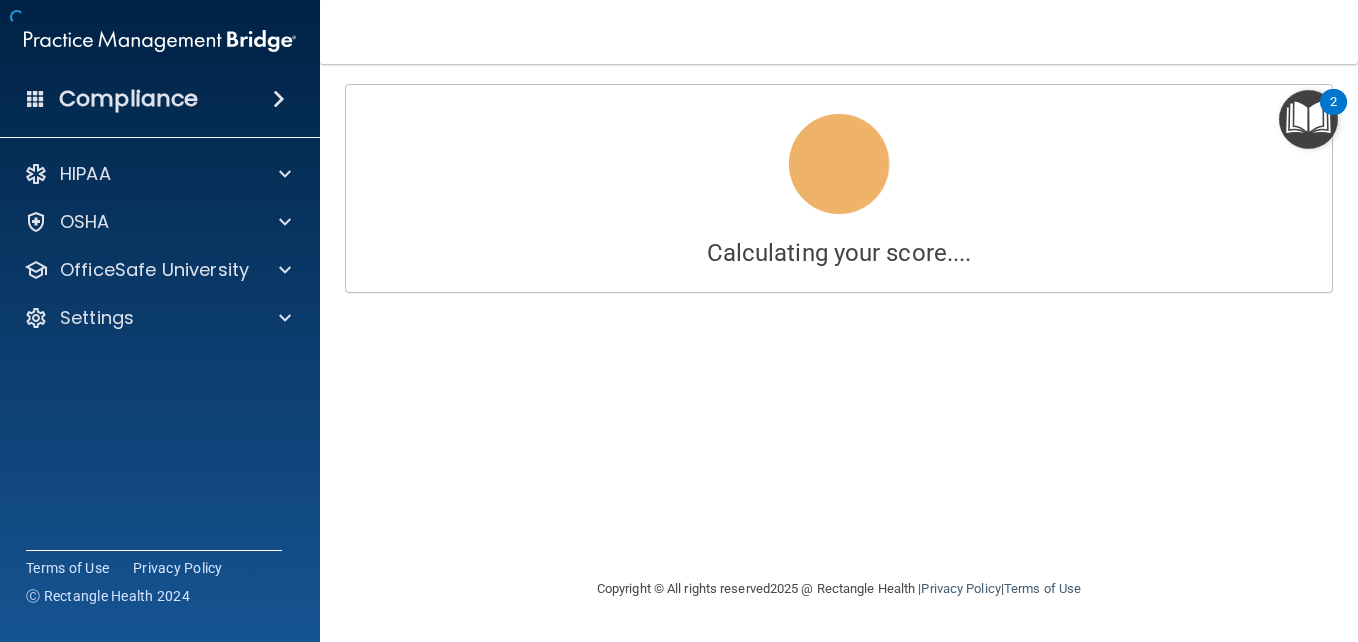 scroll, scrollTop: 0, scrollLeft: 0, axis: both 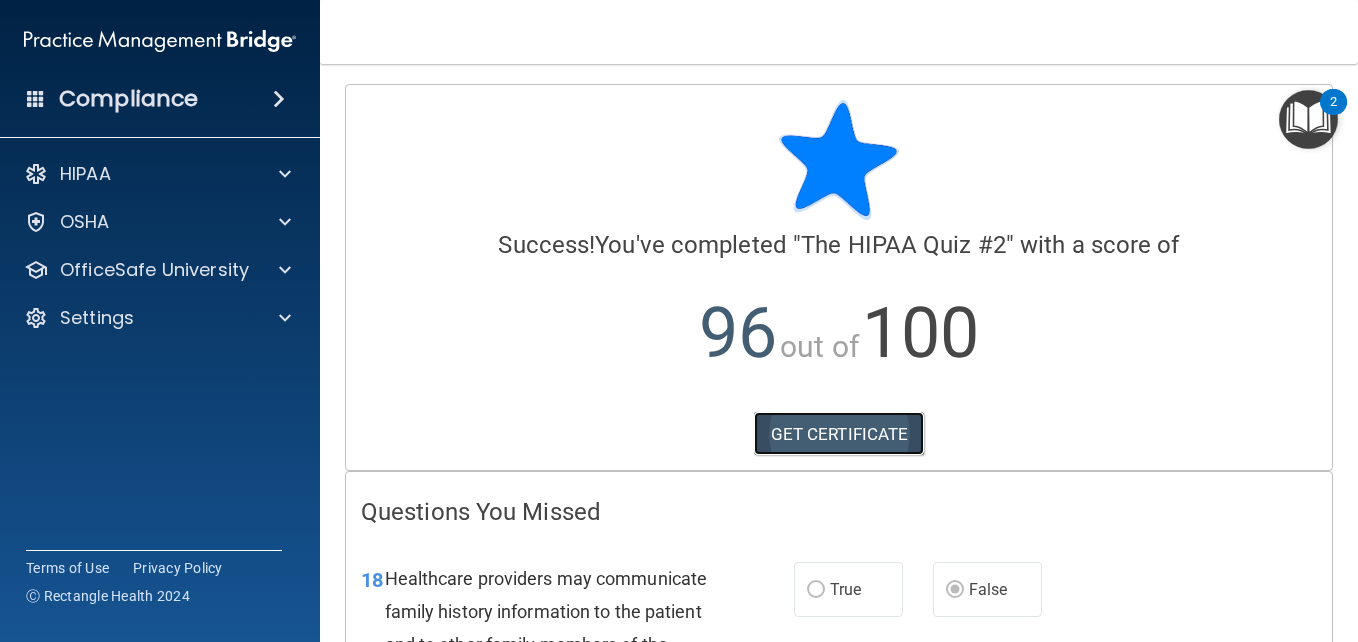 click on "GET CERTIFICATE" at bounding box center (839, 434) 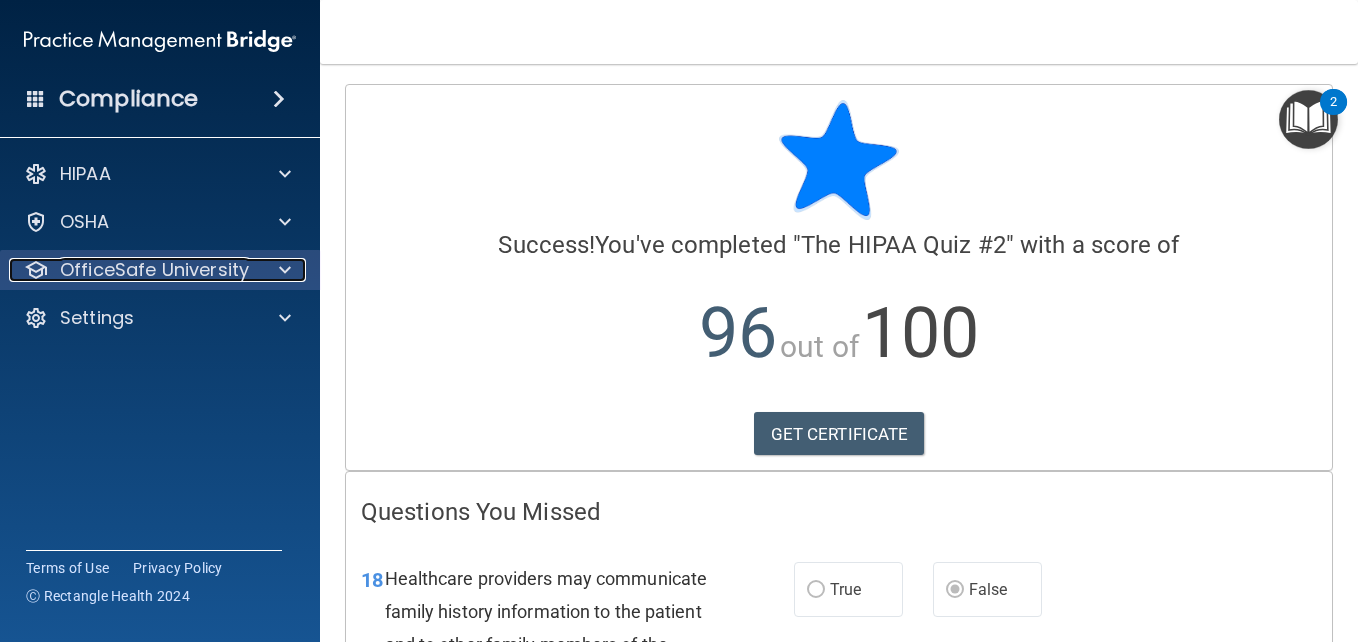 click at bounding box center (282, 270) 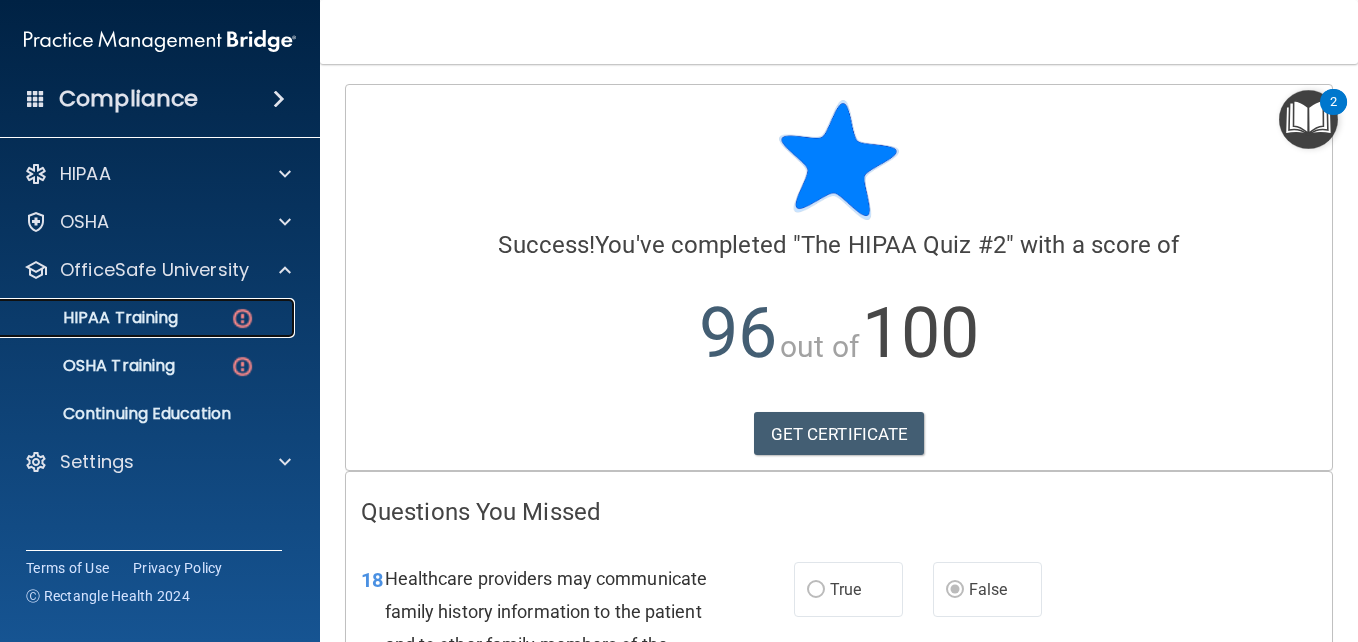 click on "HIPAA Training" at bounding box center [149, 318] 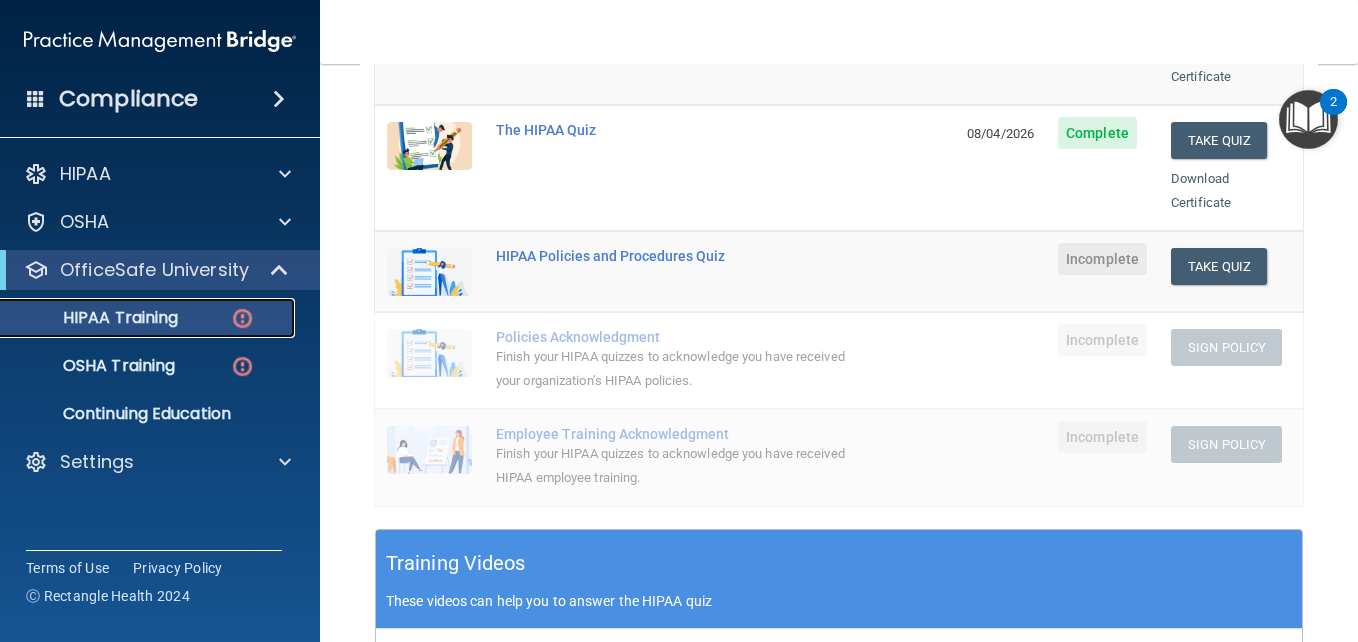 scroll, scrollTop: 439, scrollLeft: 0, axis: vertical 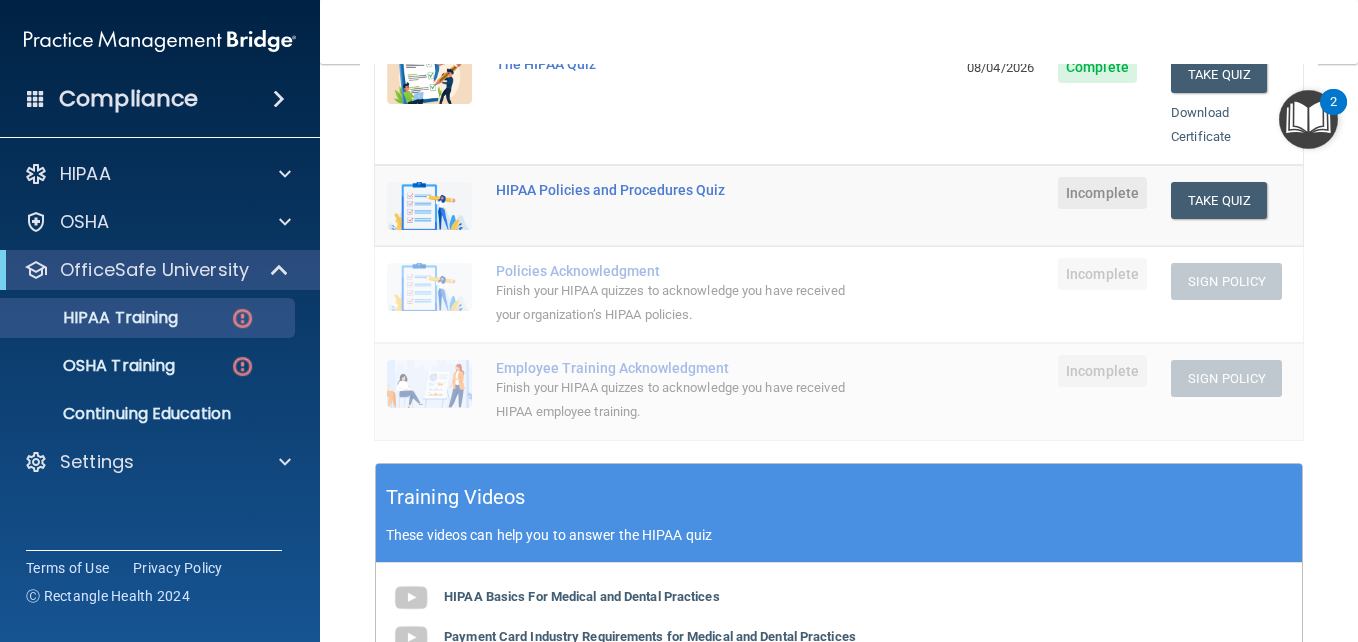 click on "Toggle navigation                                                                                                     Margo Stiles   momnlex@live.com                            Manage My Enterprise              St. Maries Family Dentistry     Manage My Location" at bounding box center (839, 32) 